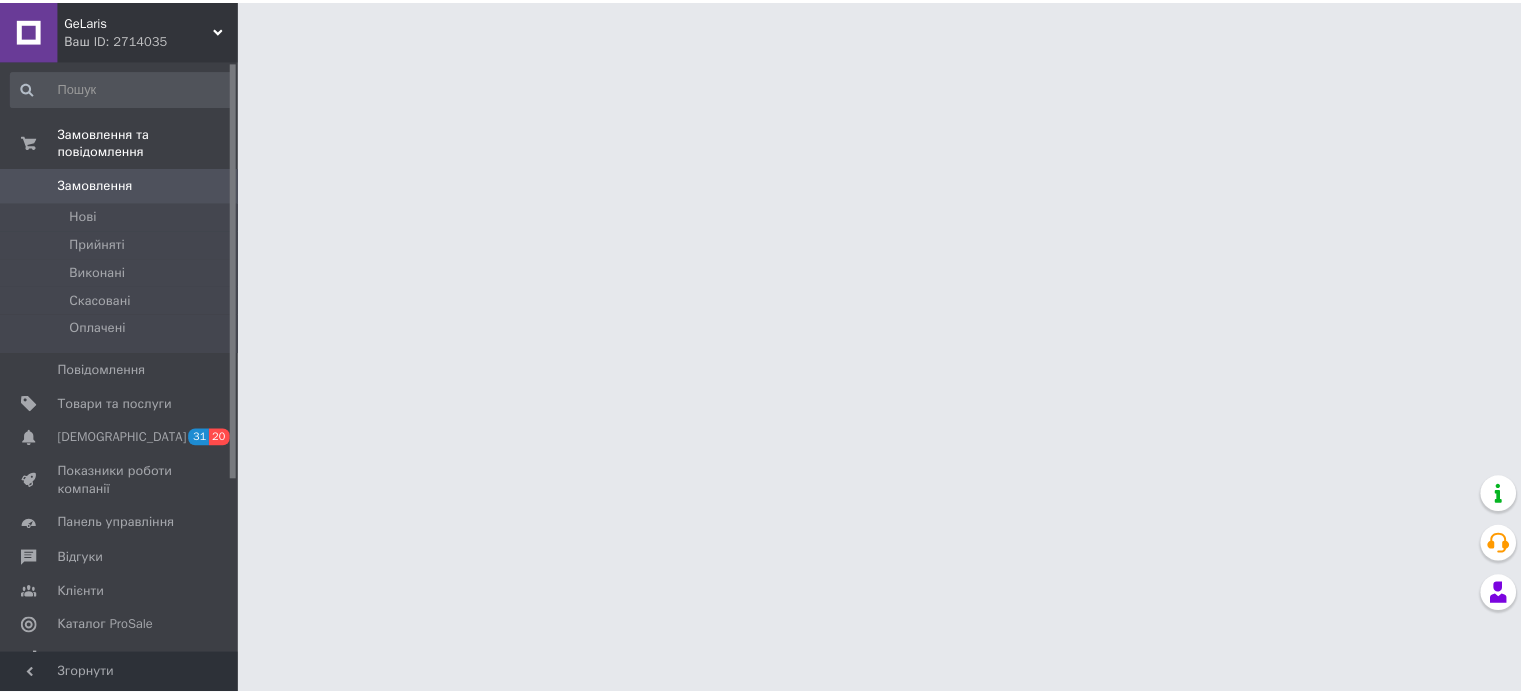 scroll, scrollTop: 0, scrollLeft: 0, axis: both 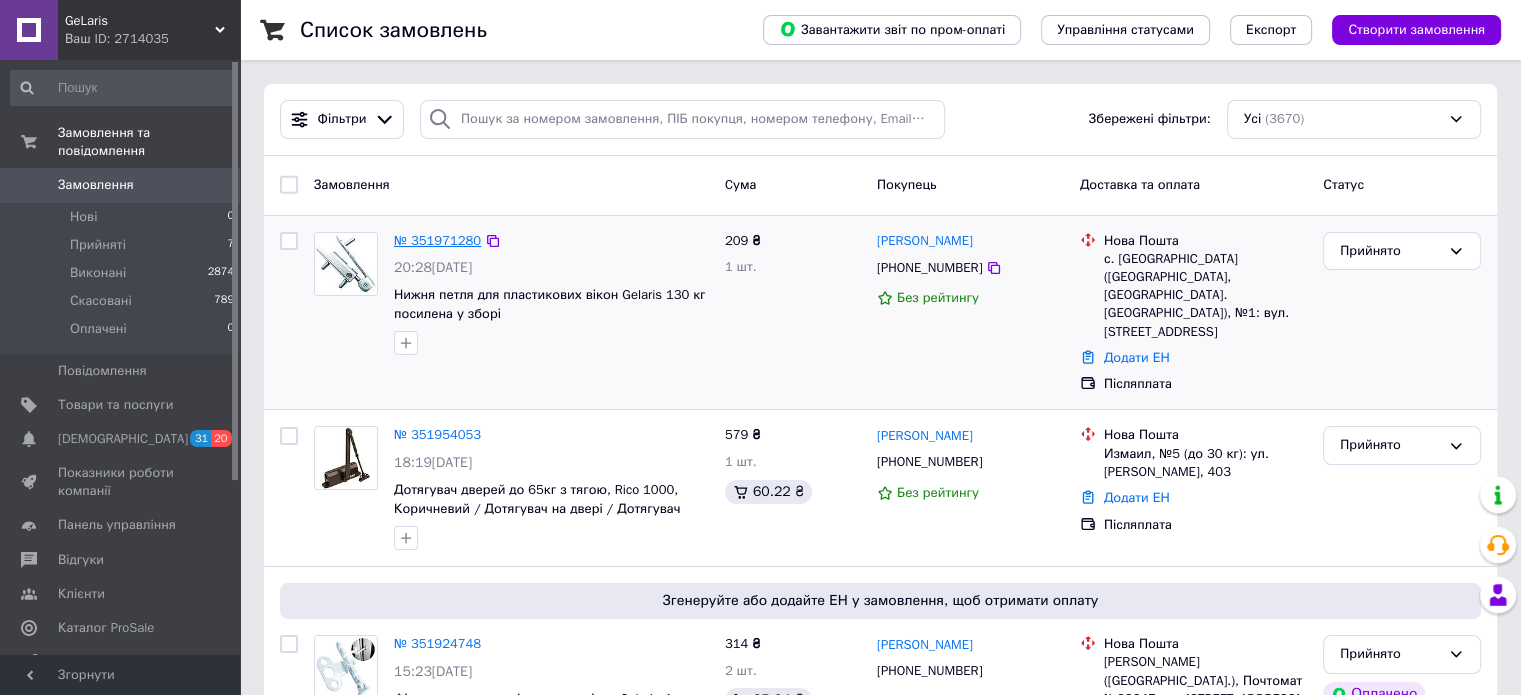 click on "№ 351971280" at bounding box center (437, 240) 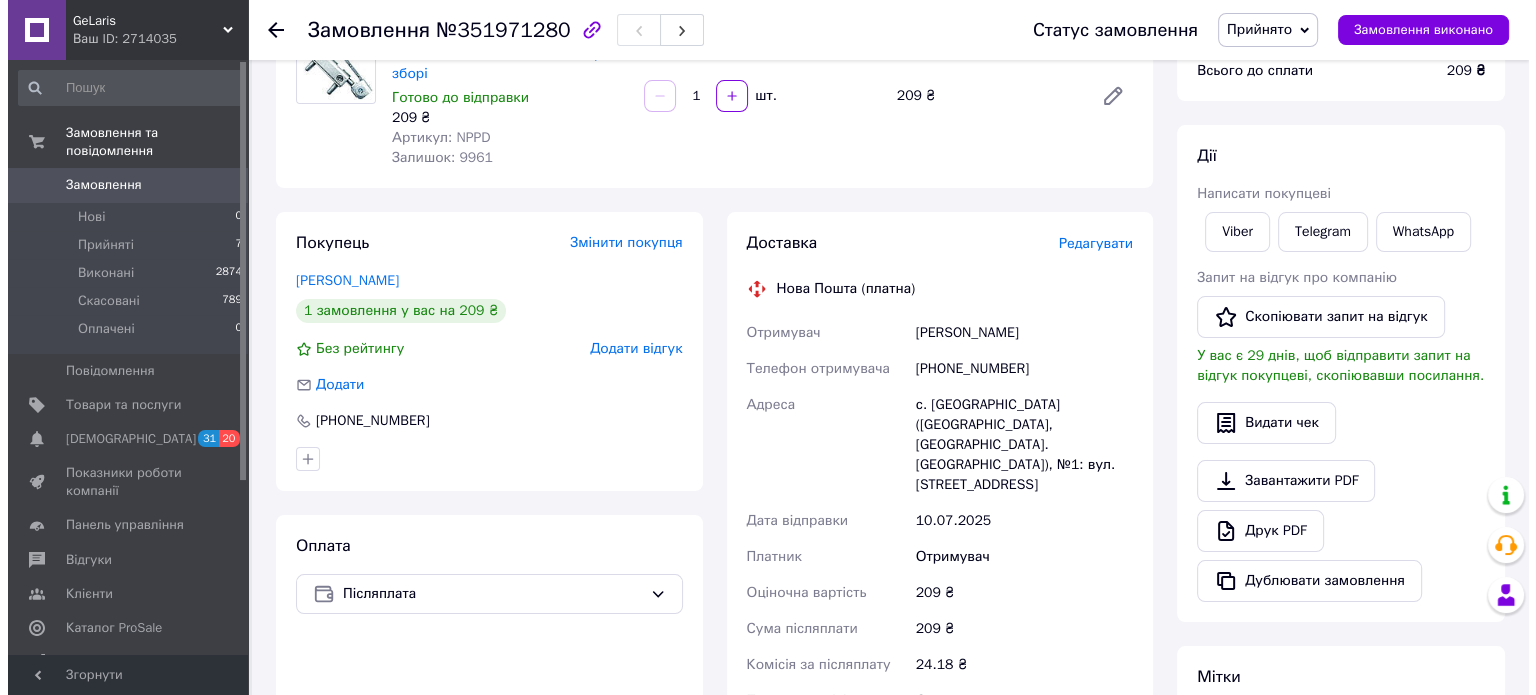 scroll, scrollTop: 200, scrollLeft: 0, axis: vertical 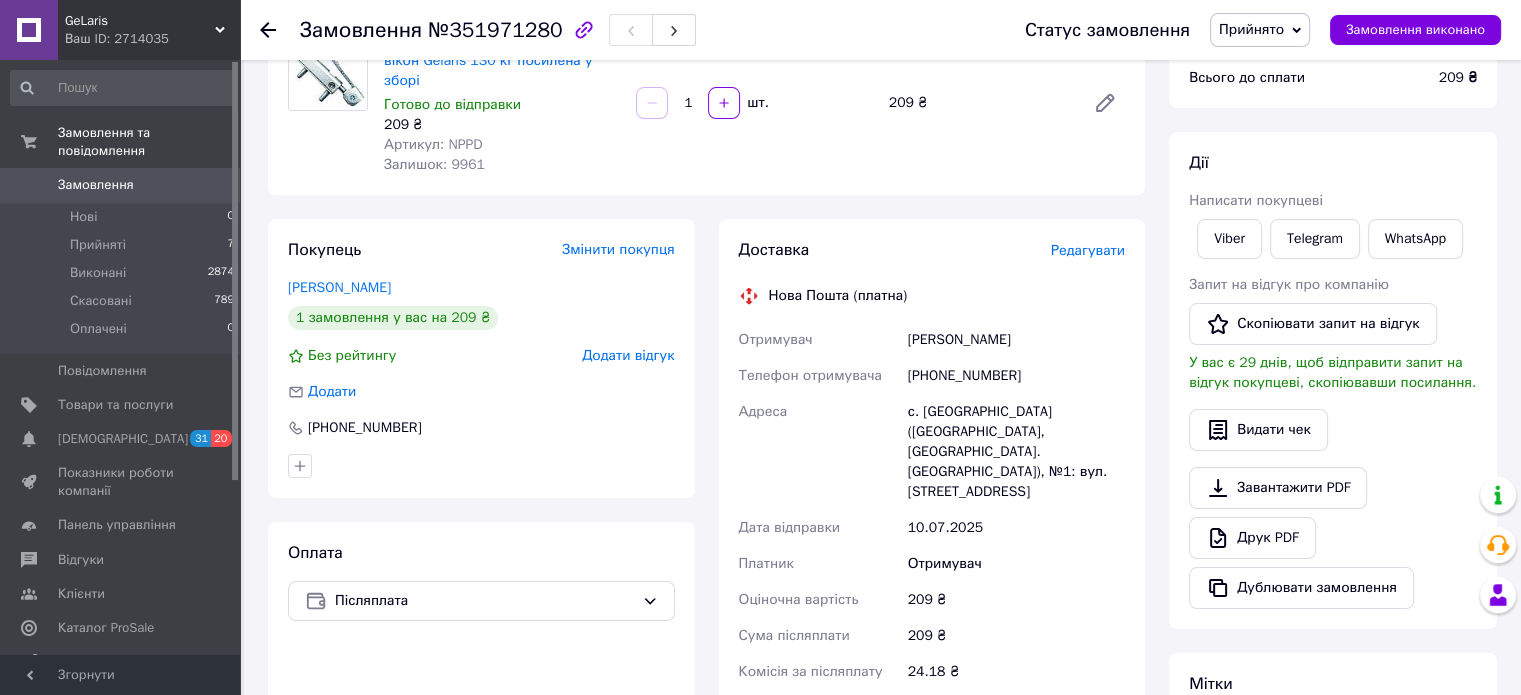 click on "Редагувати" at bounding box center (1088, 250) 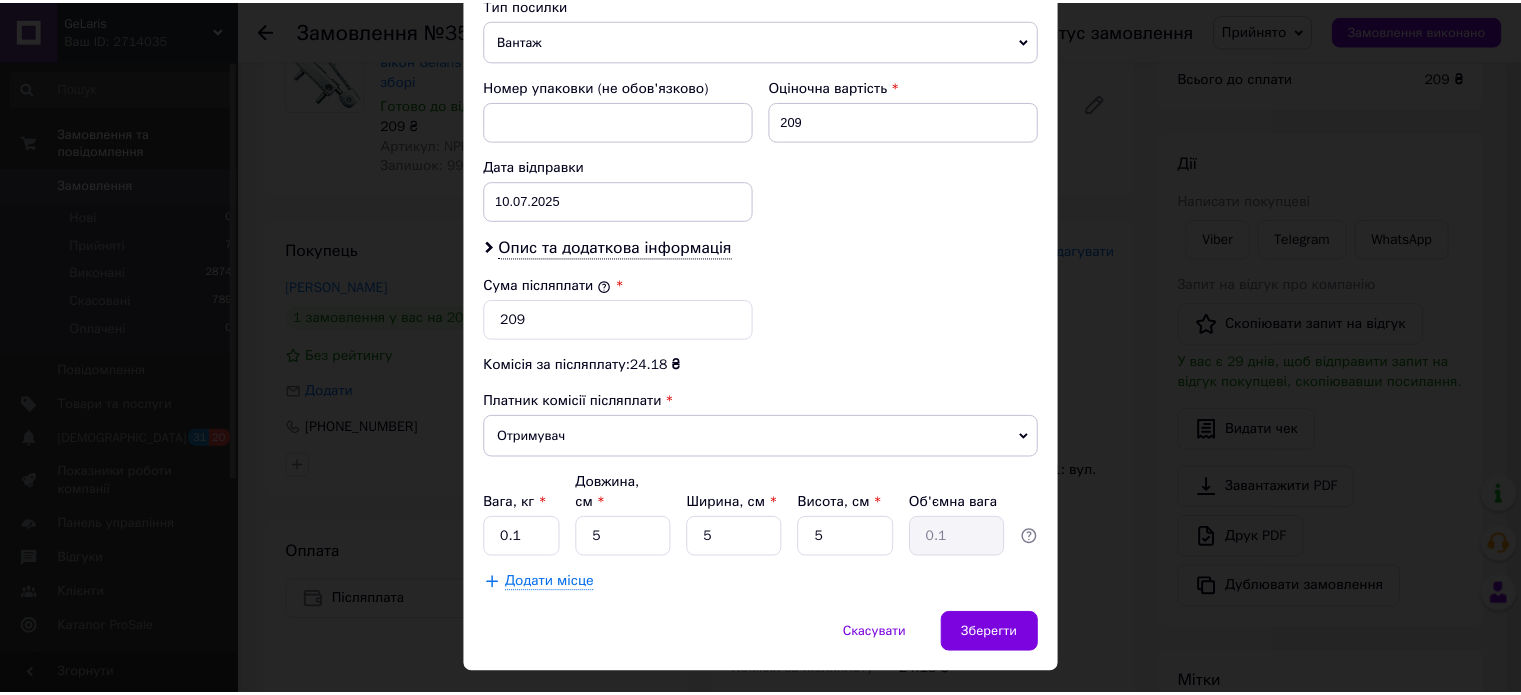 scroll, scrollTop: 824, scrollLeft: 0, axis: vertical 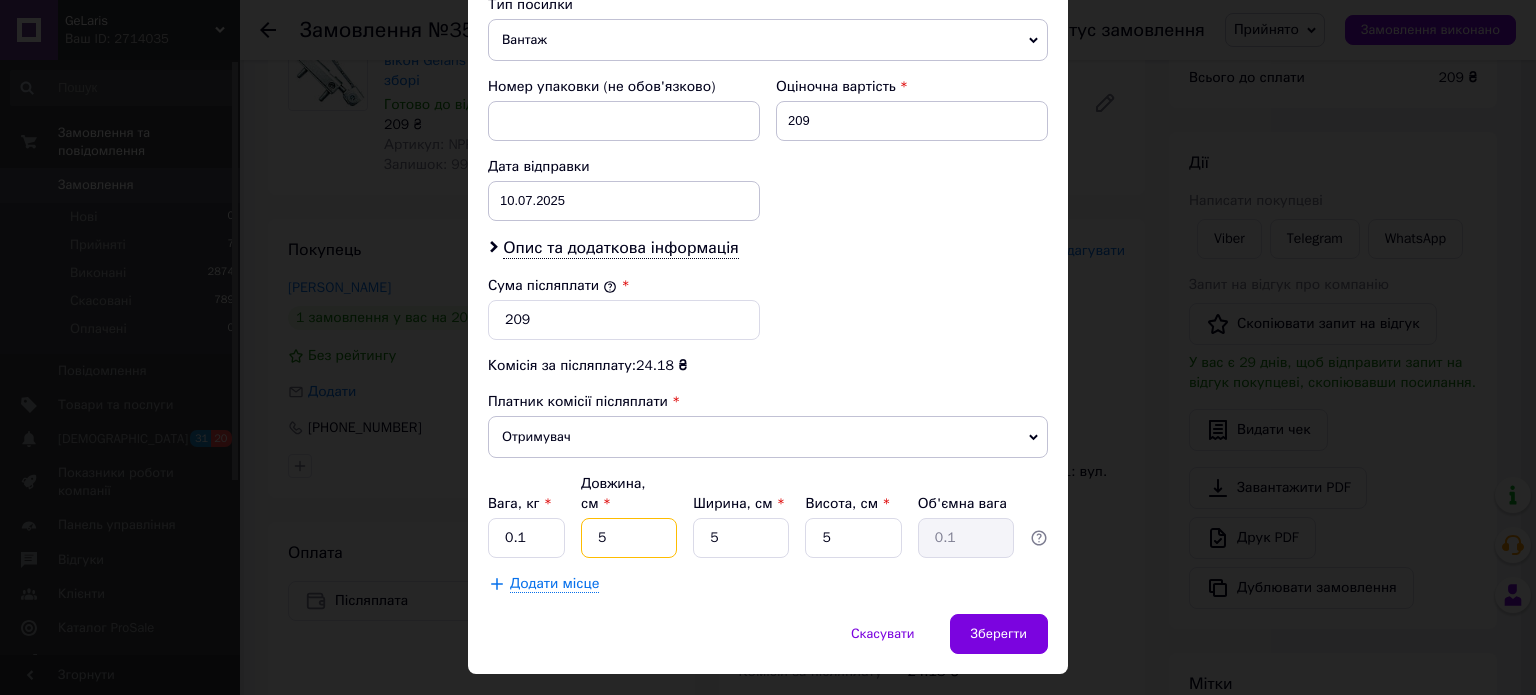 drag, startPoint x: 606, startPoint y: 487, endPoint x: 562, endPoint y: 495, distance: 44.72136 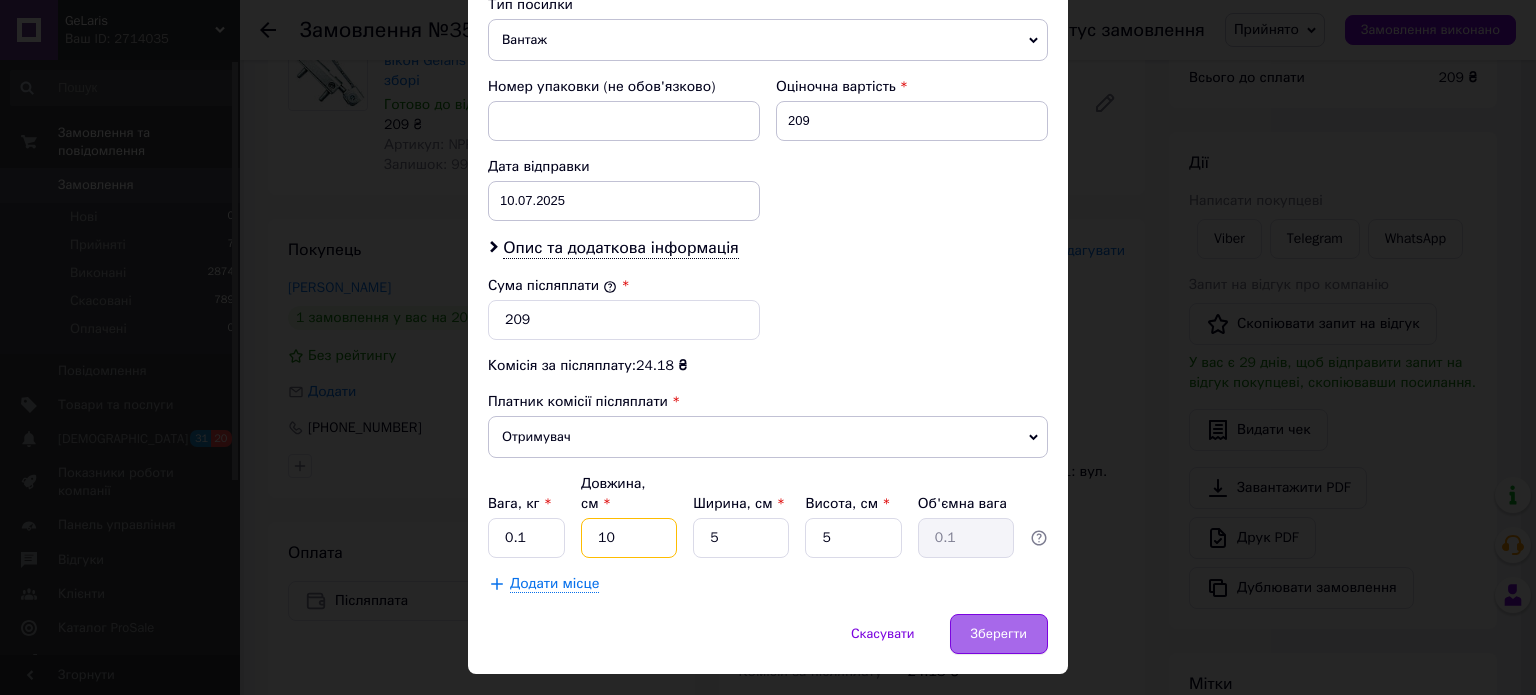 type on "10" 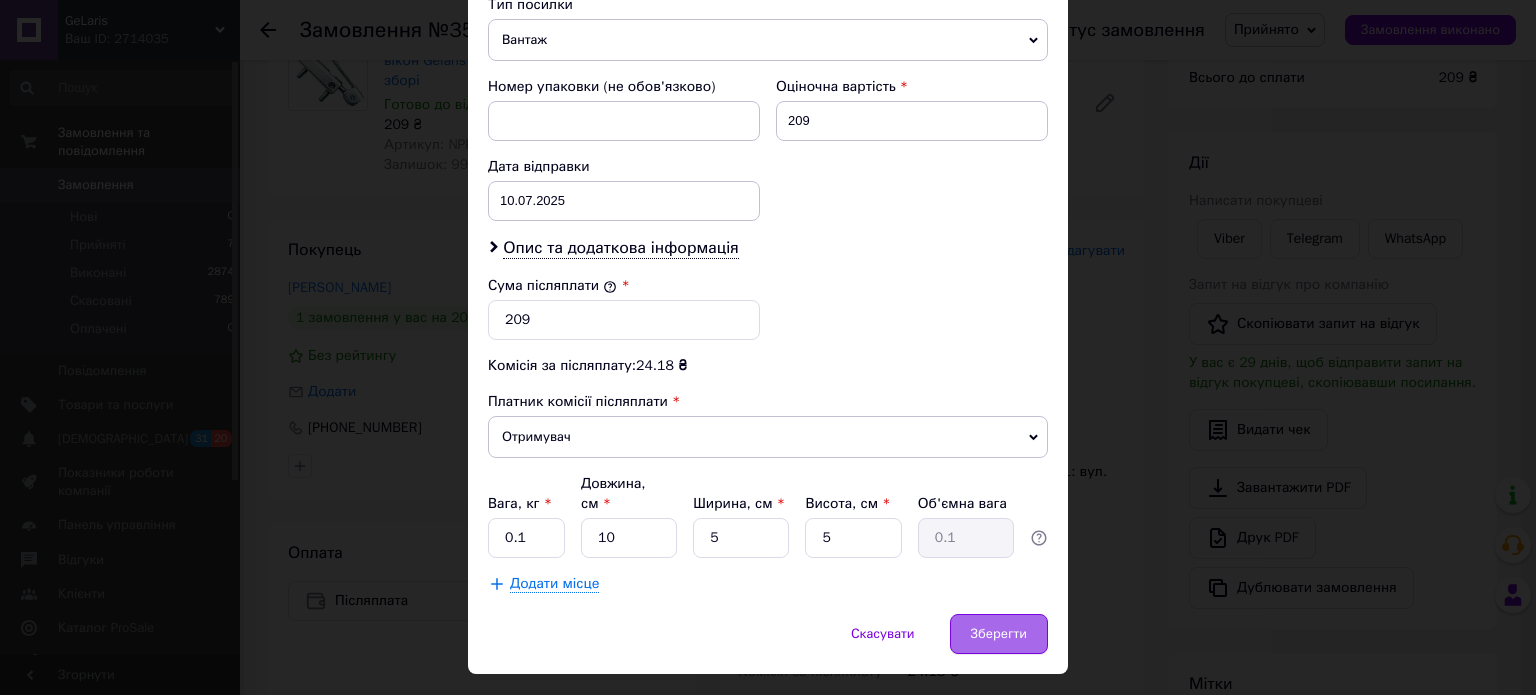 click on "Зберегти" at bounding box center [999, 634] 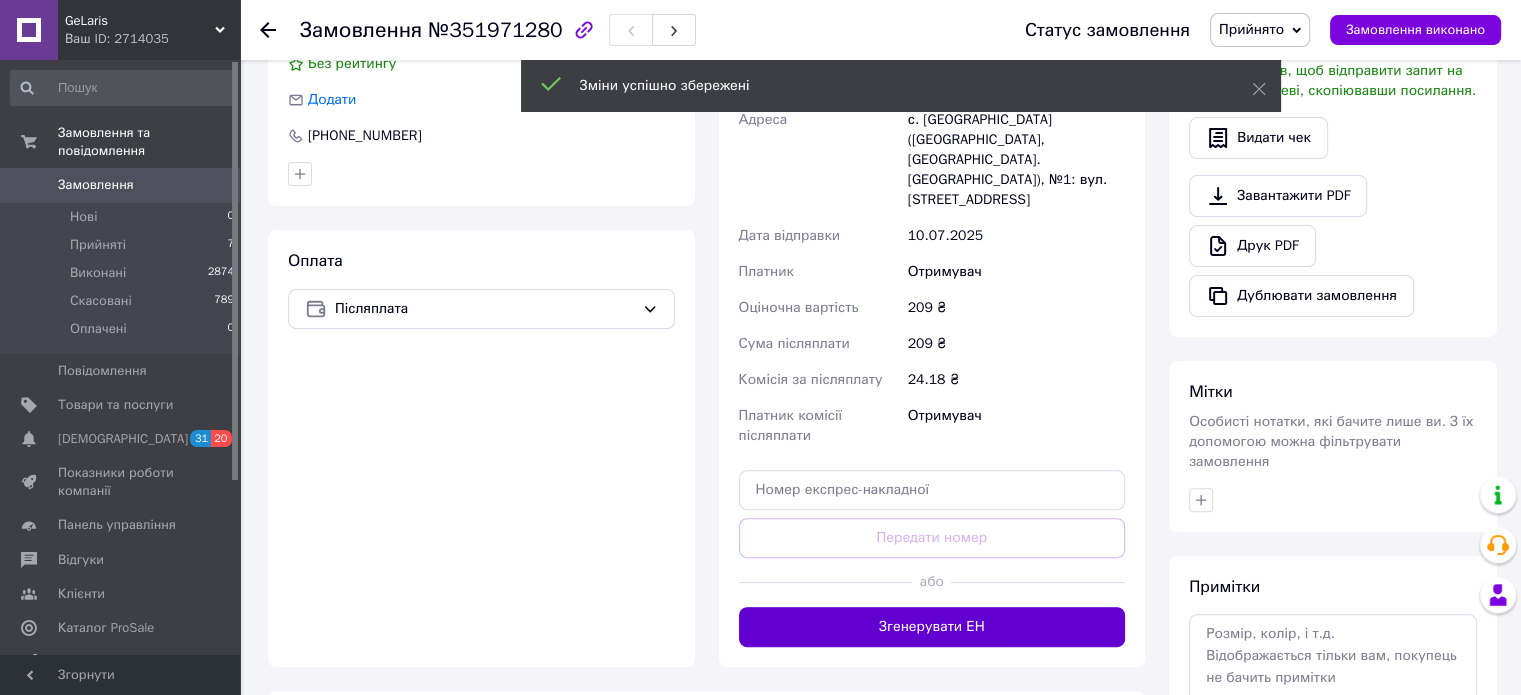 scroll, scrollTop: 500, scrollLeft: 0, axis: vertical 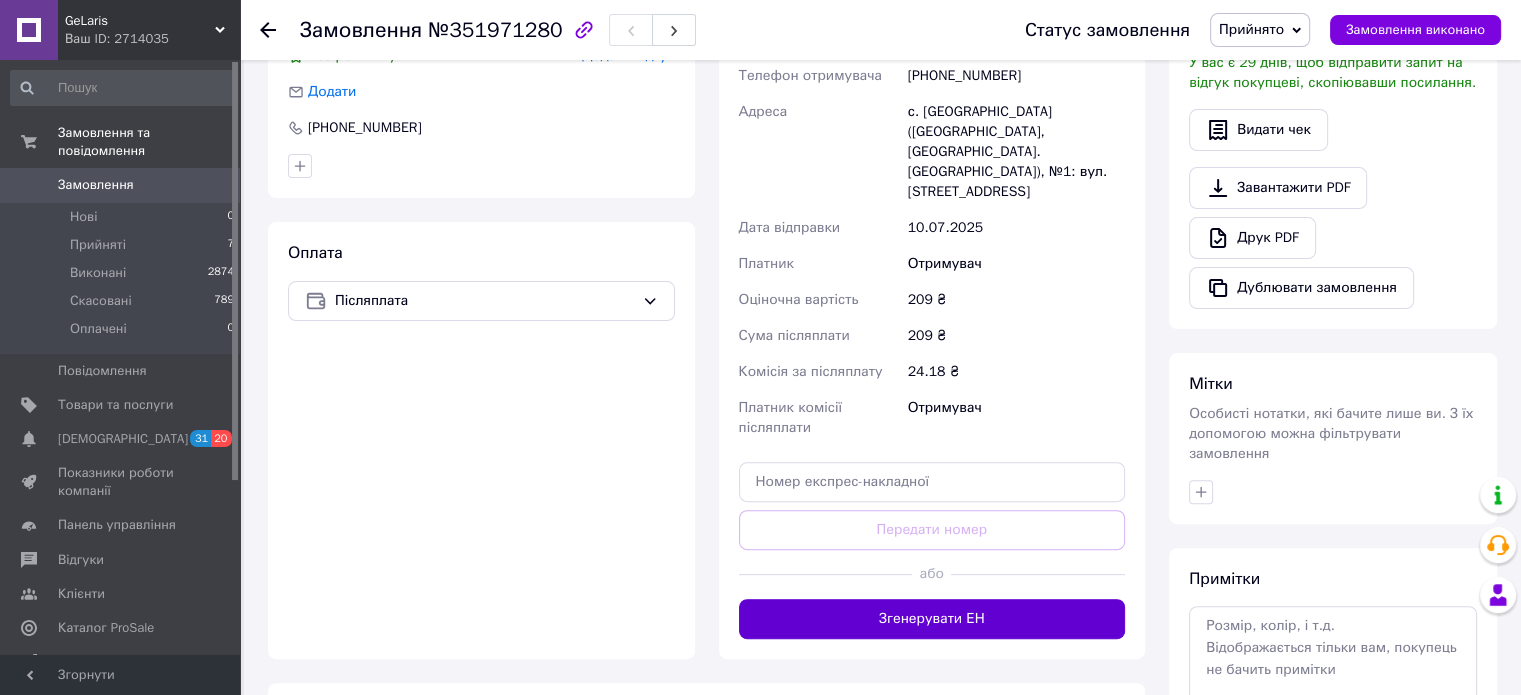 click on "Згенерувати ЕН" at bounding box center [932, 619] 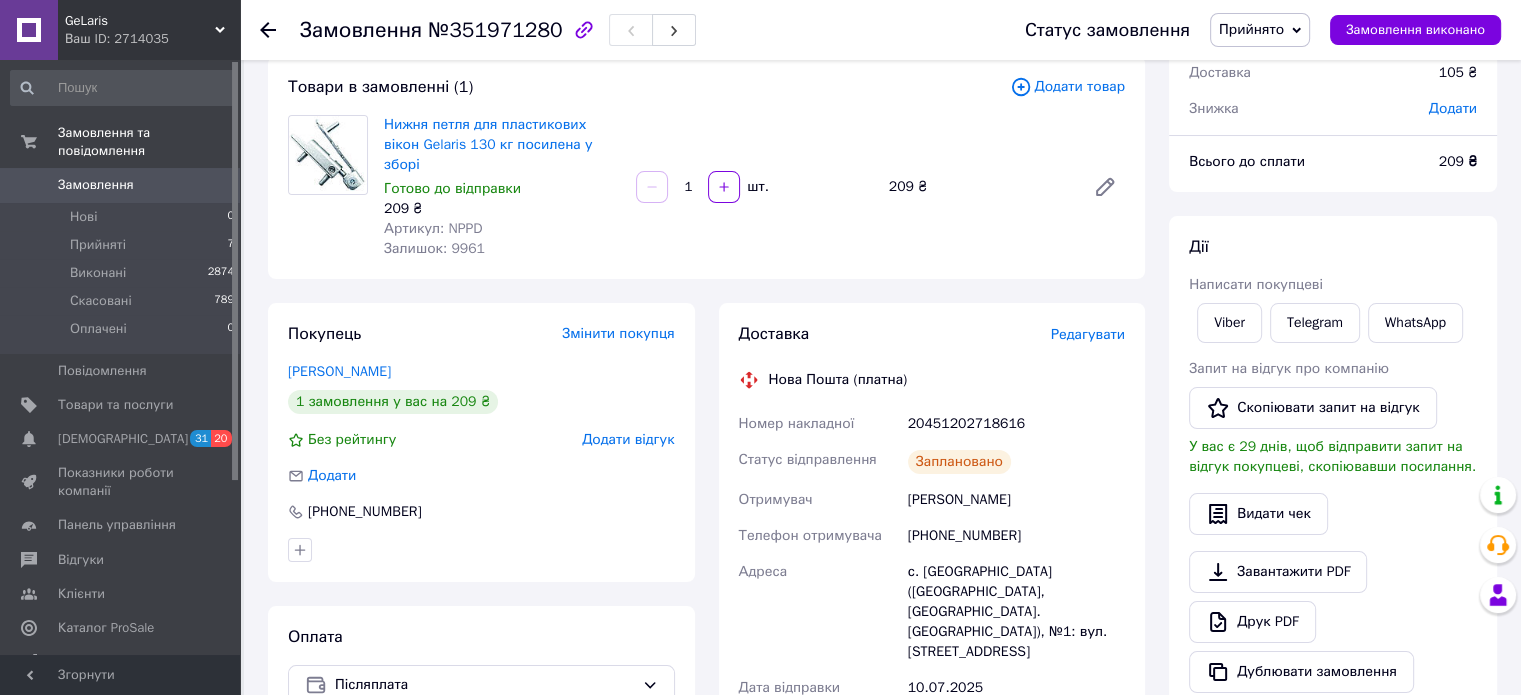 scroll, scrollTop: 100, scrollLeft: 0, axis: vertical 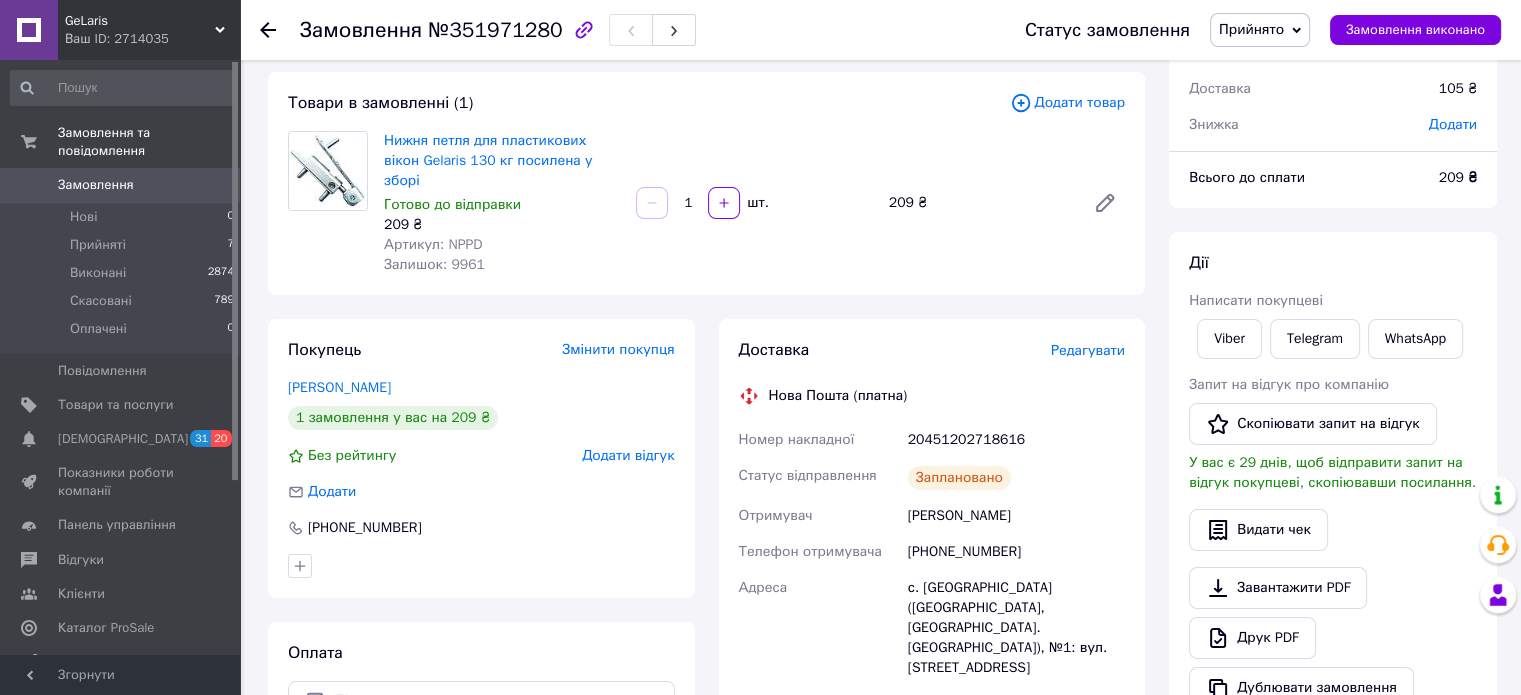 click on "Прийнято" at bounding box center (1251, 29) 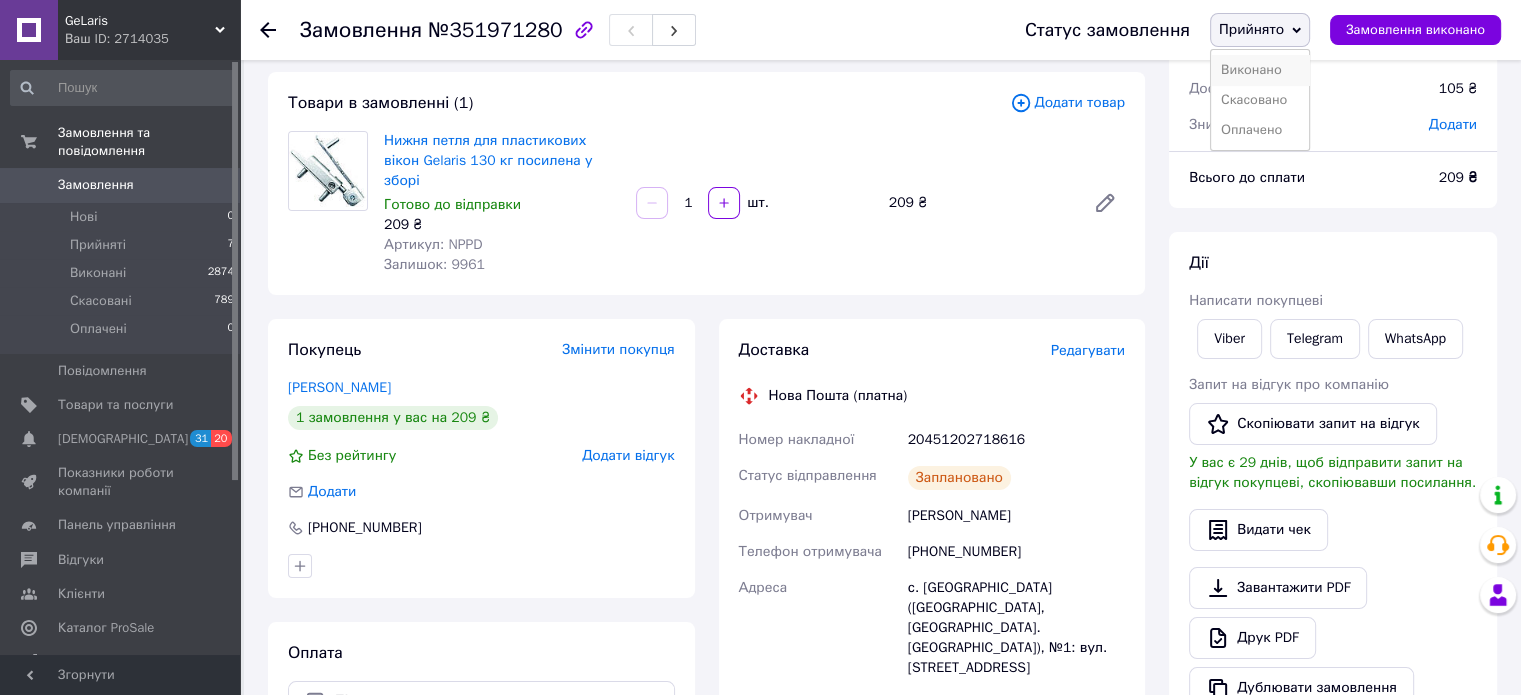 click on "Виконано" at bounding box center (1260, 70) 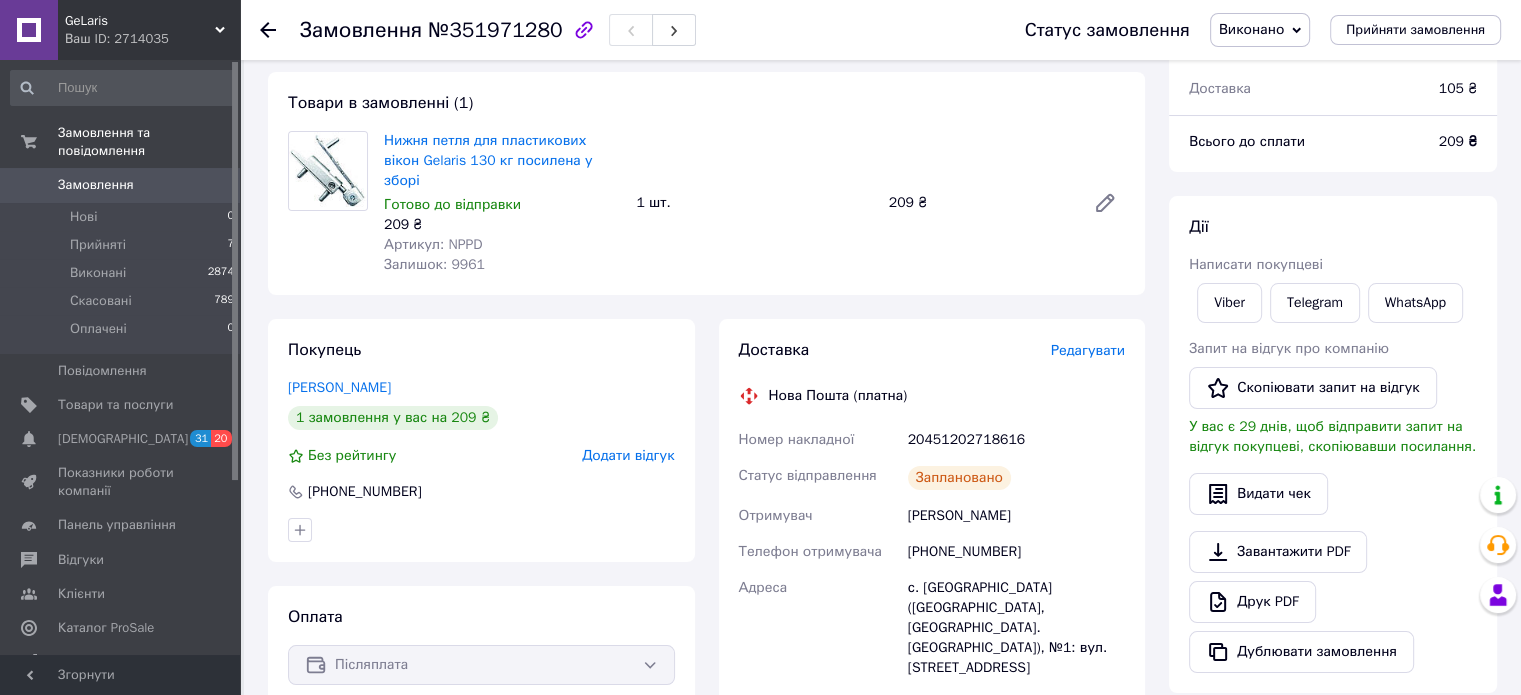 click 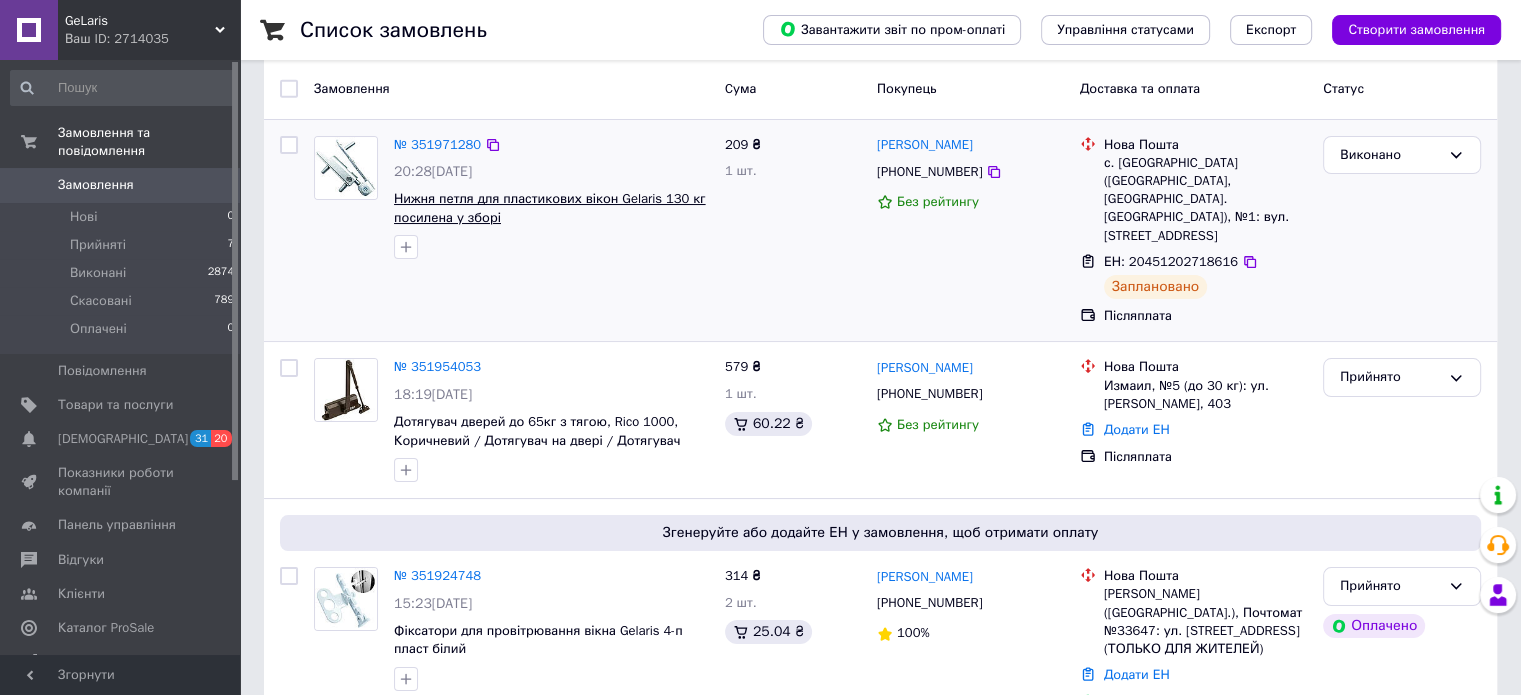 scroll, scrollTop: 100, scrollLeft: 0, axis: vertical 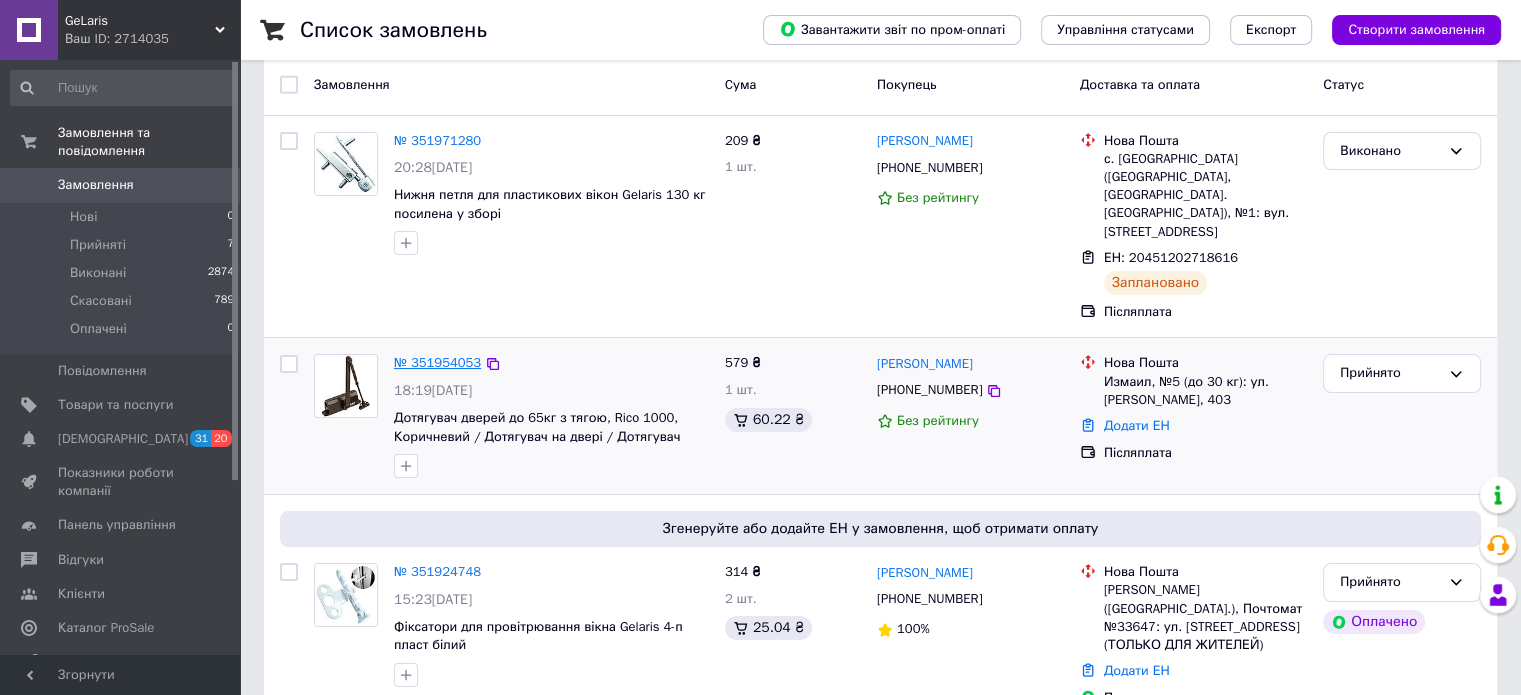 click on "№ 351954053" at bounding box center [437, 362] 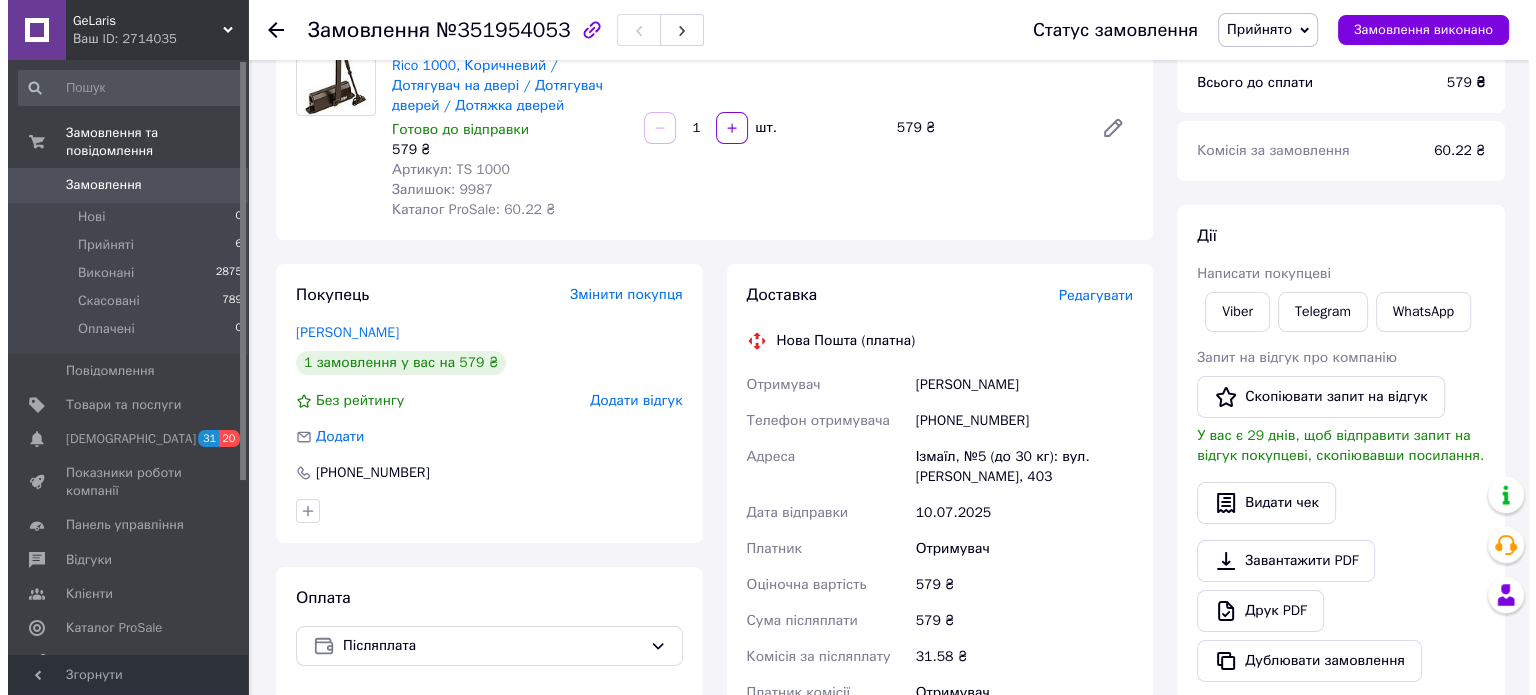 scroll, scrollTop: 200, scrollLeft: 0, axis: vertical 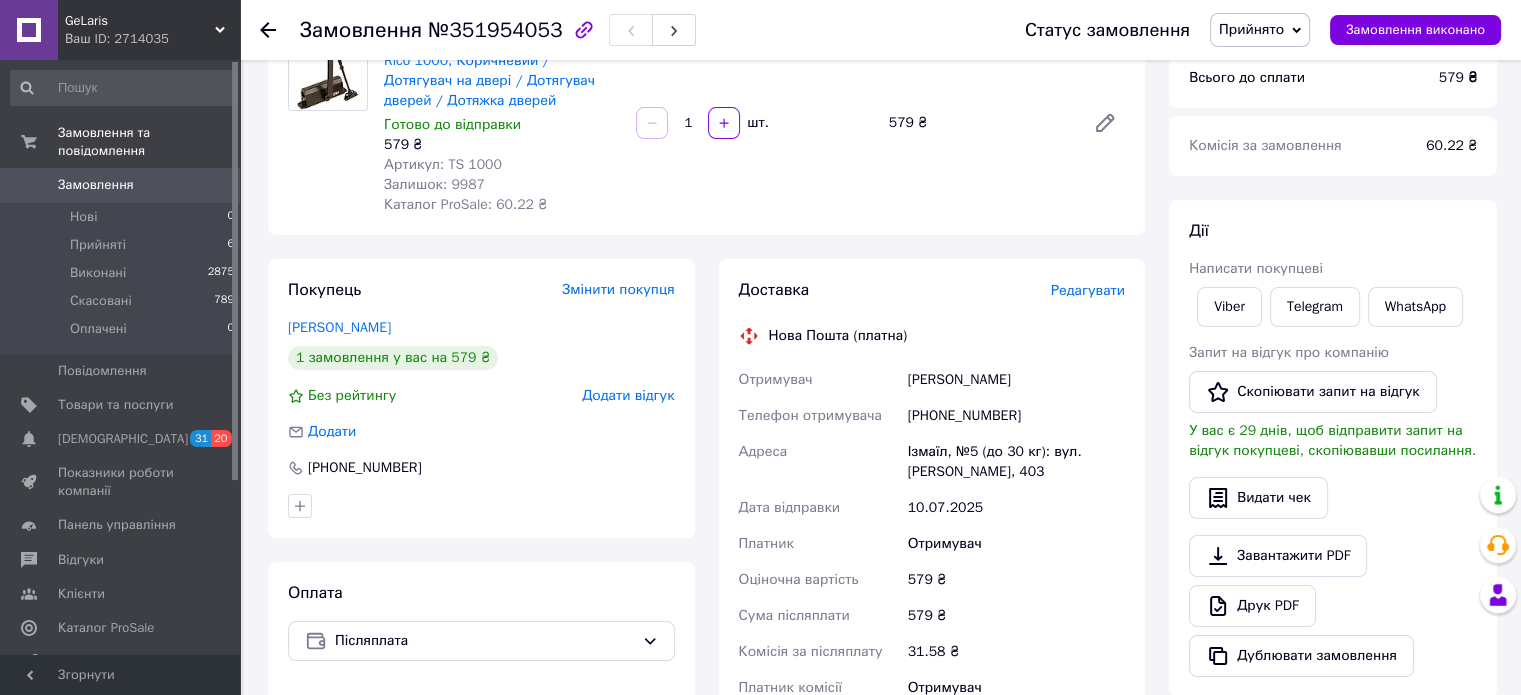 click on "Редагувати" at bounding box center [1088, 290] 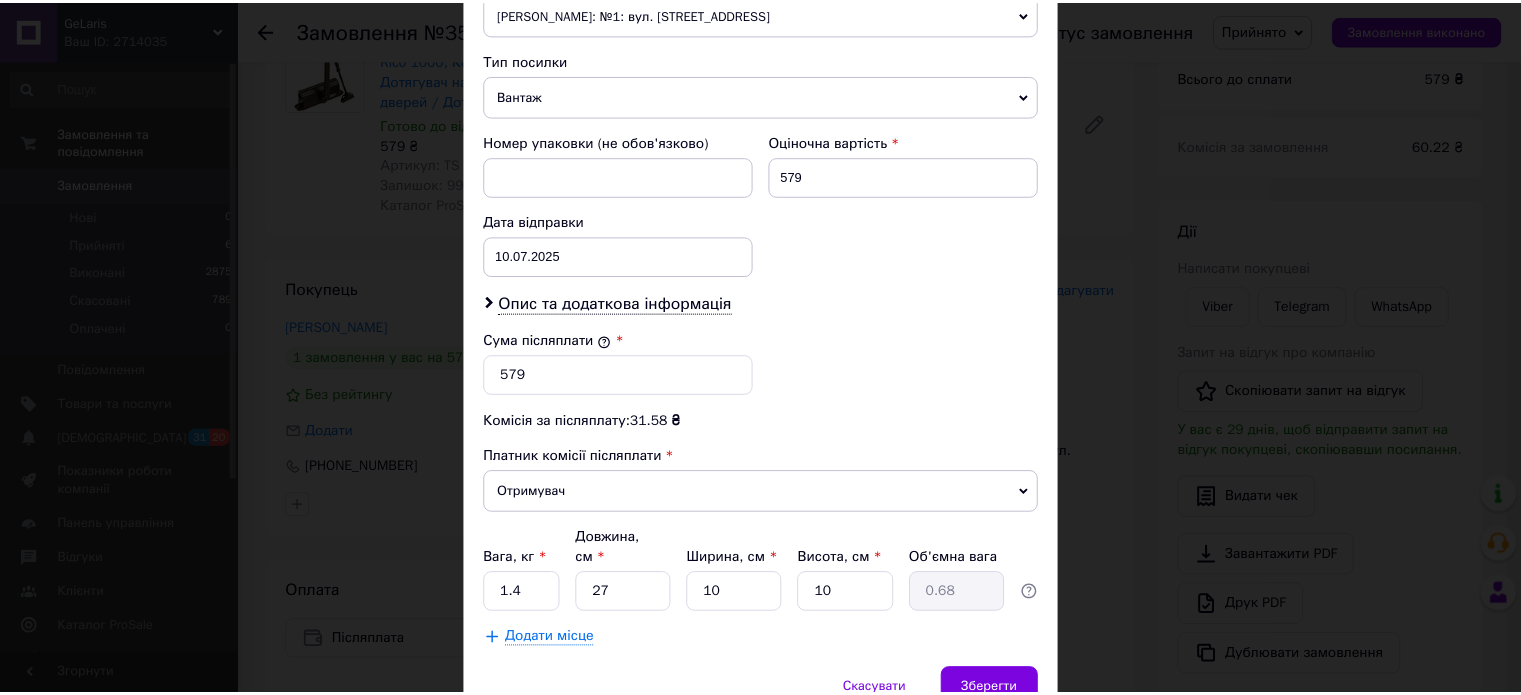 scroll, scrollTop: 824, scrollLeft: 0, axis: vertical 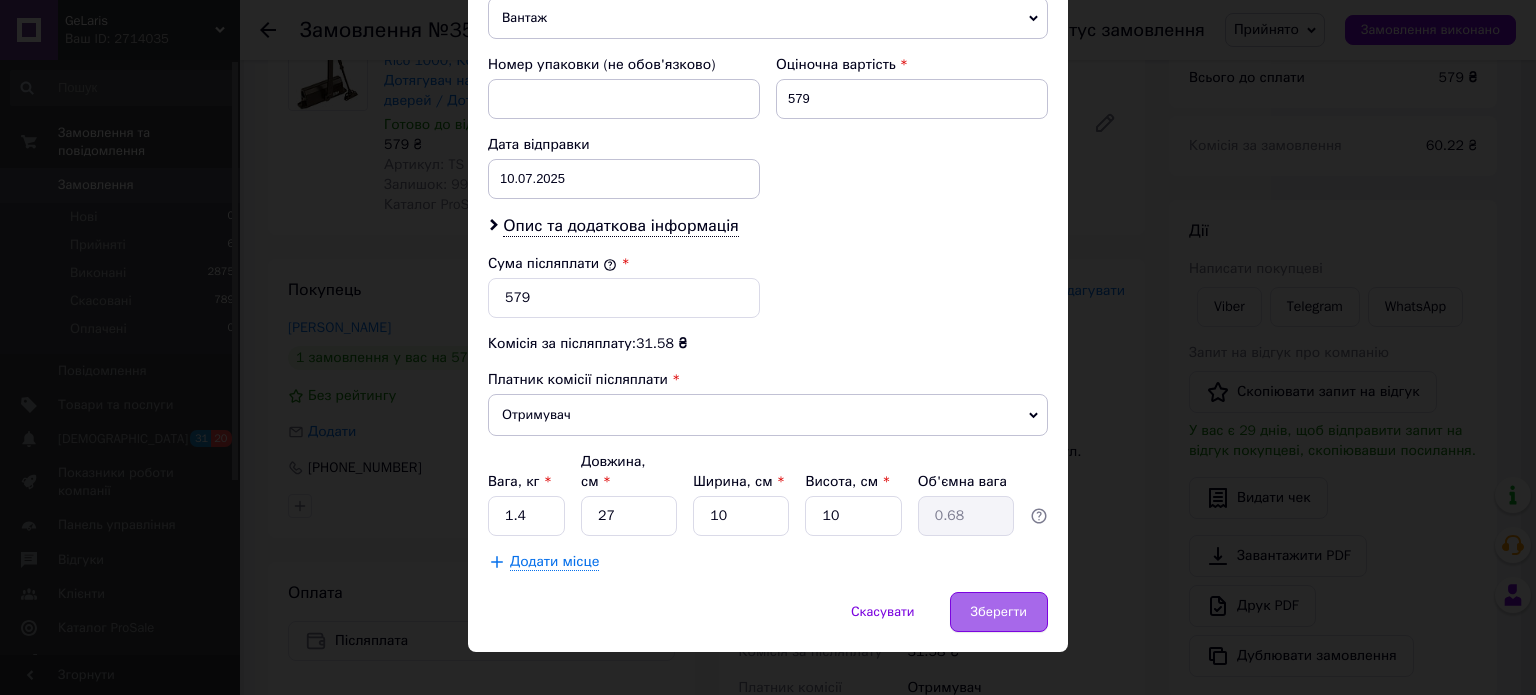 click on "Зберегти" at bounding box center [999, 612] 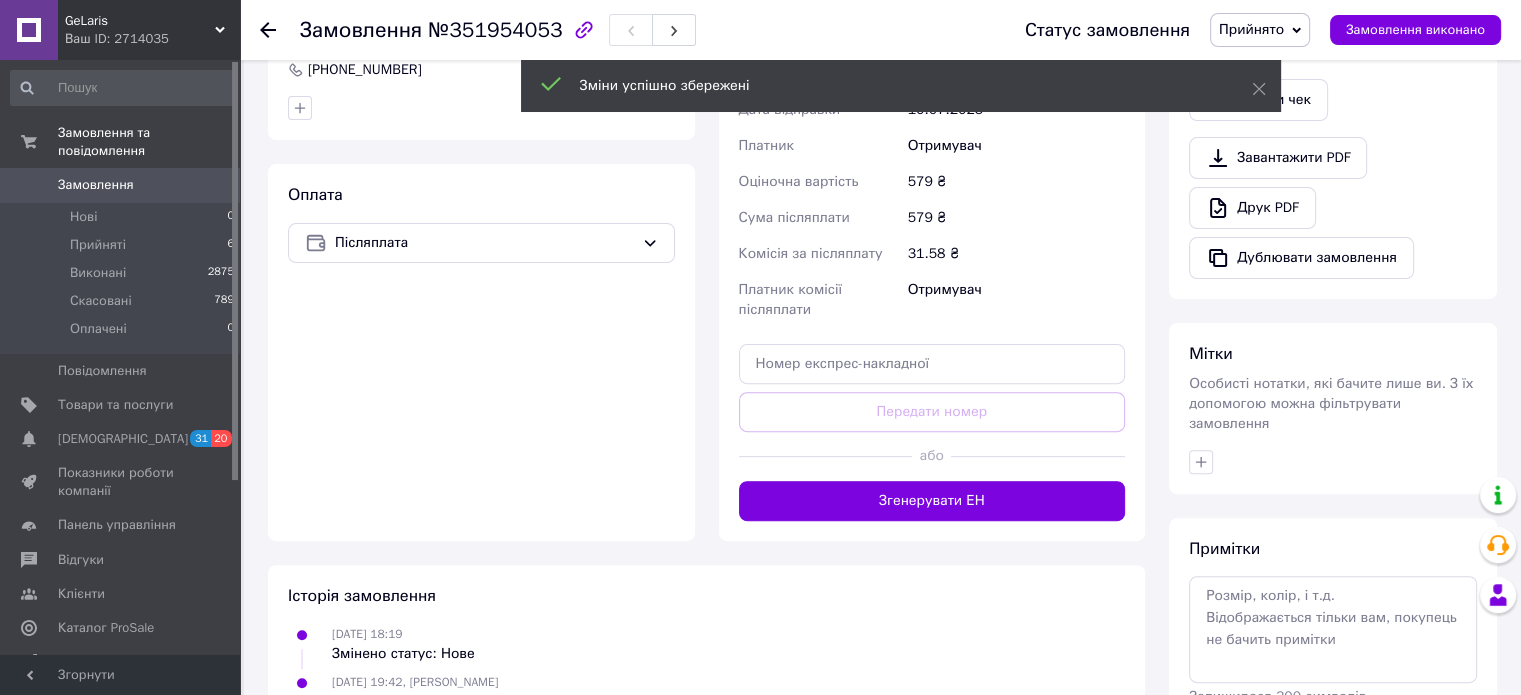 scroll, scrollTop: 600, scrollLeft: 0, axis: vertical 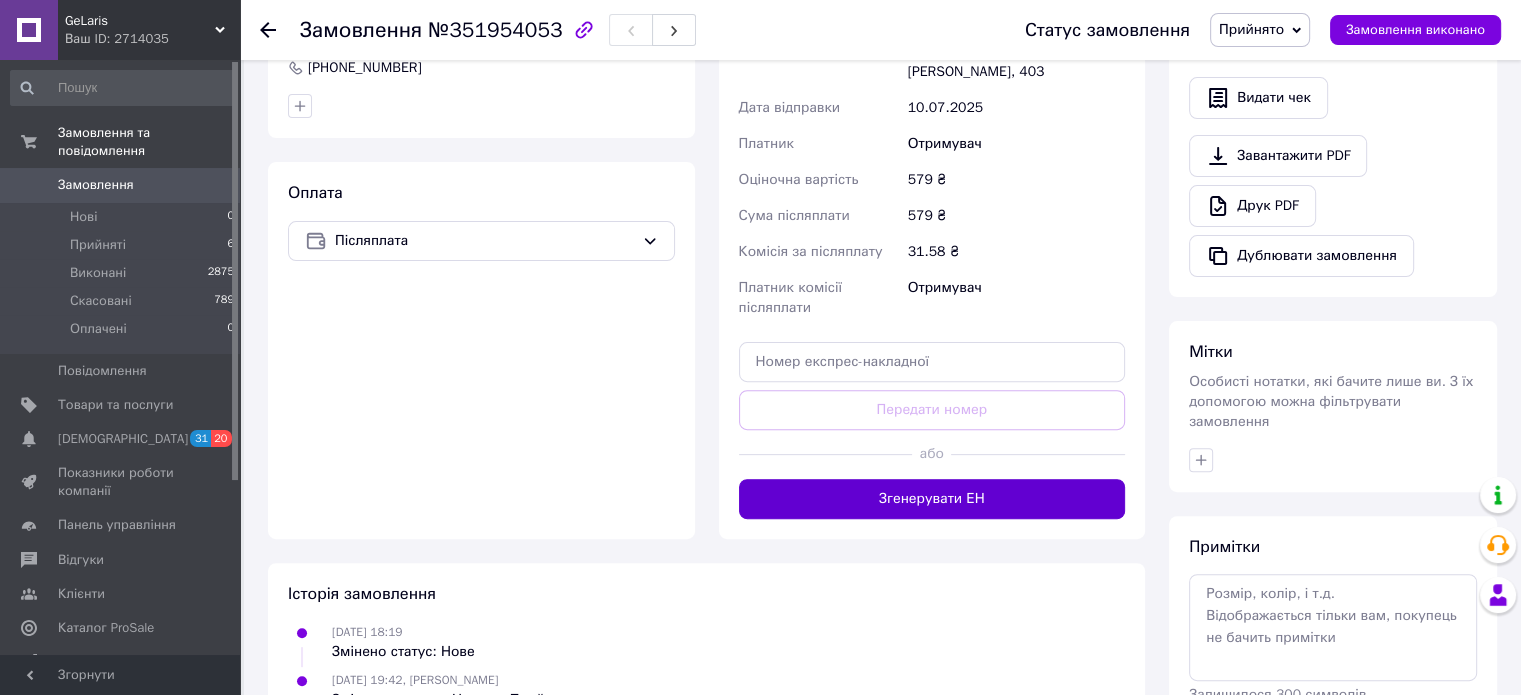 click on "Згенерувати ЕН" at bounding box center (932, 499) 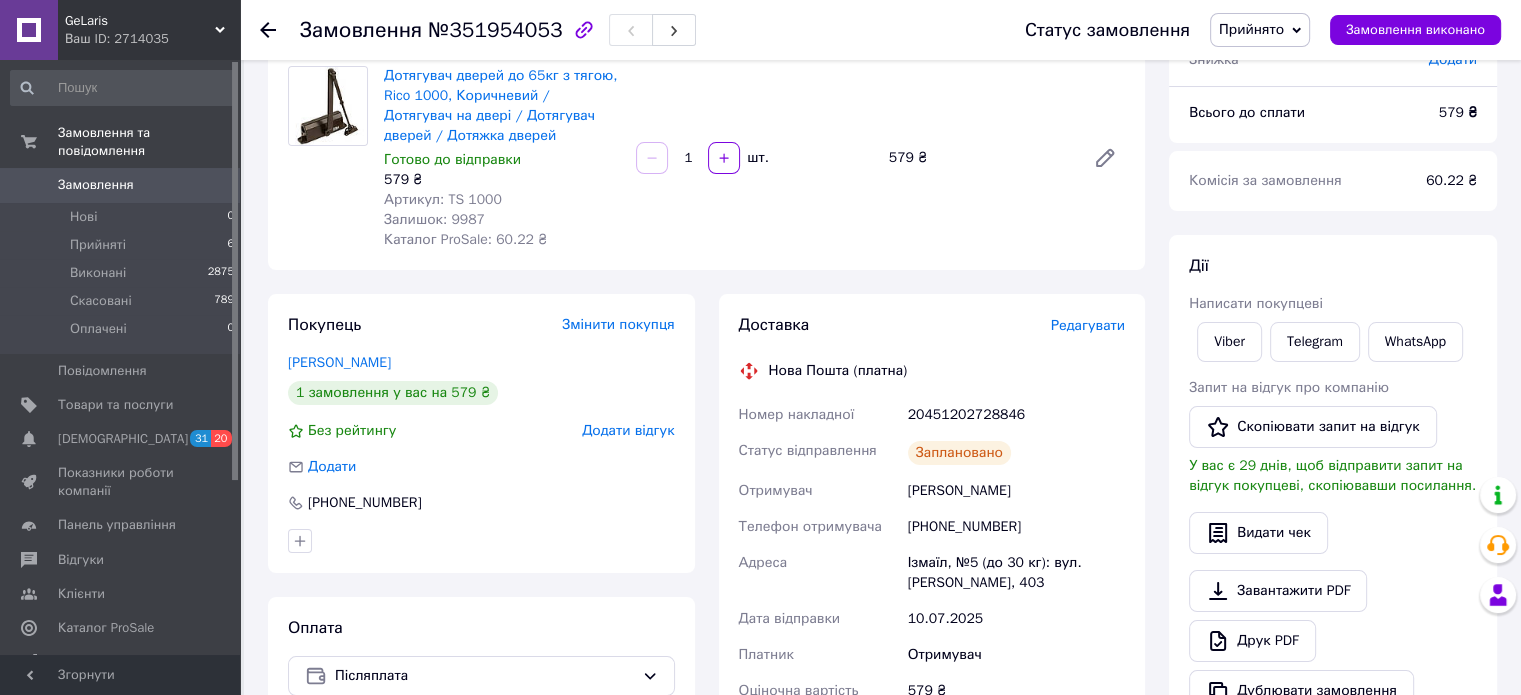 scroll, scrollTop: 100, scrollLeft: 0, axis: vertical 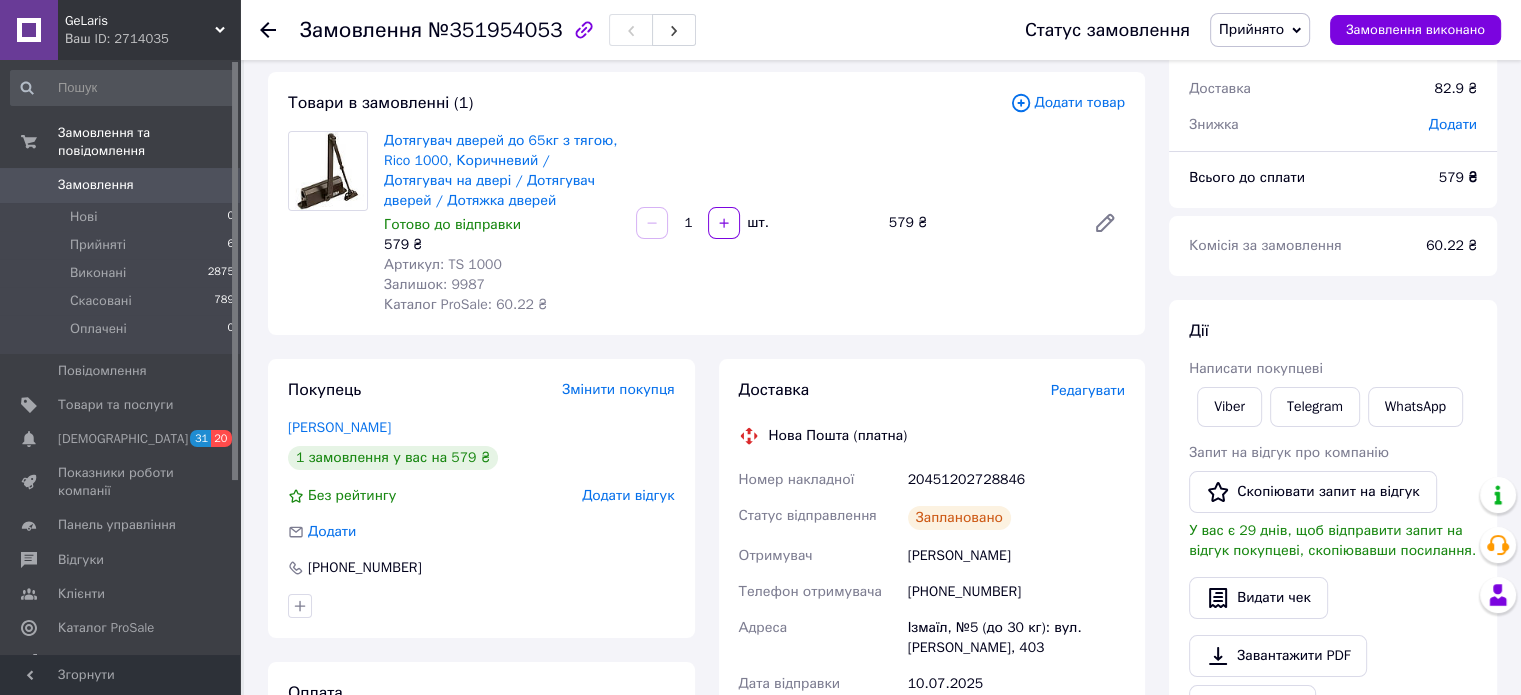 click on "Прийнято" at bounding box center [1251, 29] 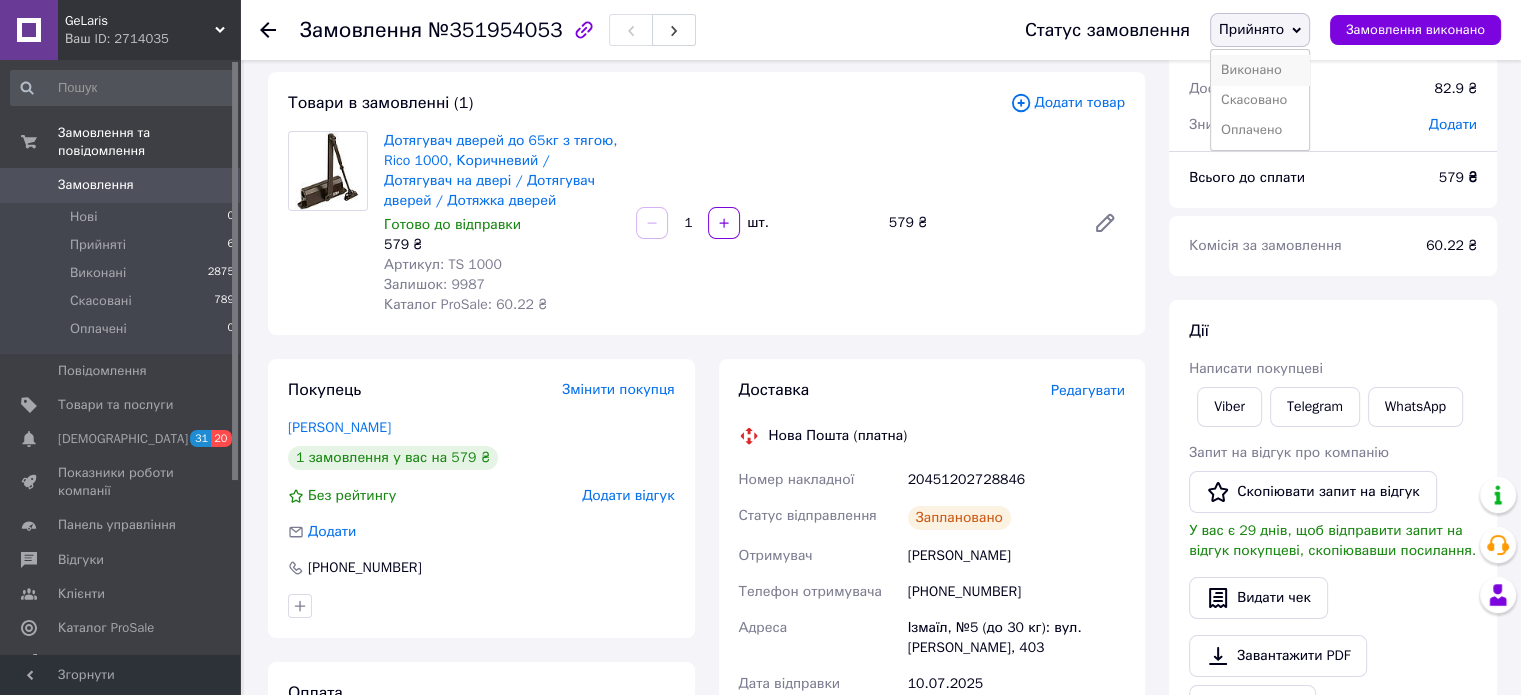 click on "Виконано" at bounding box center (1260, 70) 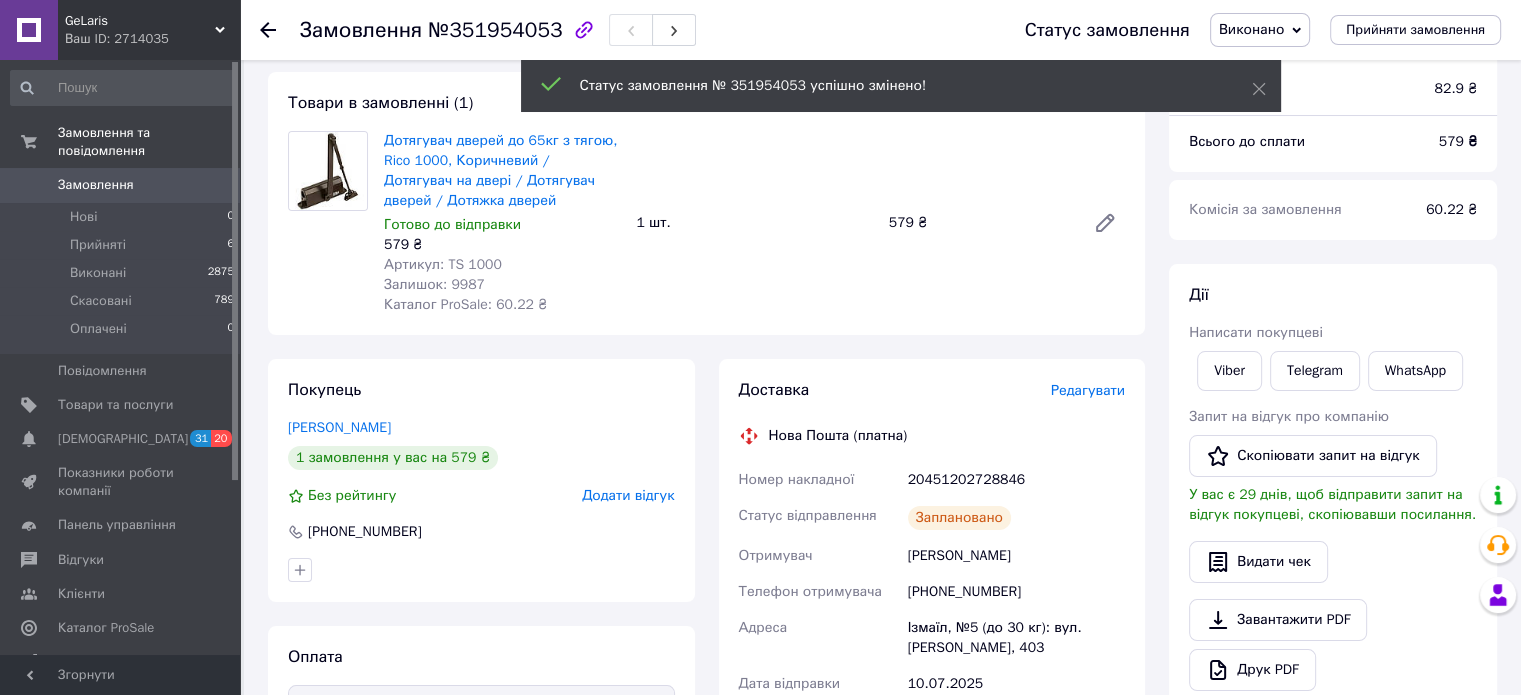 click 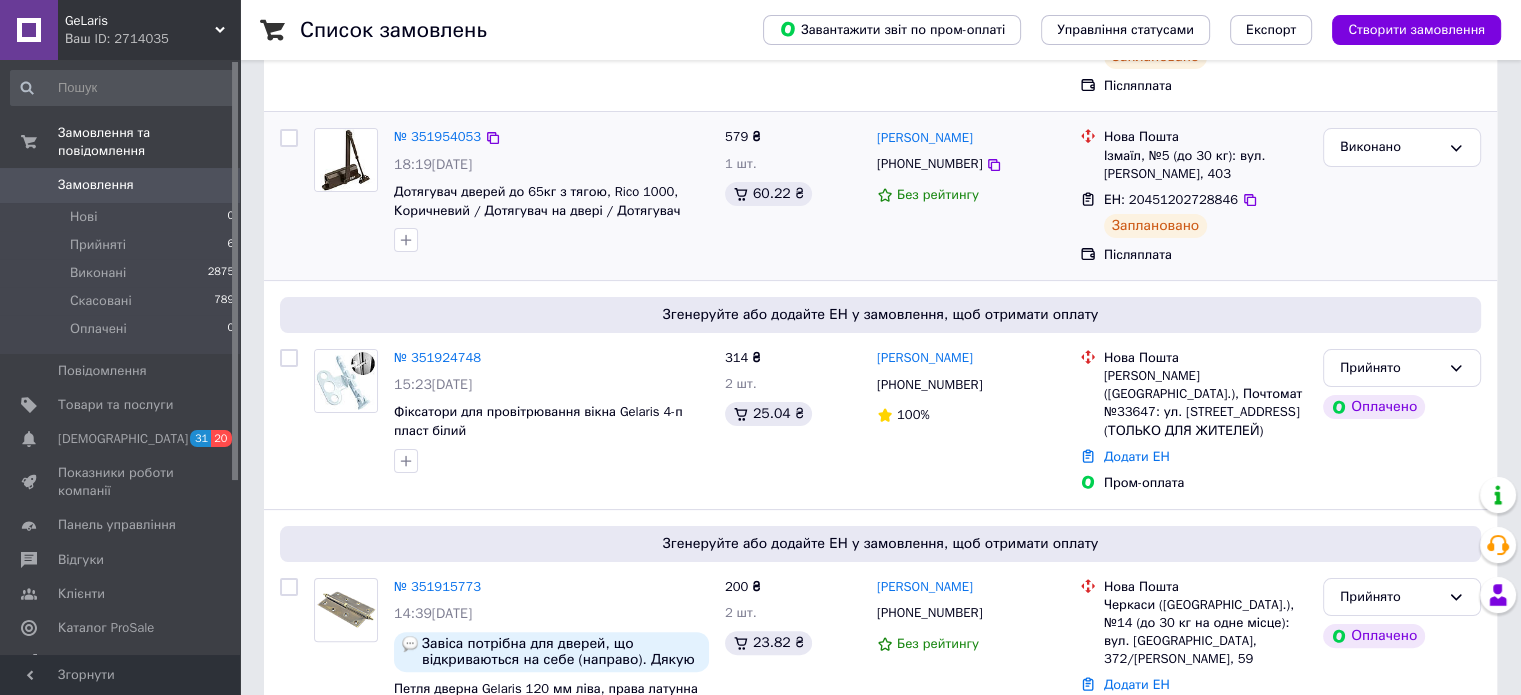 scroll, scrollTop: 400, scrollLeft: 0, axis: vertical 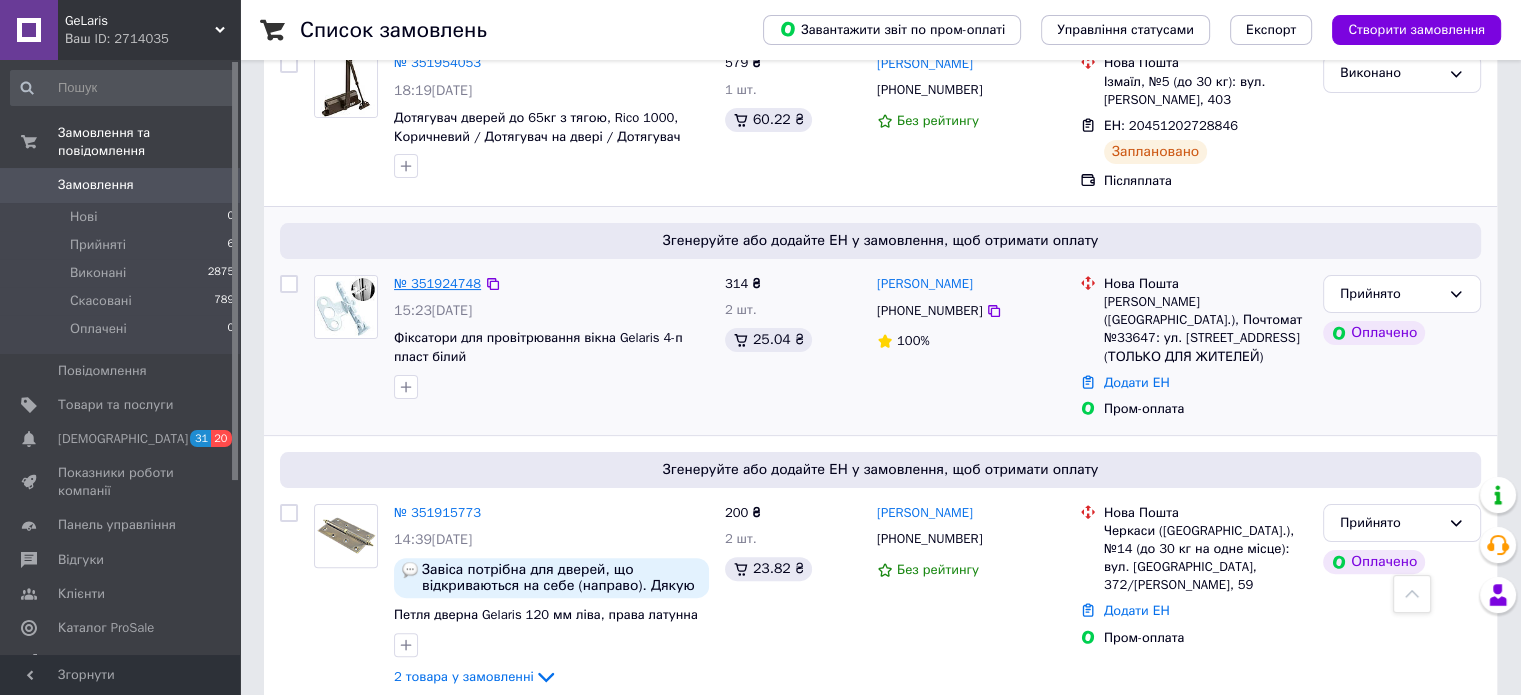 click on "№ 351924748" at bounding box center [437, 283] 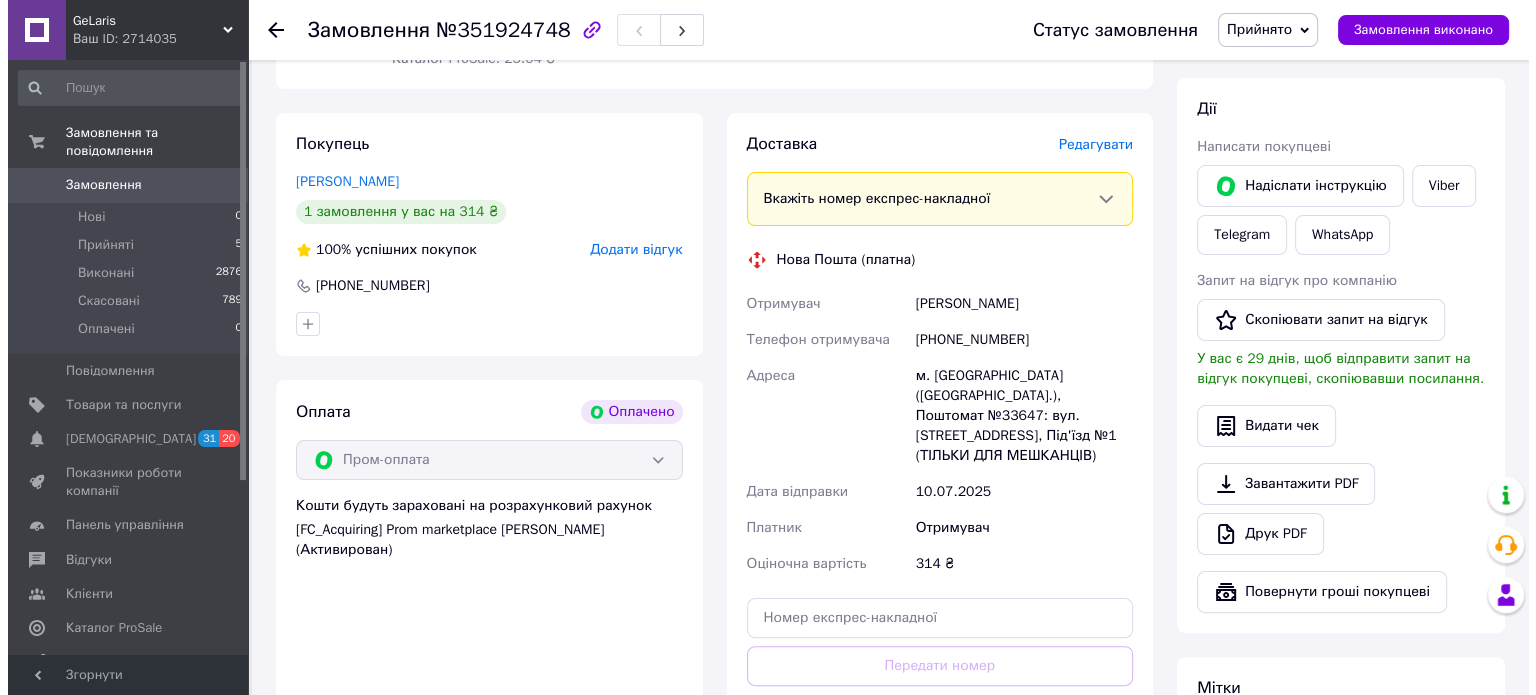 scroll, scrollTop: 400, scrollLeft: 0, axis: vertical 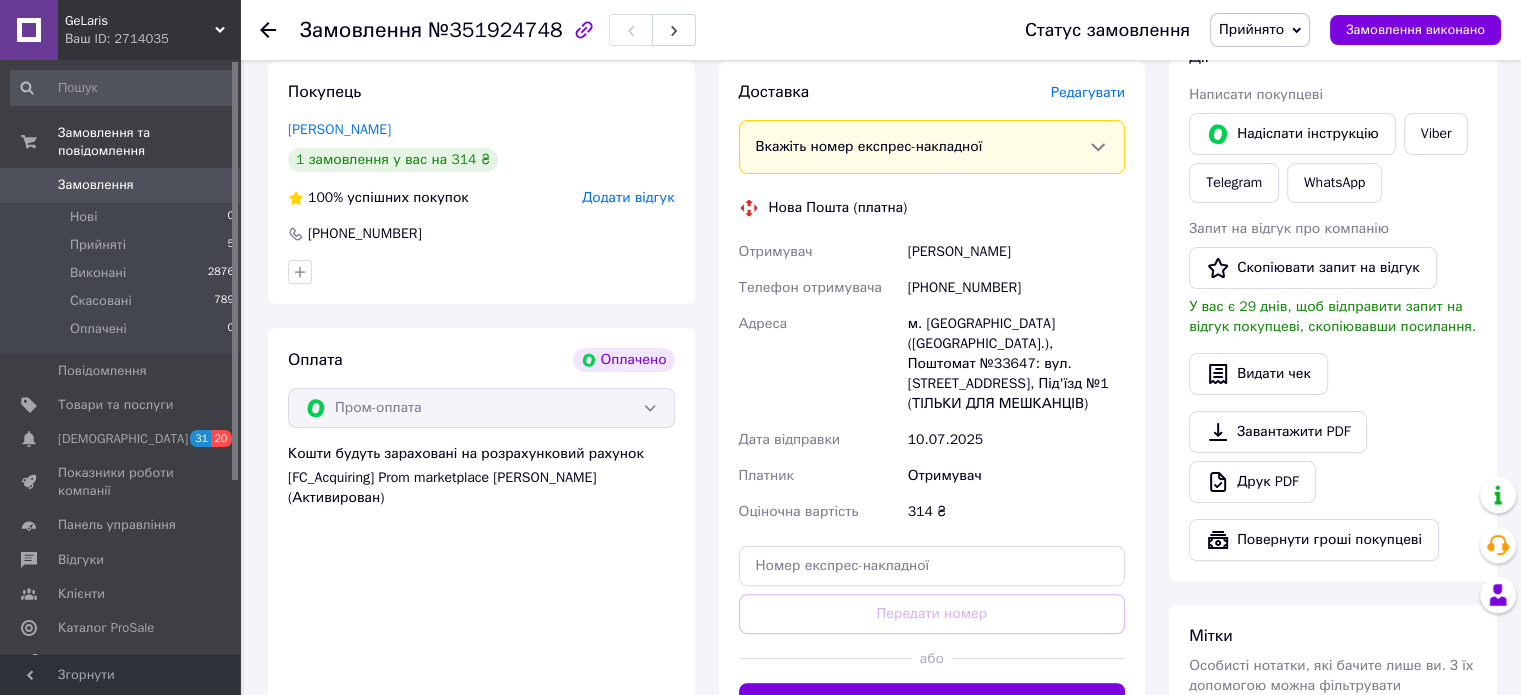click on "Редагувати" at bounding box center [1088, 92] 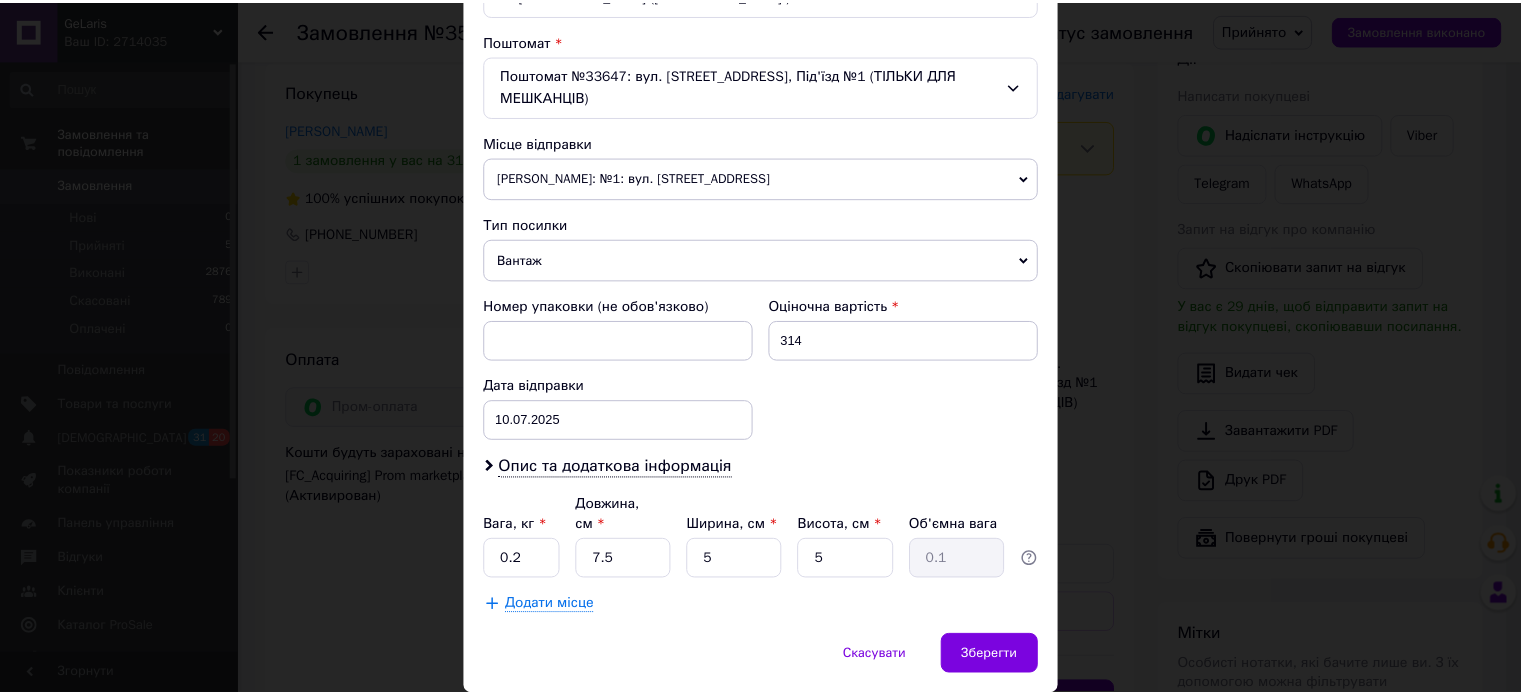 scroll, scrollTop: 649, scrollLeft: 0, axis: vertical 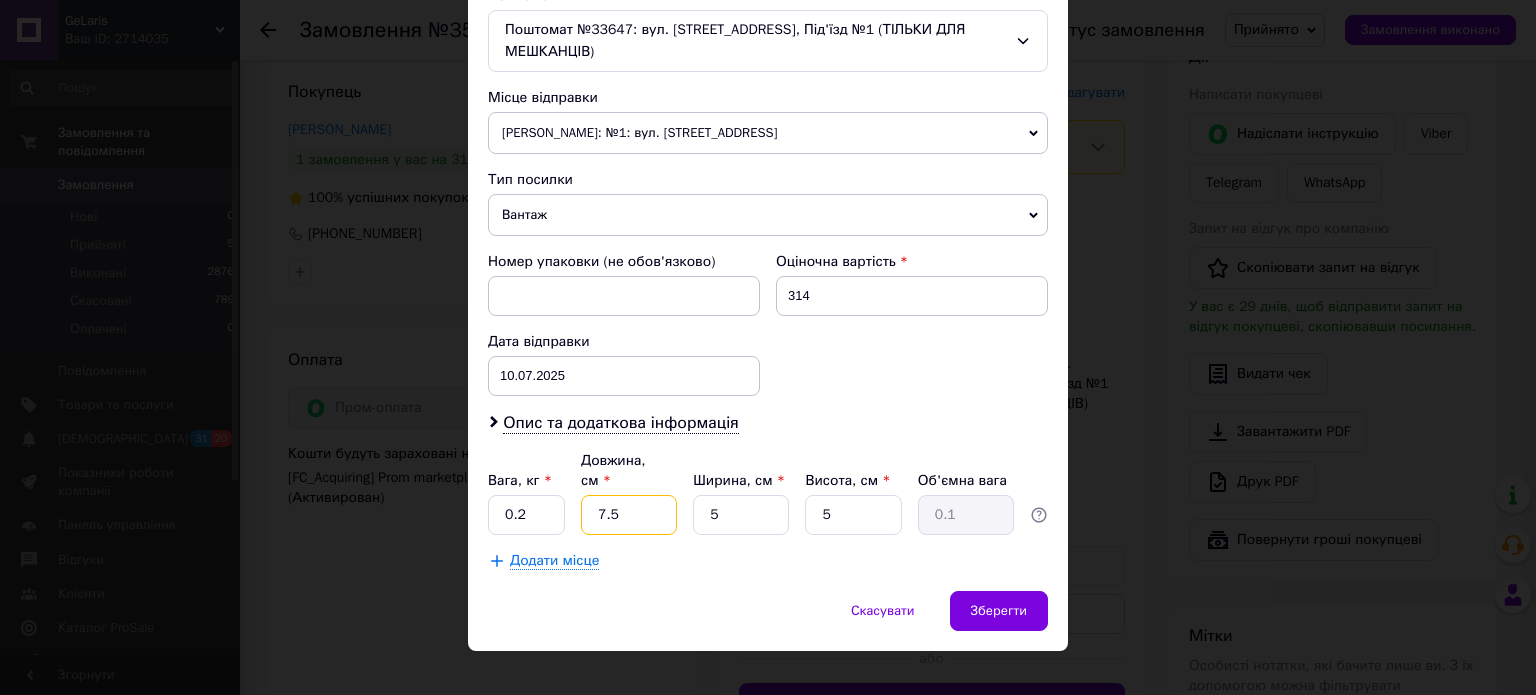 drag, startPoint x: 627, startPoint y: 490, endPoint x: 580, endPoint y: 490, distance: 47 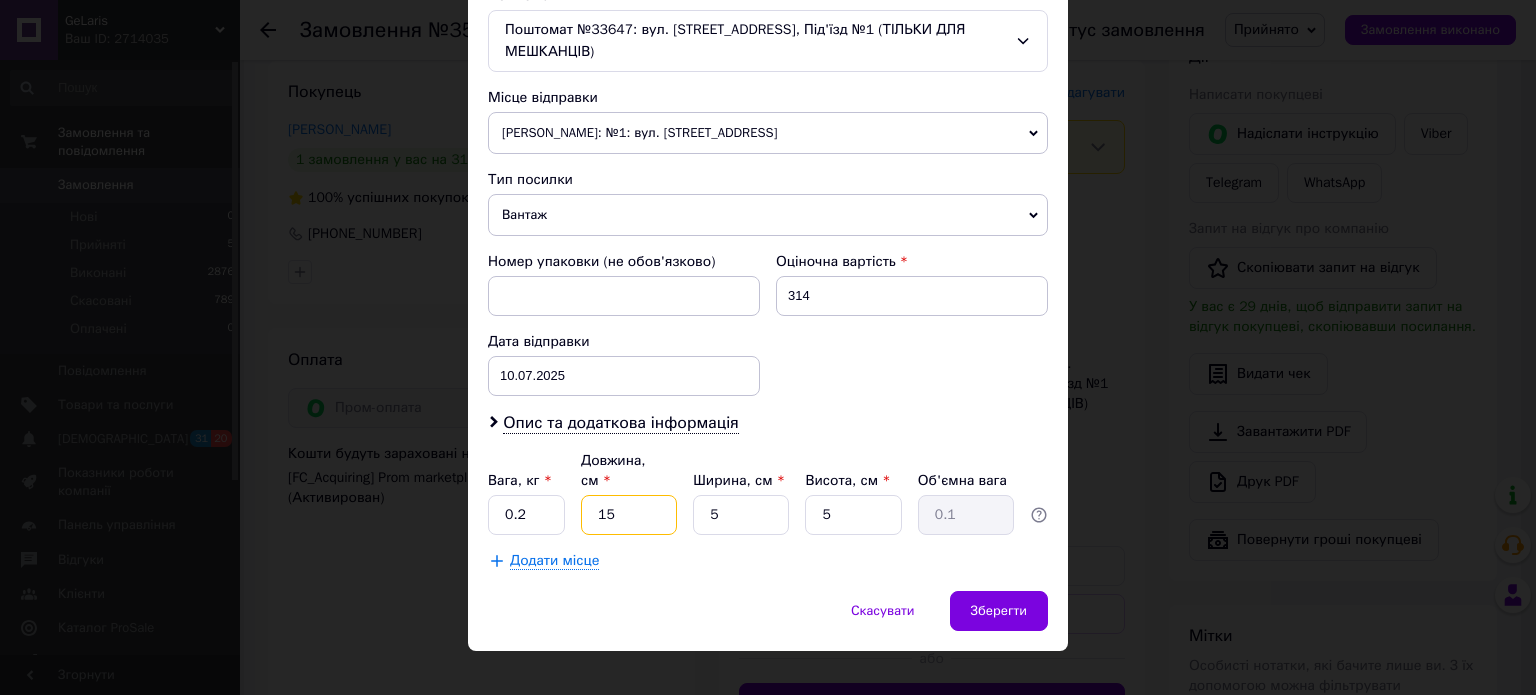 type on "15" 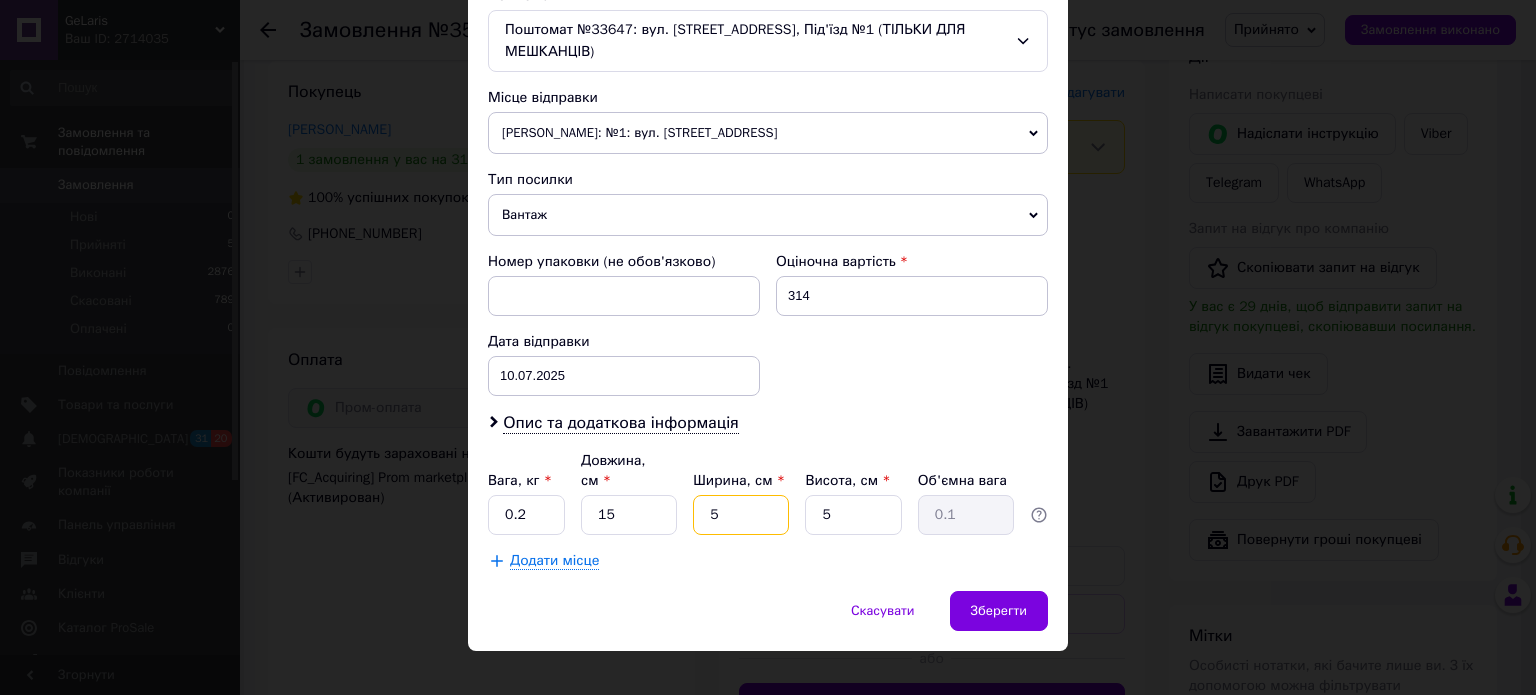 drag, startPoint x: 707, startPoint y: 487, endPoint x: 688, endPoint y: 488, distance: 19.026299 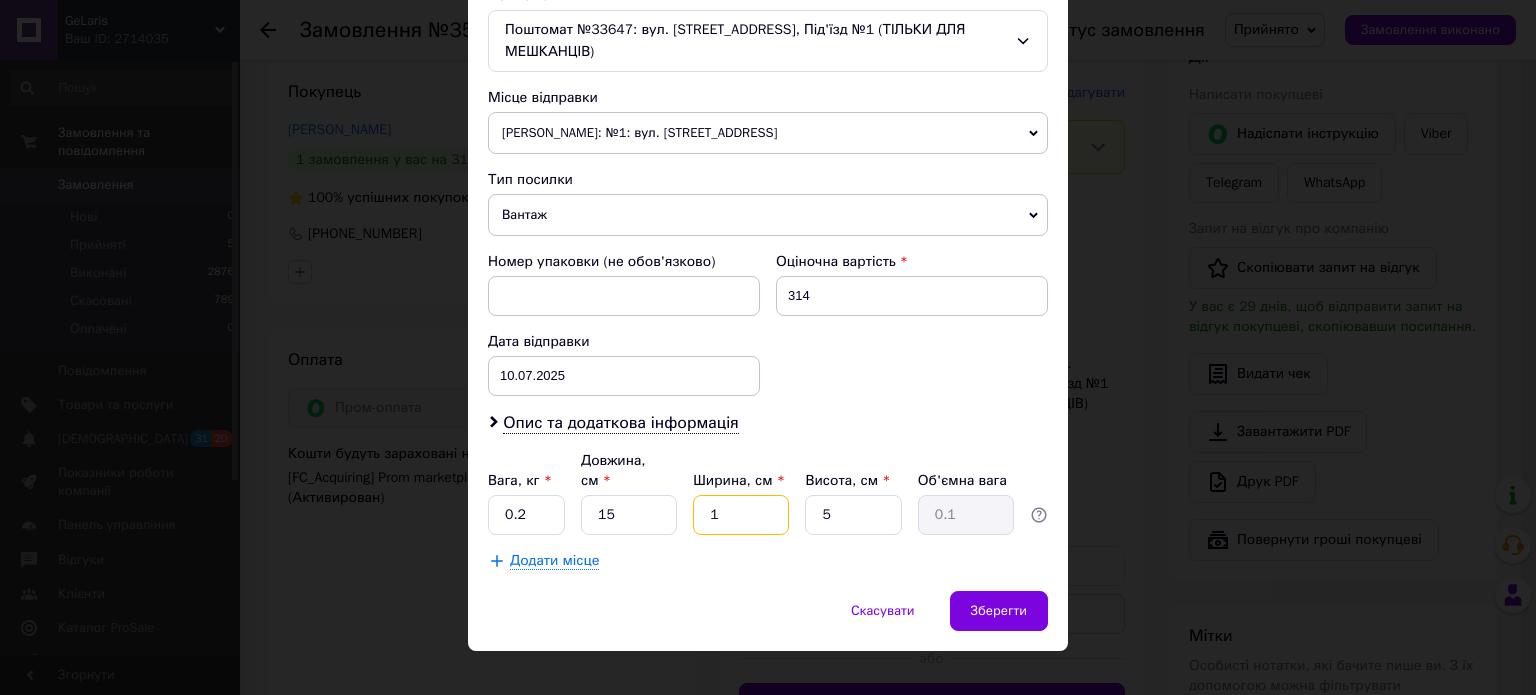 type on "10" 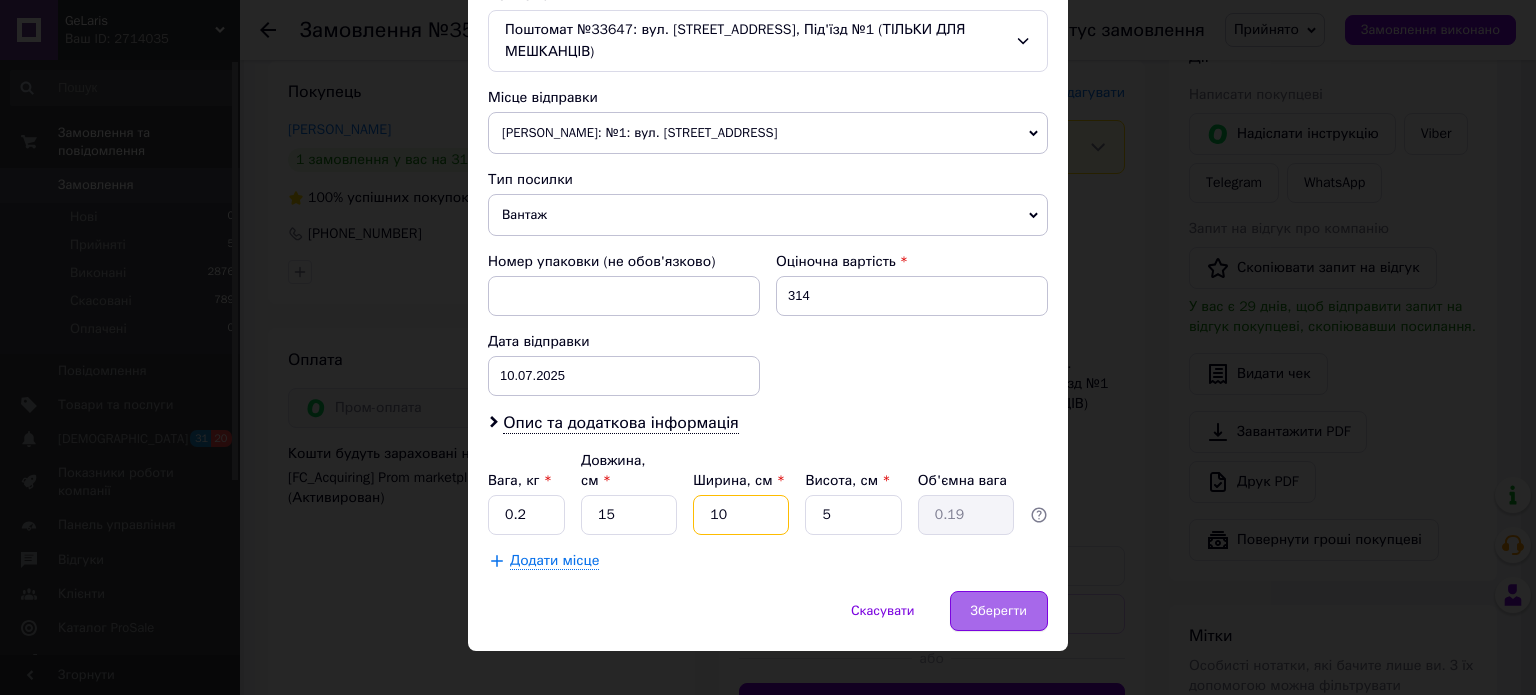 type on "10" 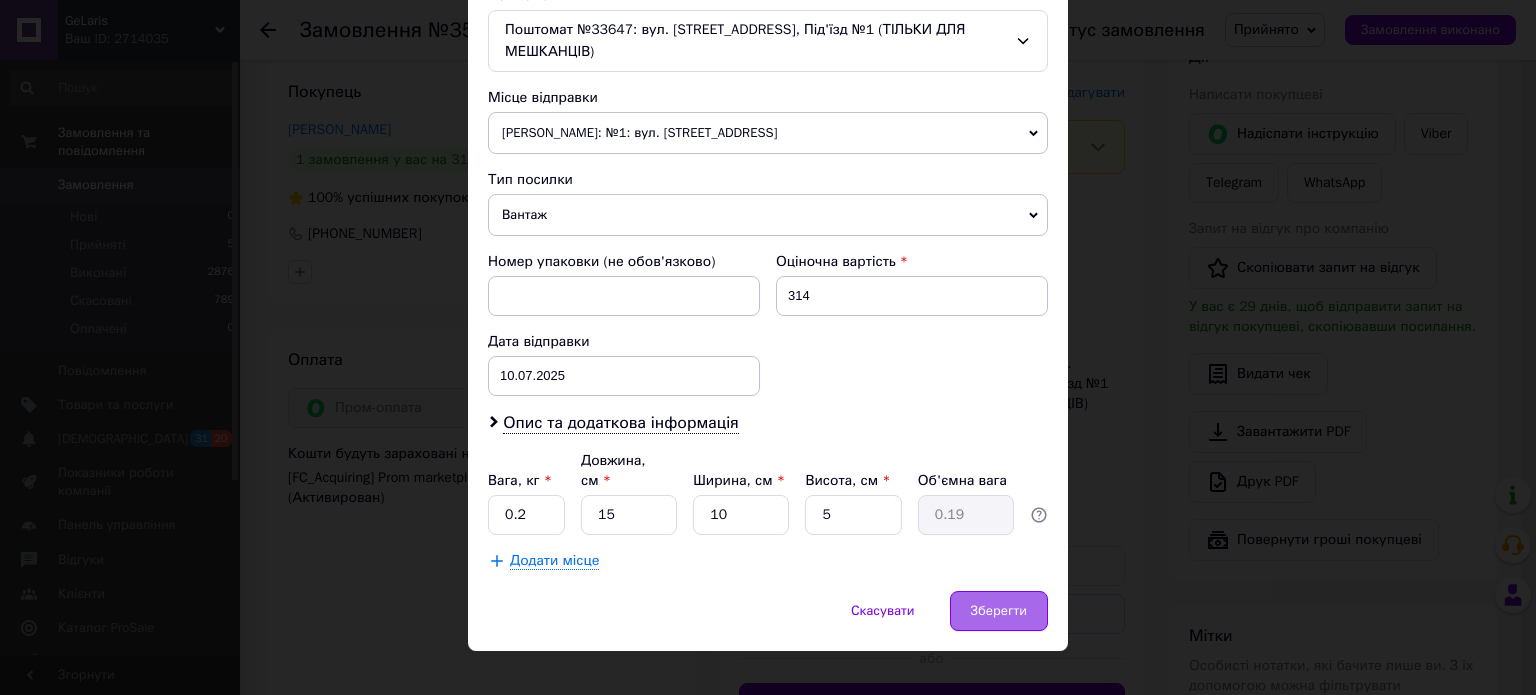 click on "Зберегти" at bounding box center (999, 611) 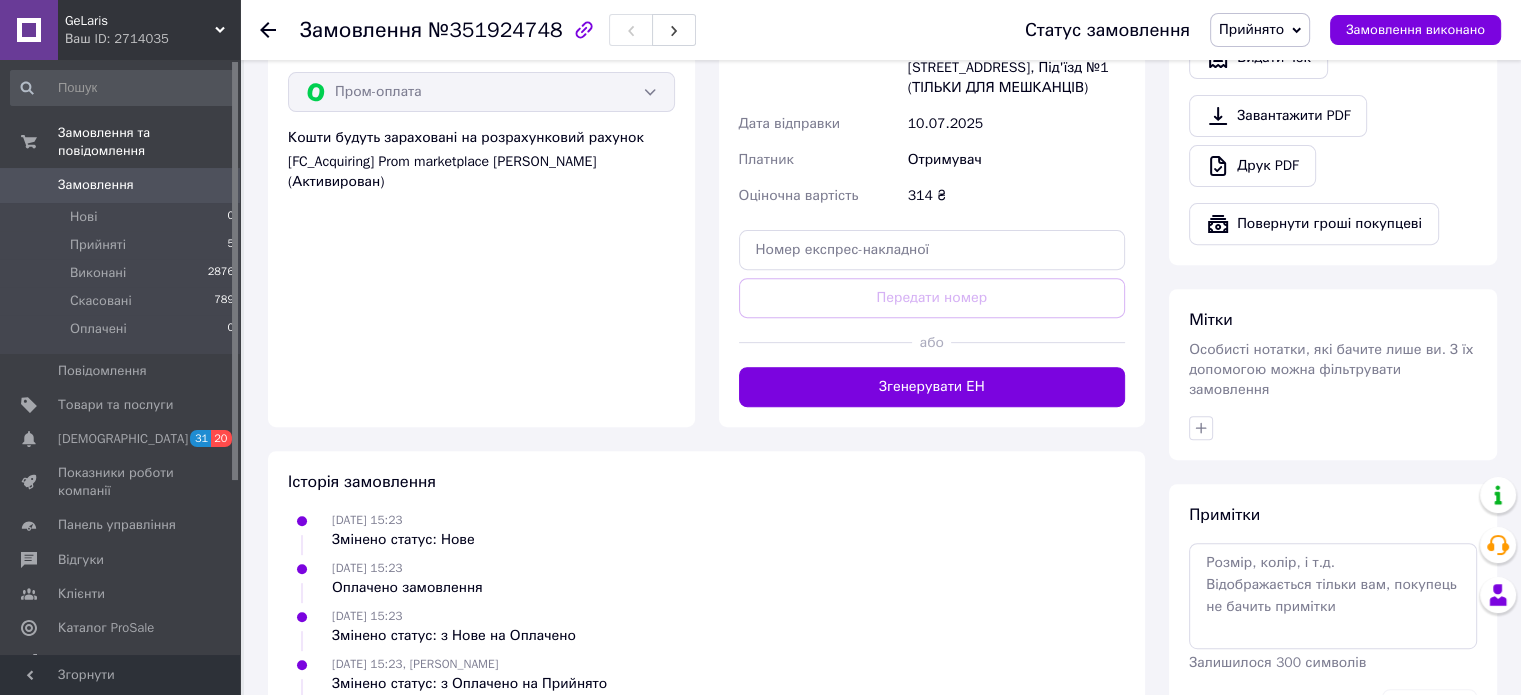 scroll, scrollTop: 800, scrollLeft: 0, axis: vertical 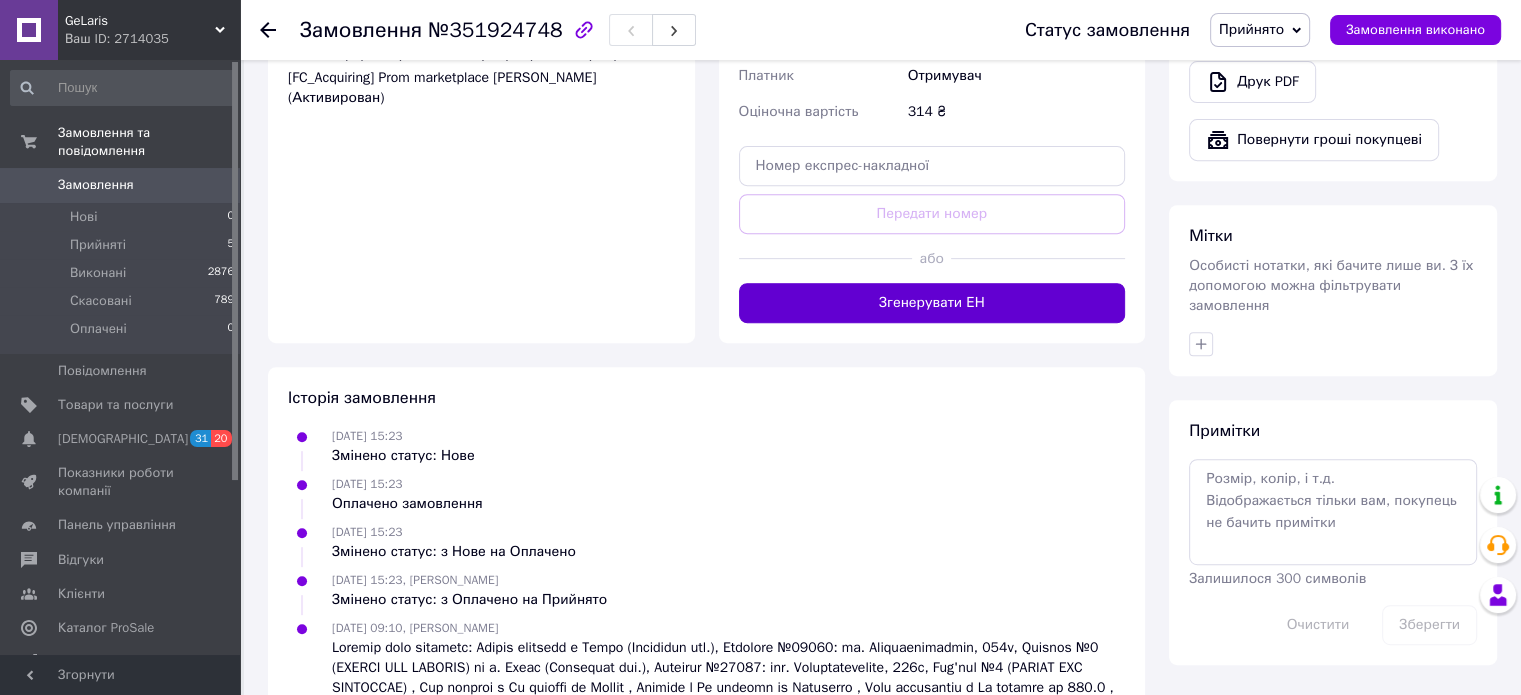 click on "Згенерувати ЕН" at bounding box center (932, 303) 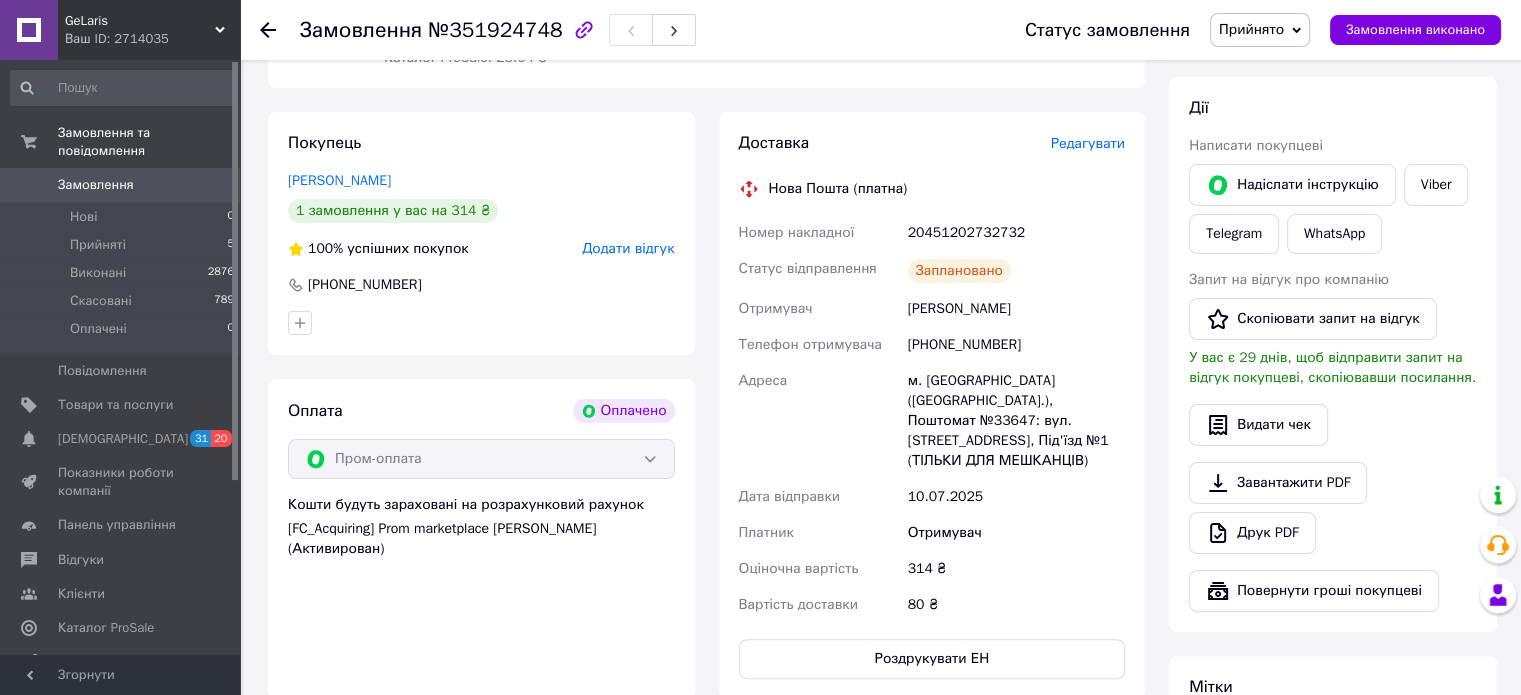 scroll, scrollTop: 300, scrollLeft: 0, axis: vertical 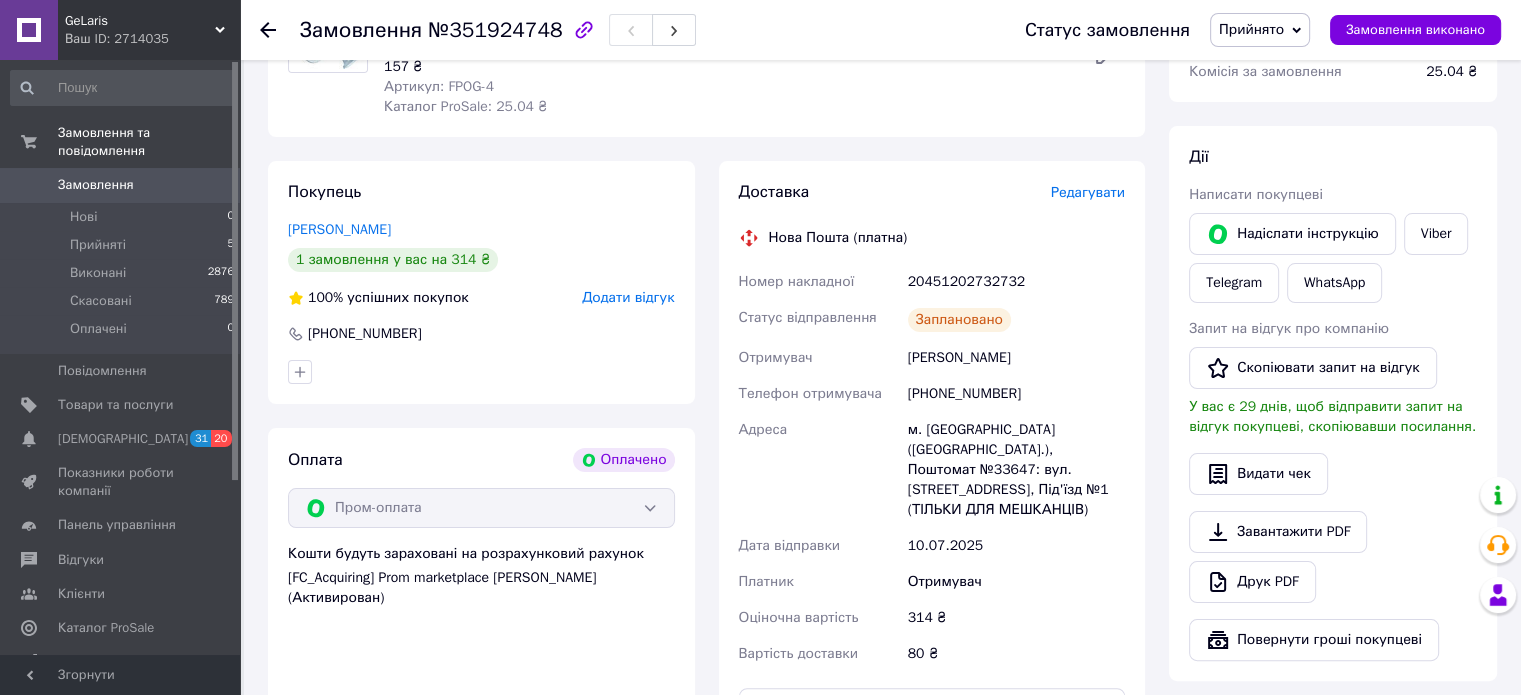 click on "Прийнято" at bounding box center [1251, 29] 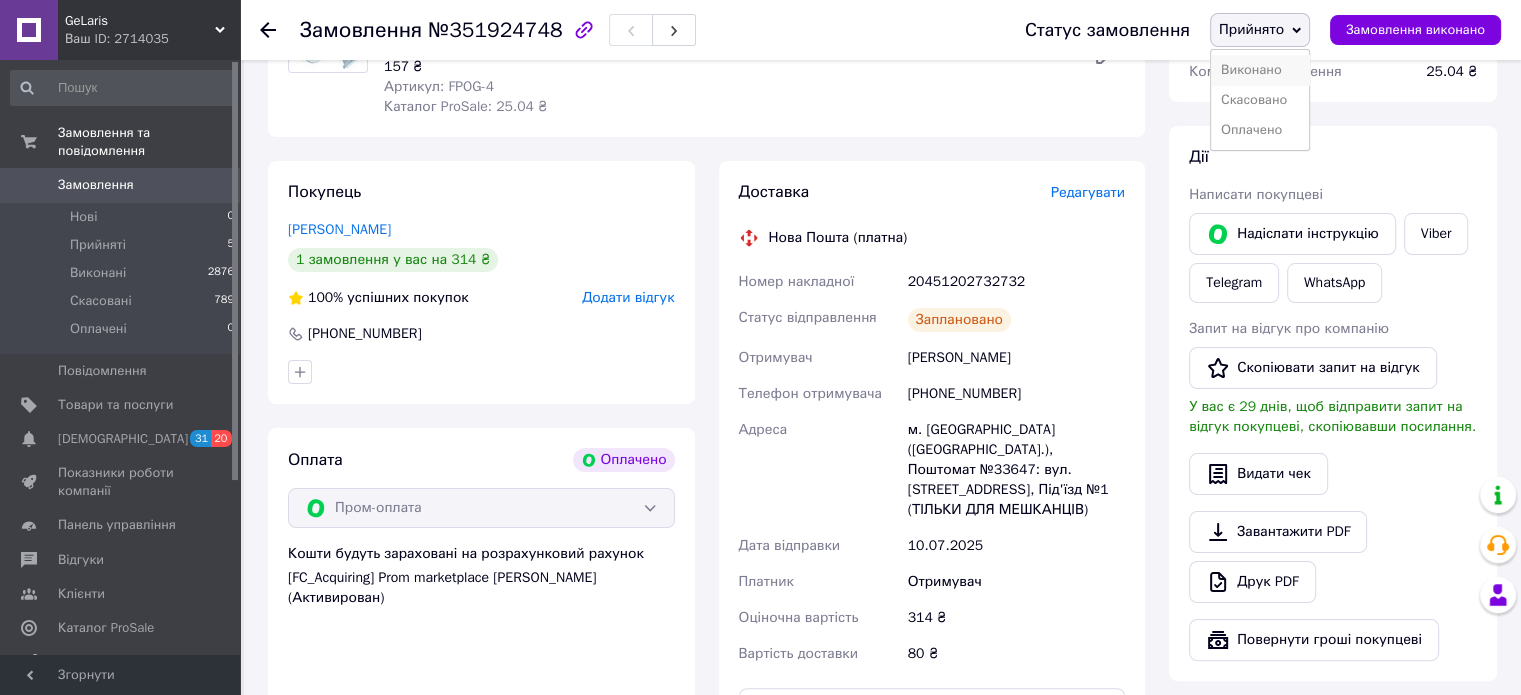 click on "Виконано" at bounding box center [1260, 70] 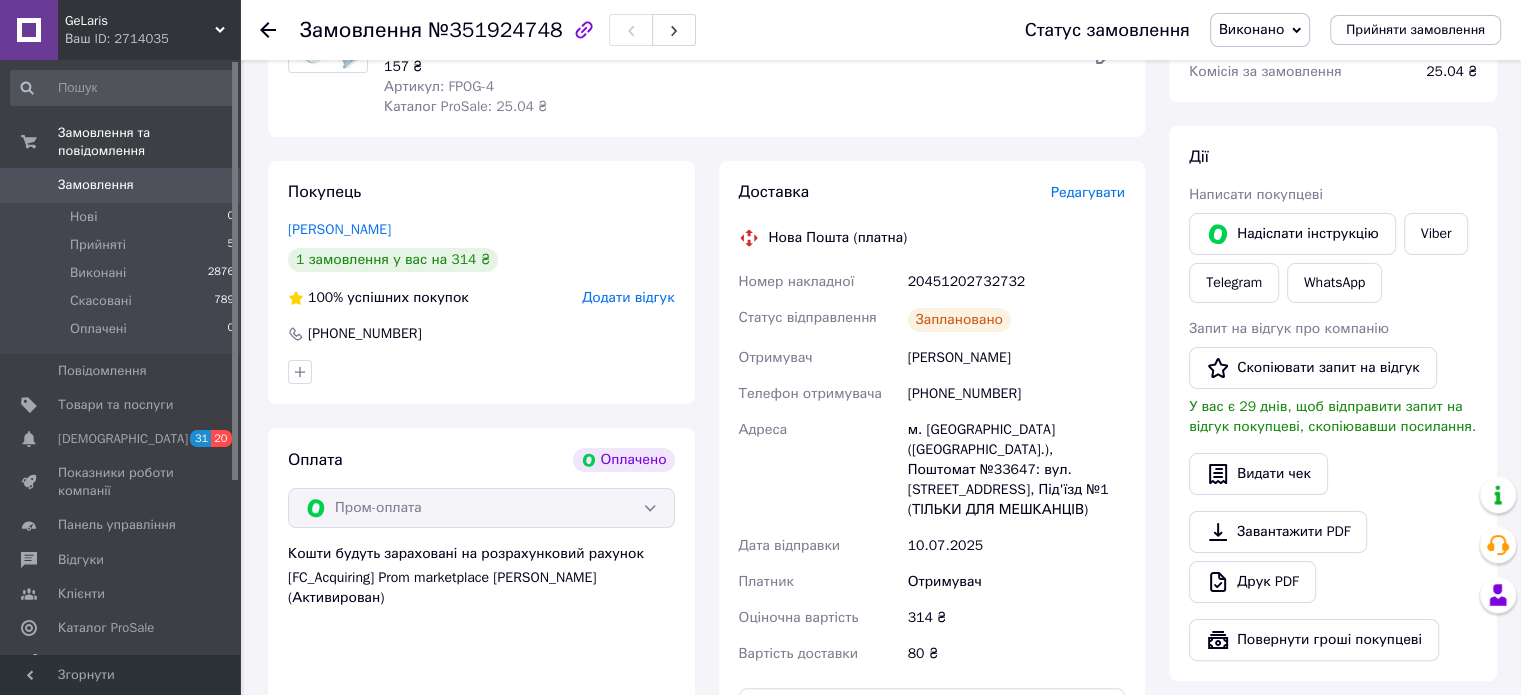 click 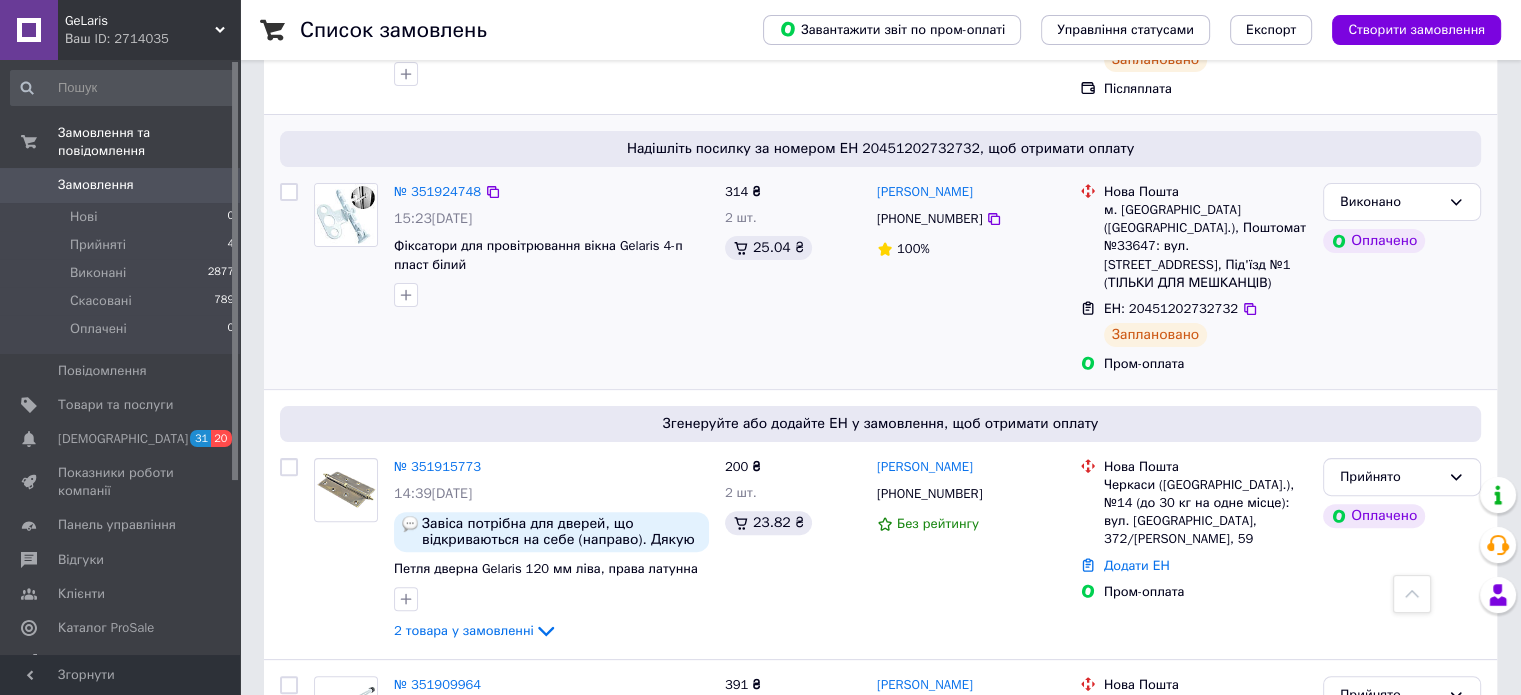 scroll, scrollTop: 500, scrollLeft: 0, axis: vertical 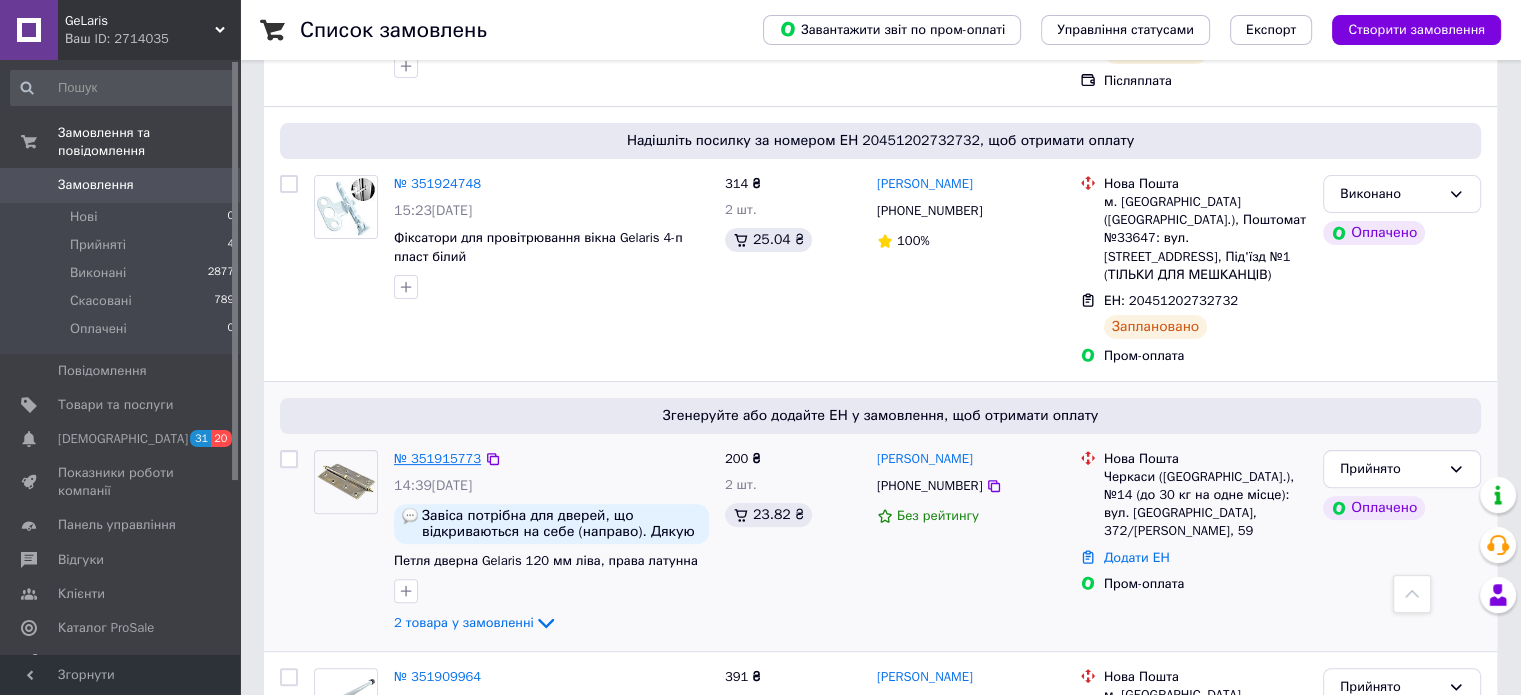 click on "№ 351915773" at bounding box center (437, 458) 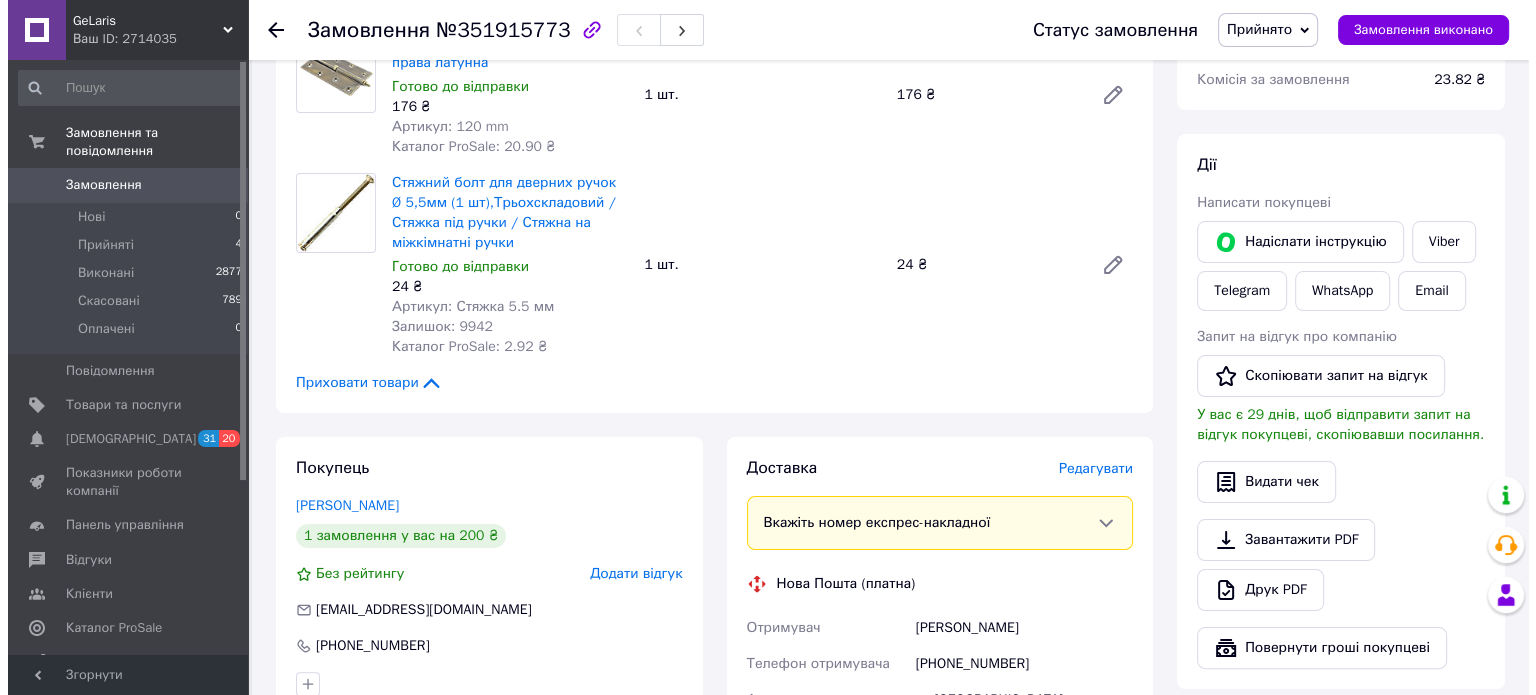 scroll, scrollTop: 400, scrollLeft: 0, axis: vertical 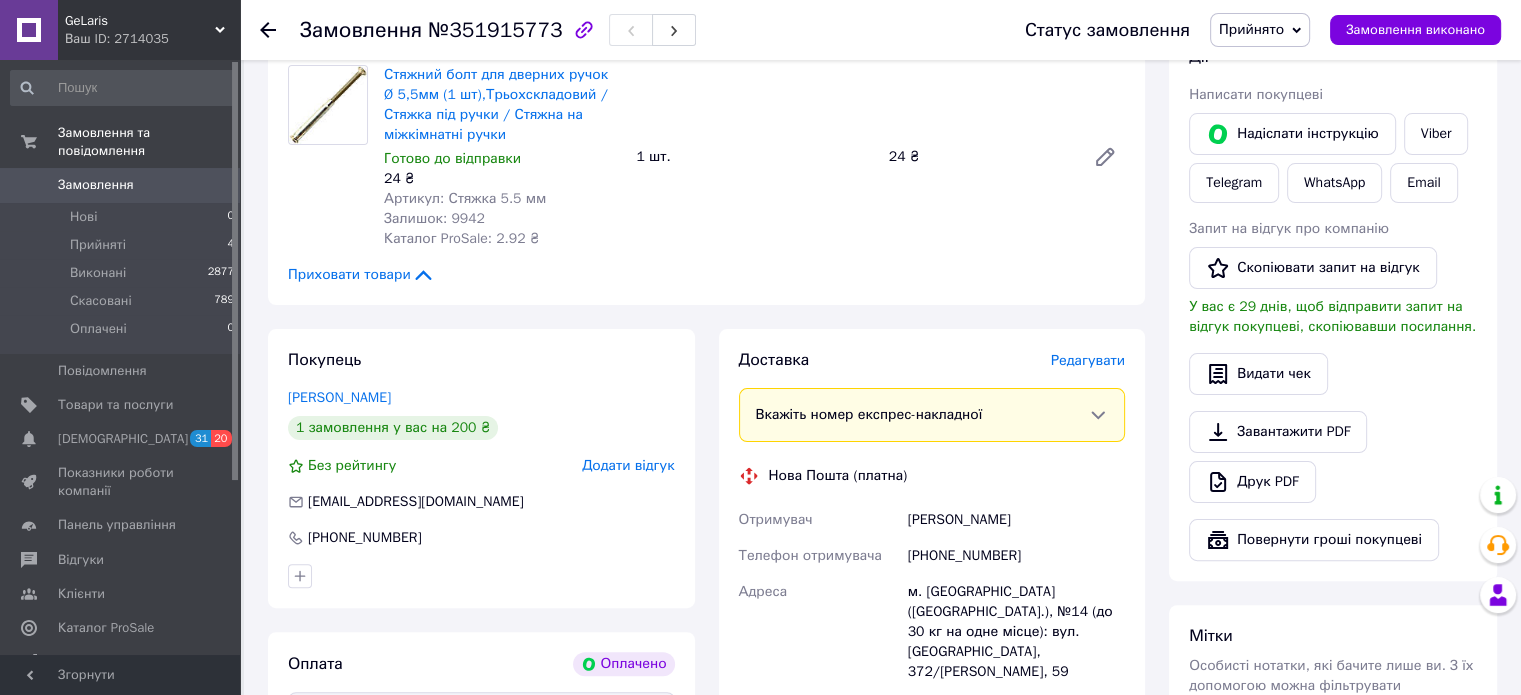click on "Редагувати" at bounding box center (1088, 360) 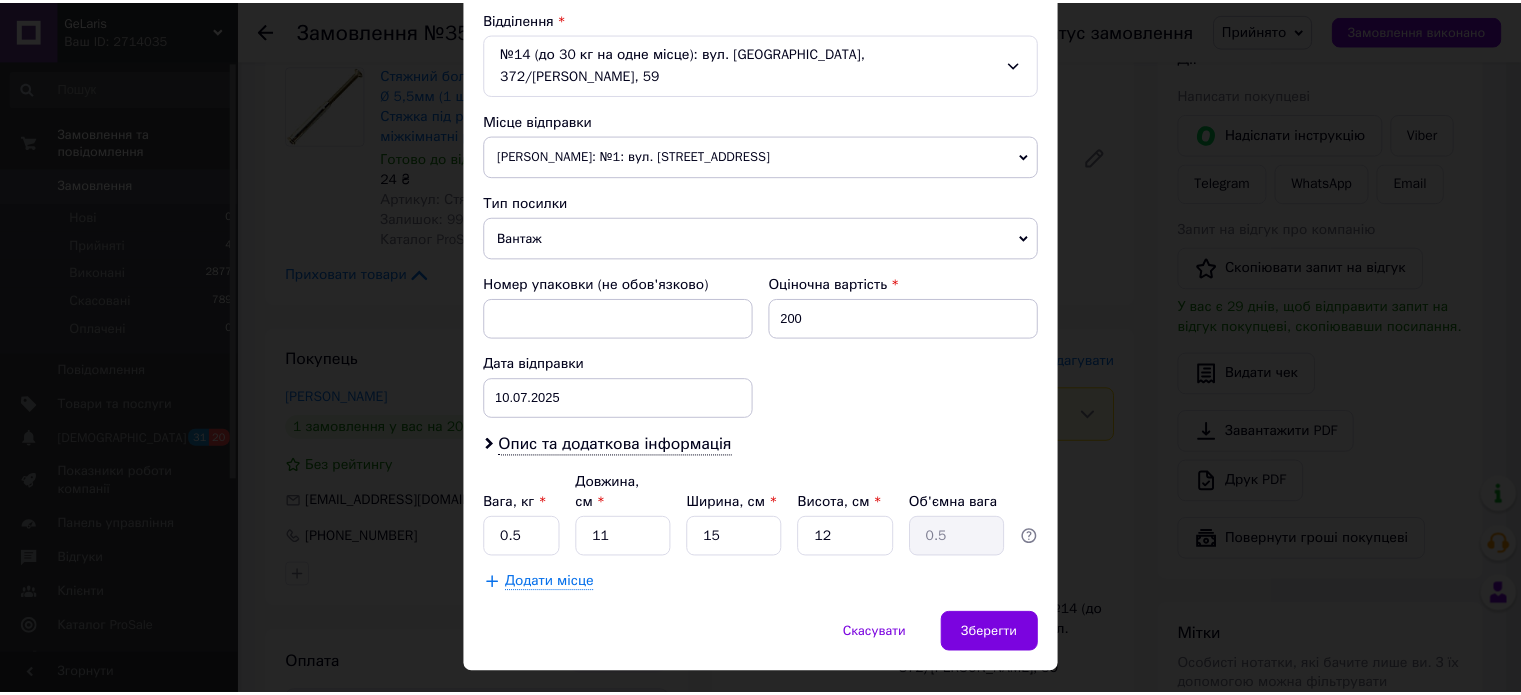 scroll, scrollTop: 627, scrollLeft: 0, axis: vertical 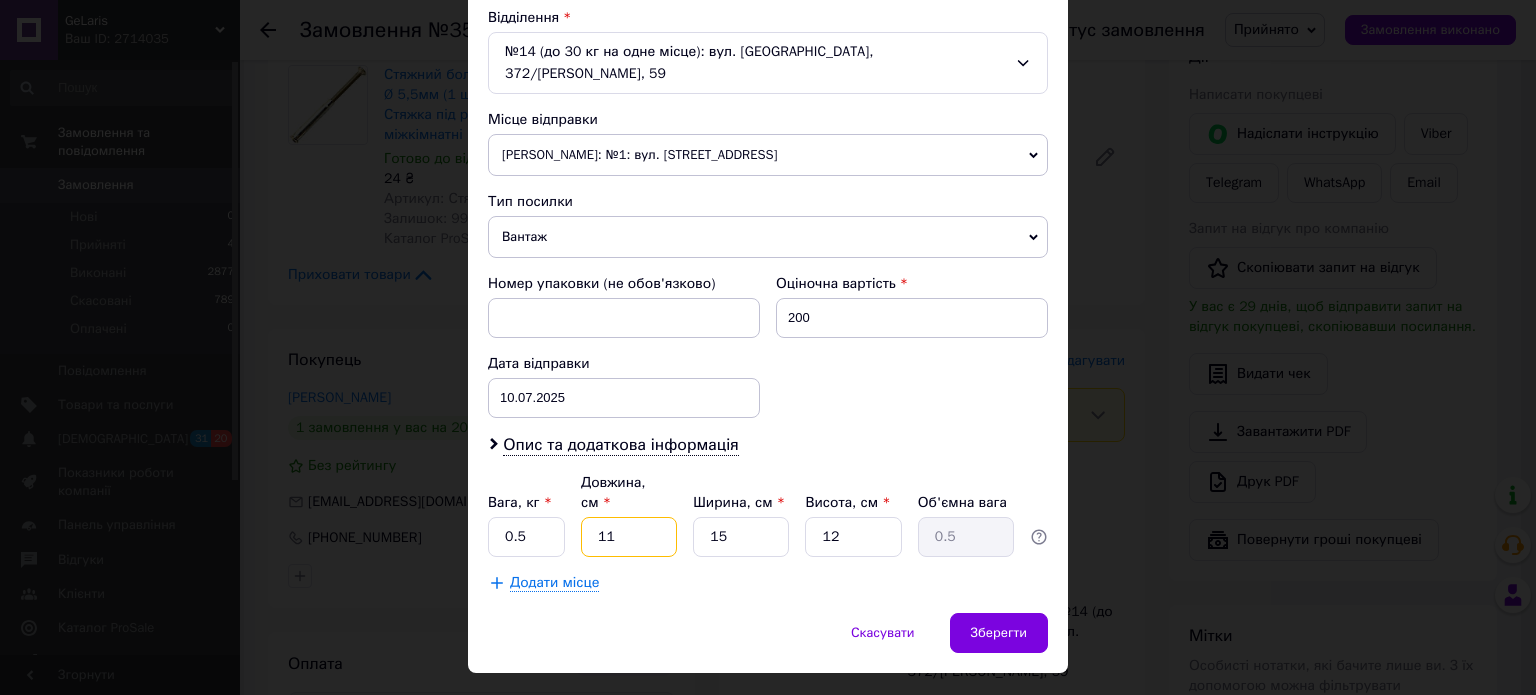 click on "11" at bounding box center [629, 537] 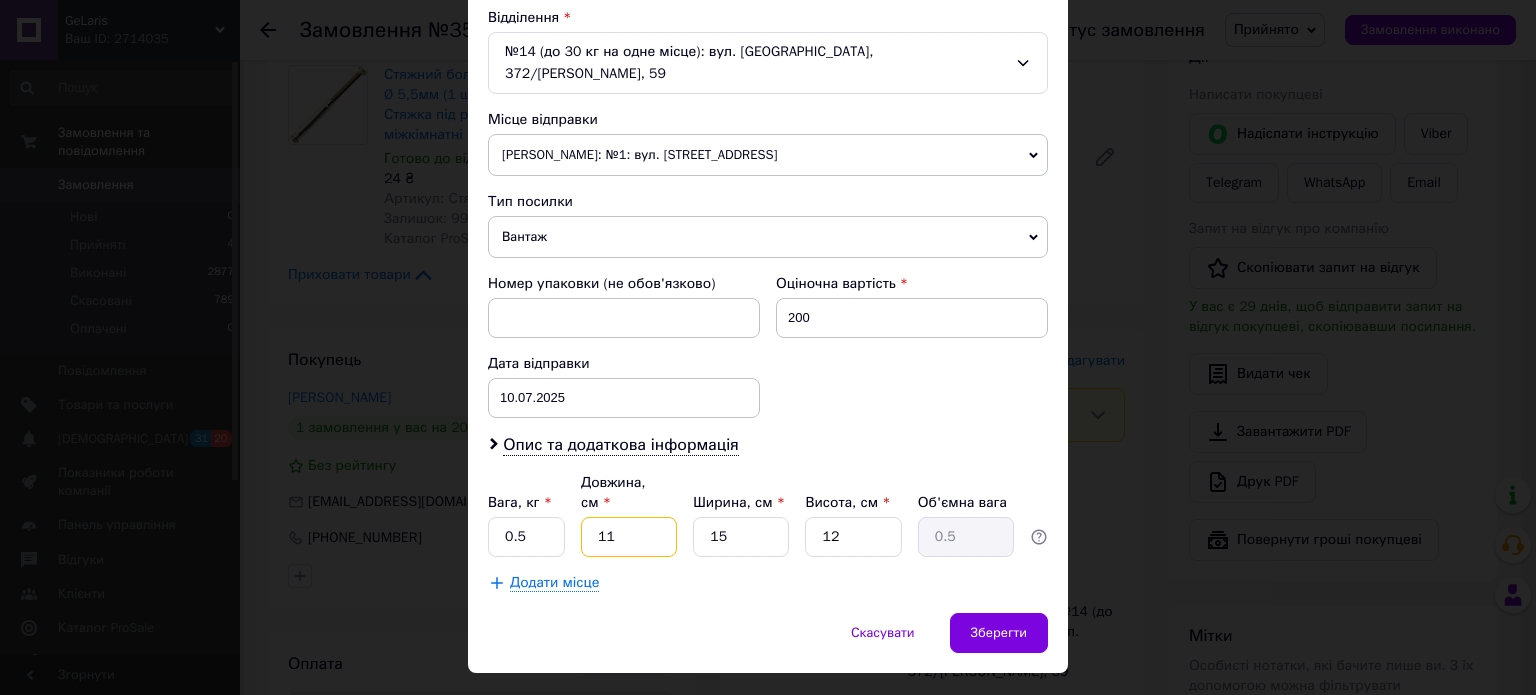 type on "1" 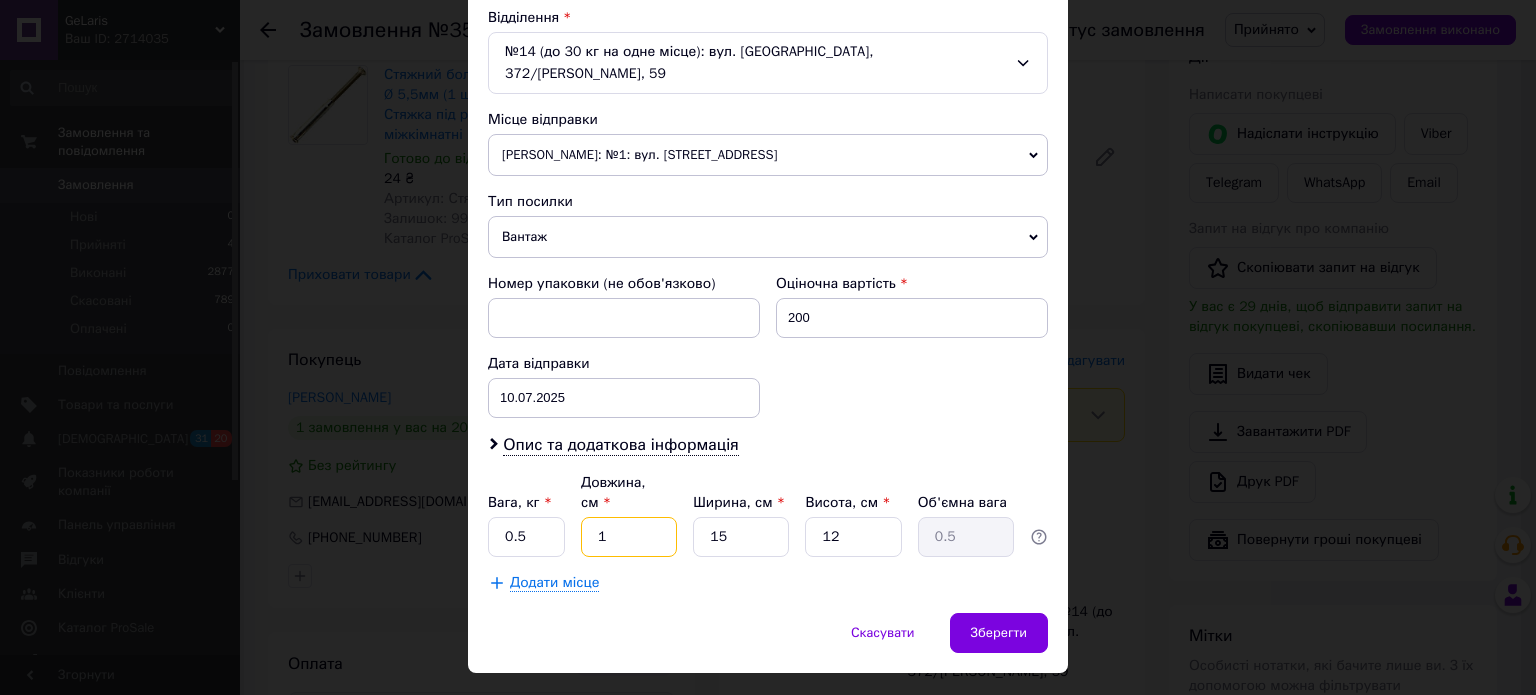 type on "0.1" 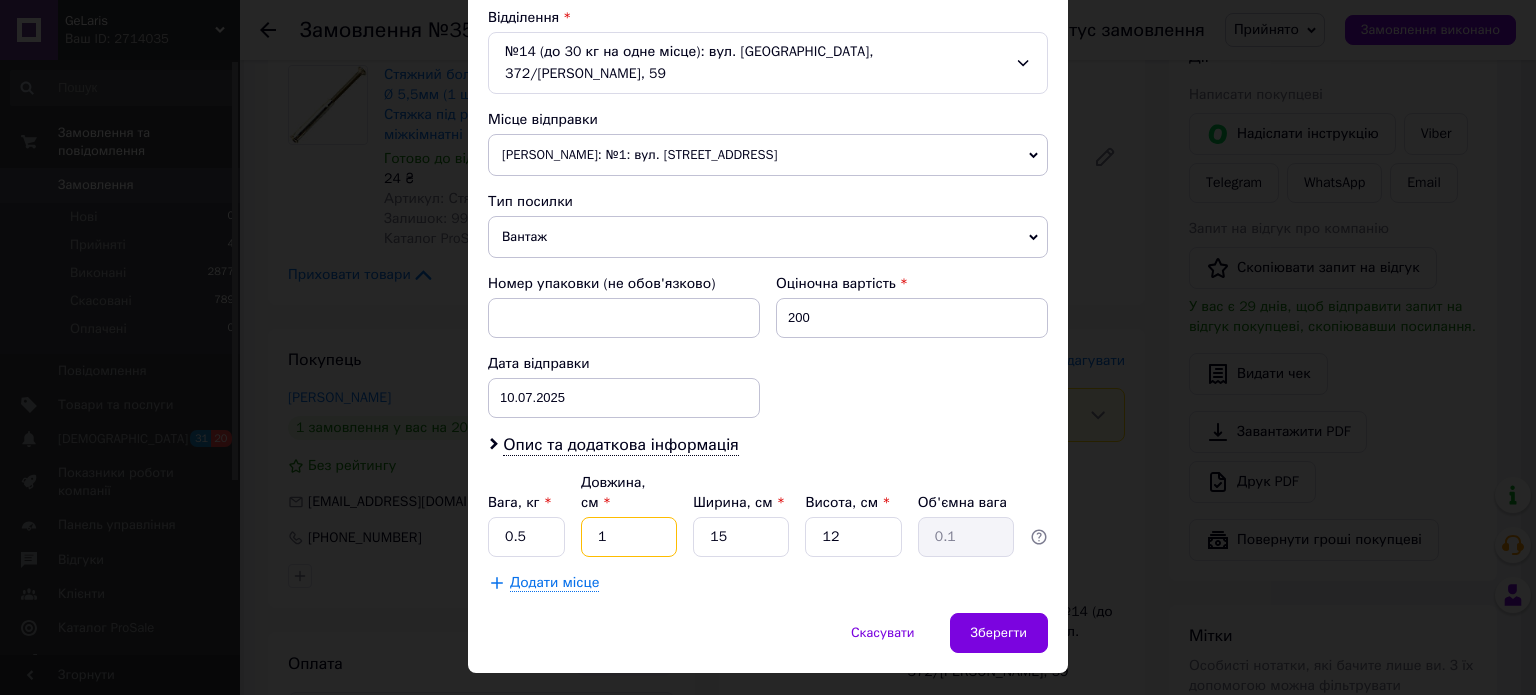 type on "15" 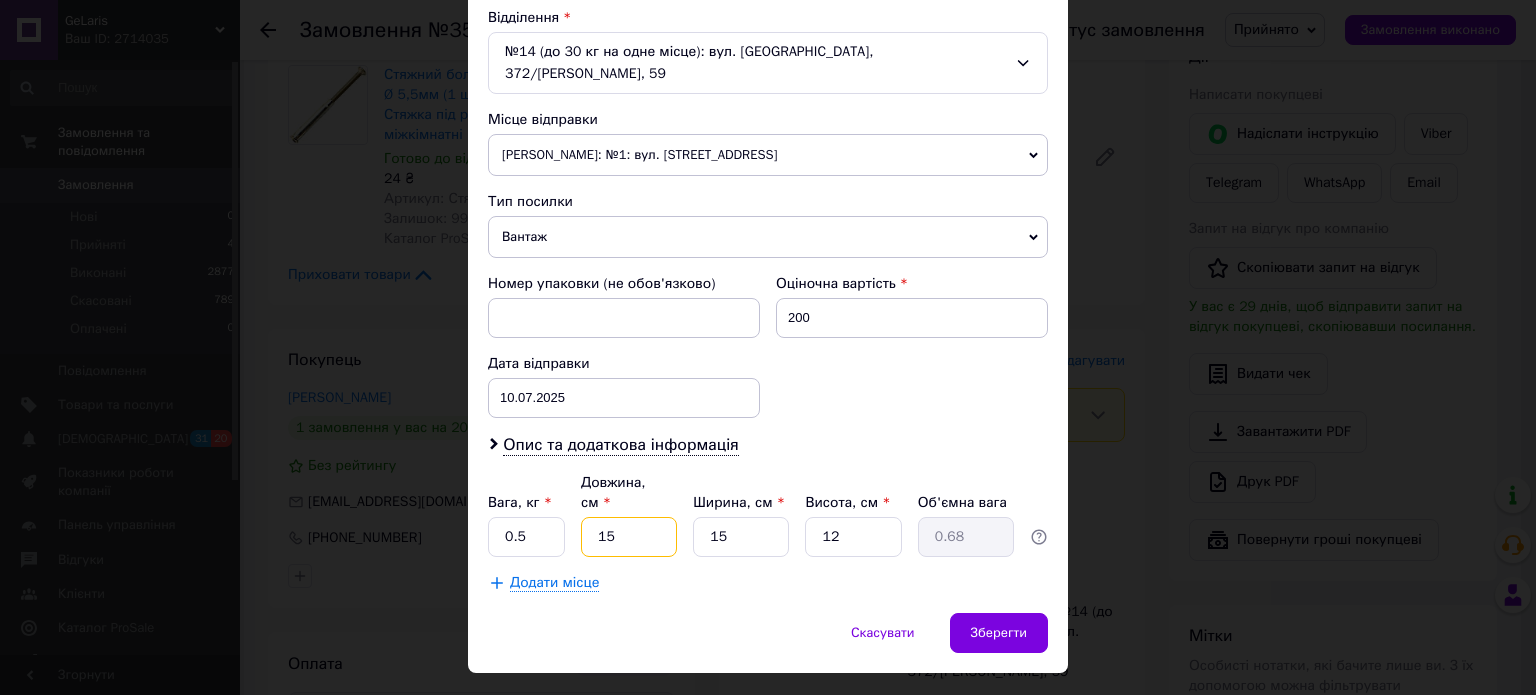 type on "15" 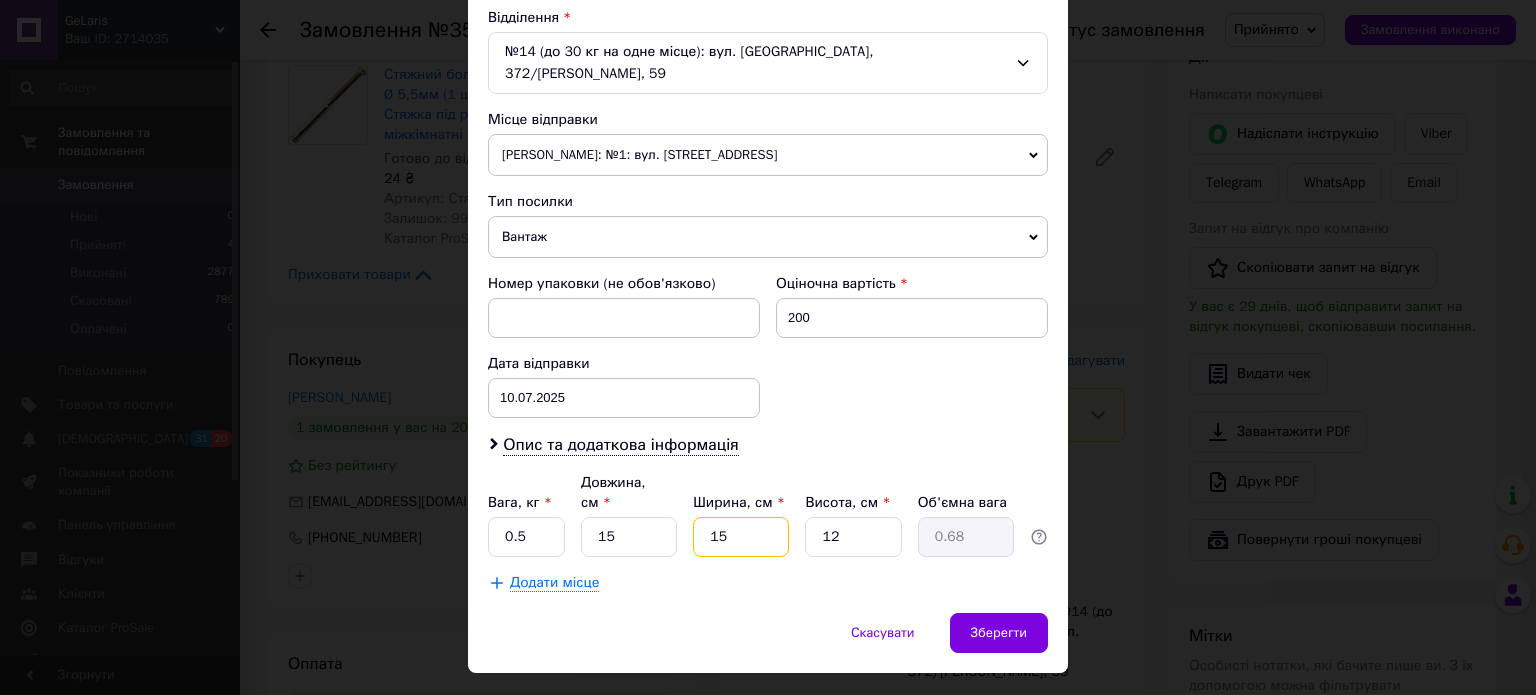 drag, startPoint x: 740, startPoint y: 492, endPoint x: 702, endPoint y: 492, distance: 38 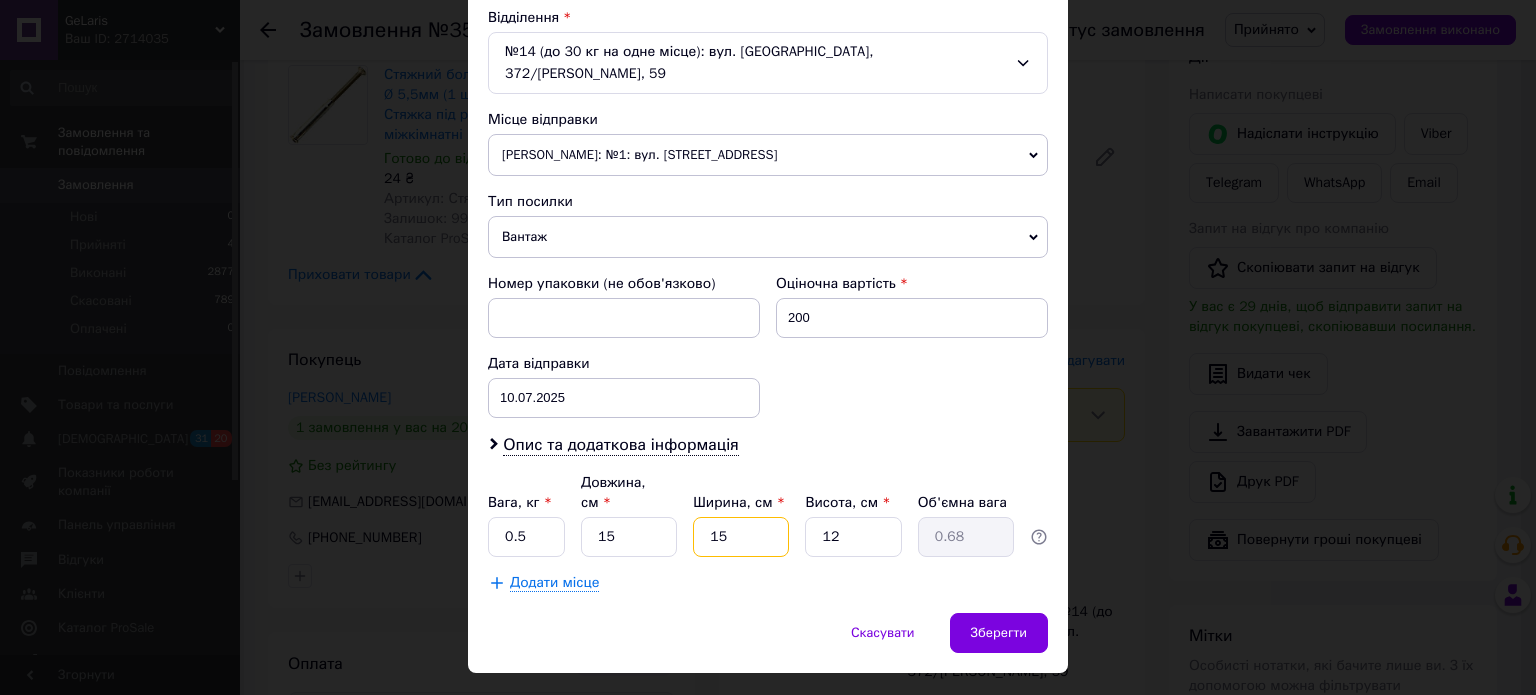 type on "1" 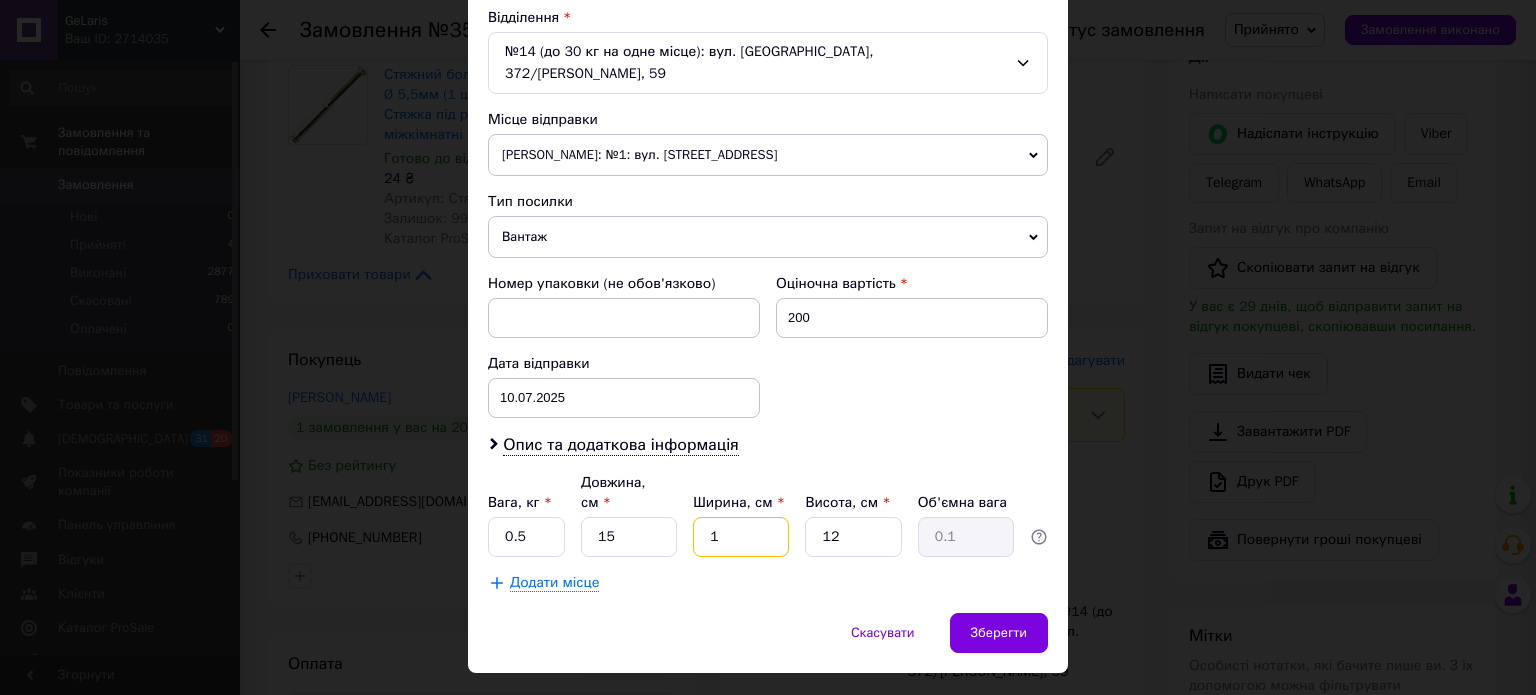 type on "10" 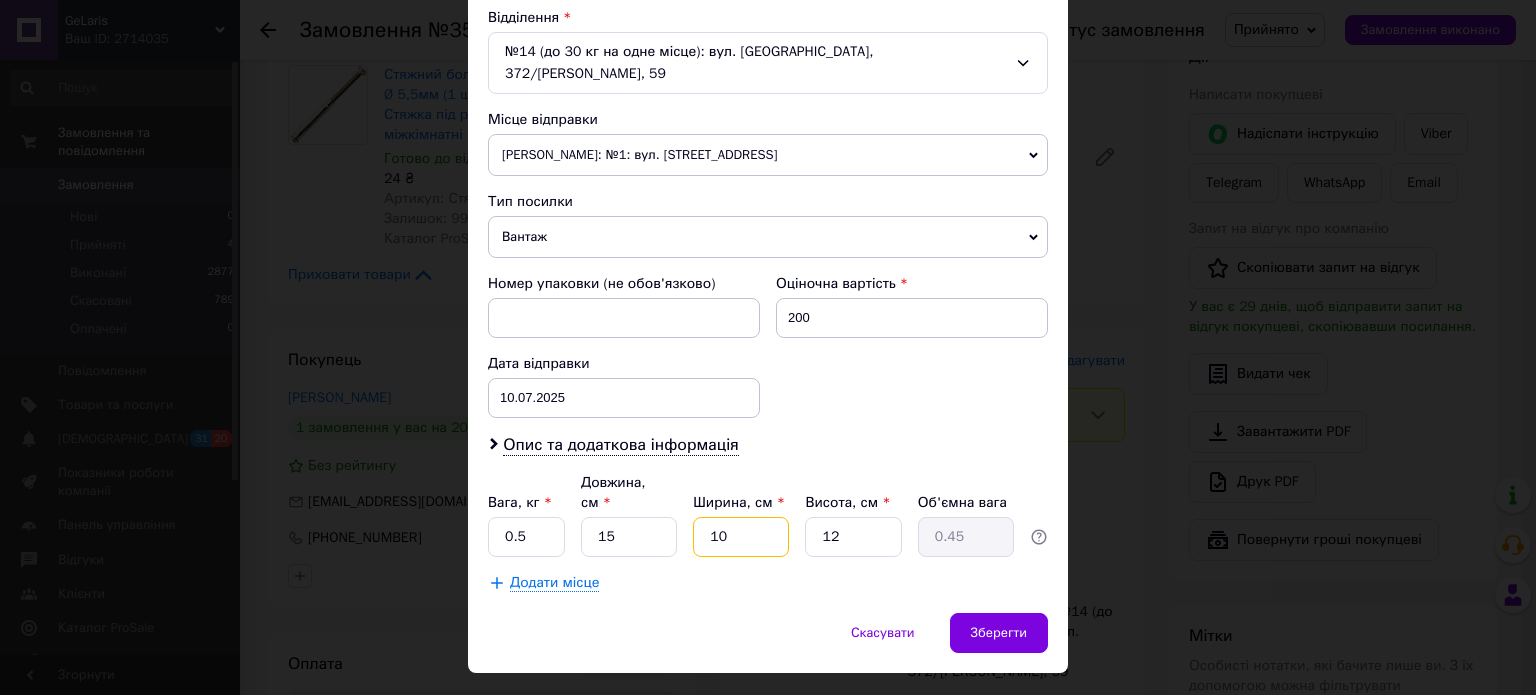 type on "10" 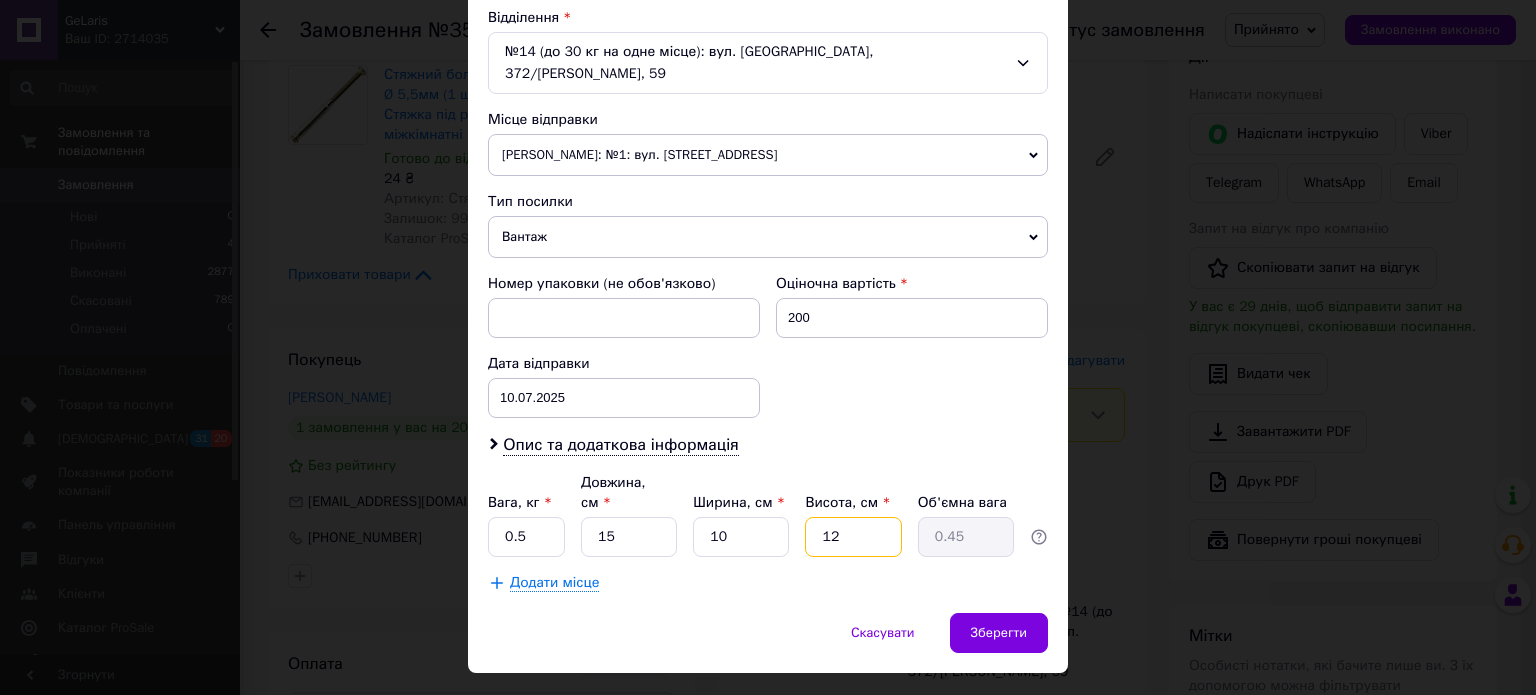 drag, startPoint x: 842, startPoint y: 490, endPoint x: 804, endPoint y: 491, distance: 38.013157 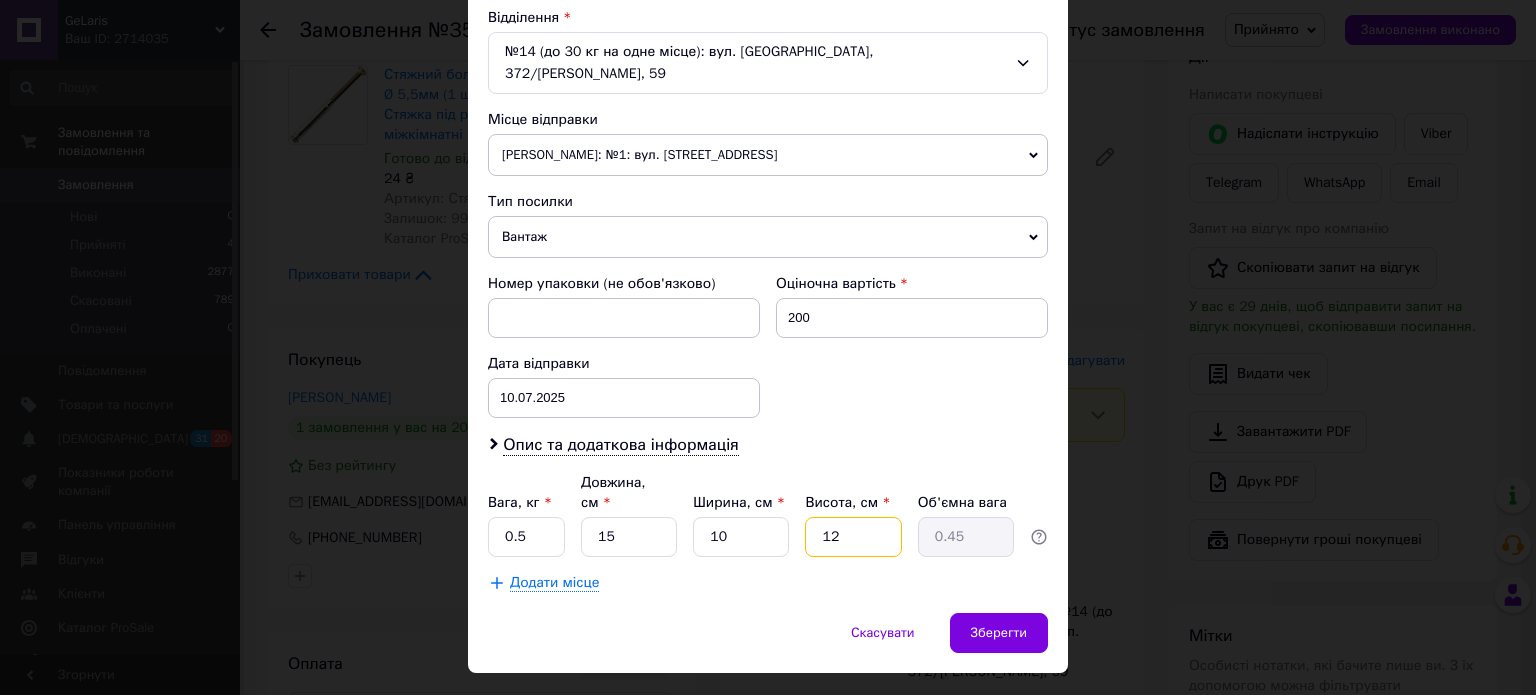 type on "4" 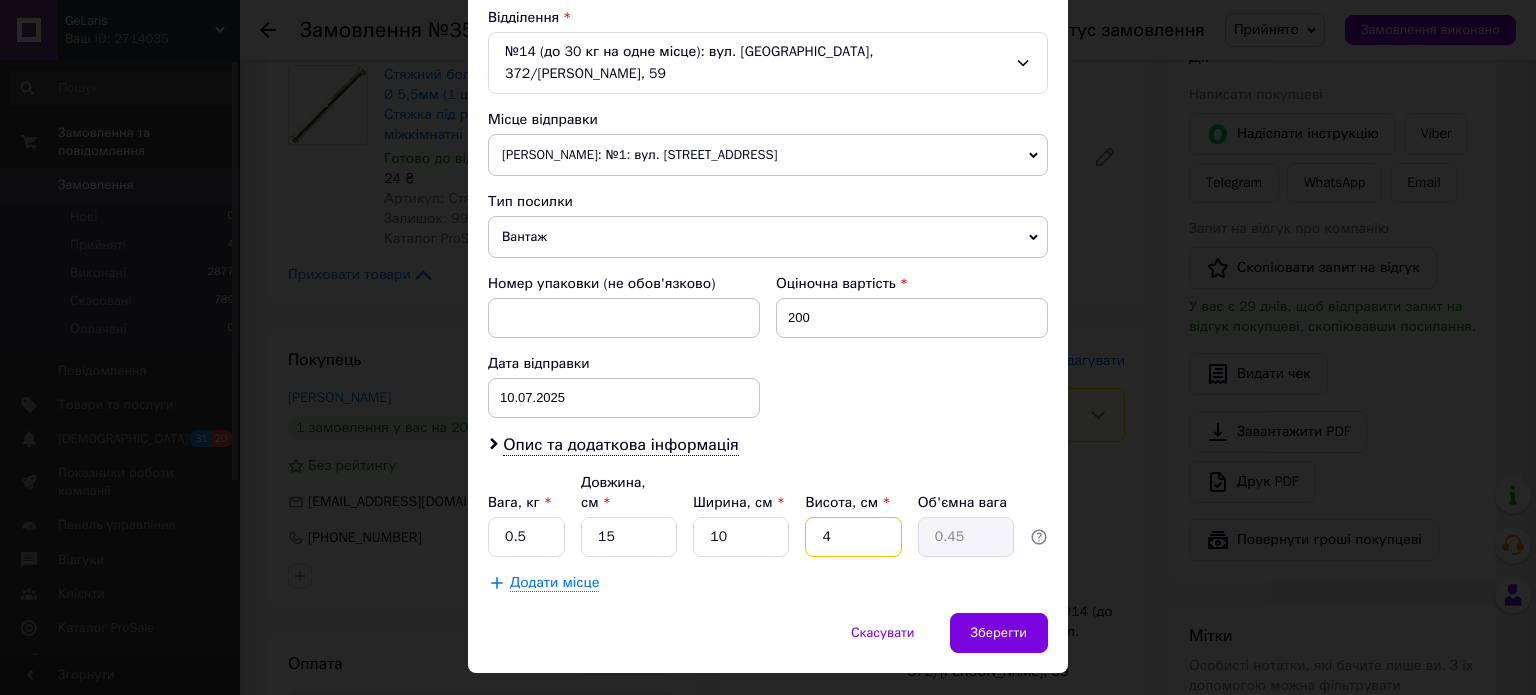 type on "0.15" 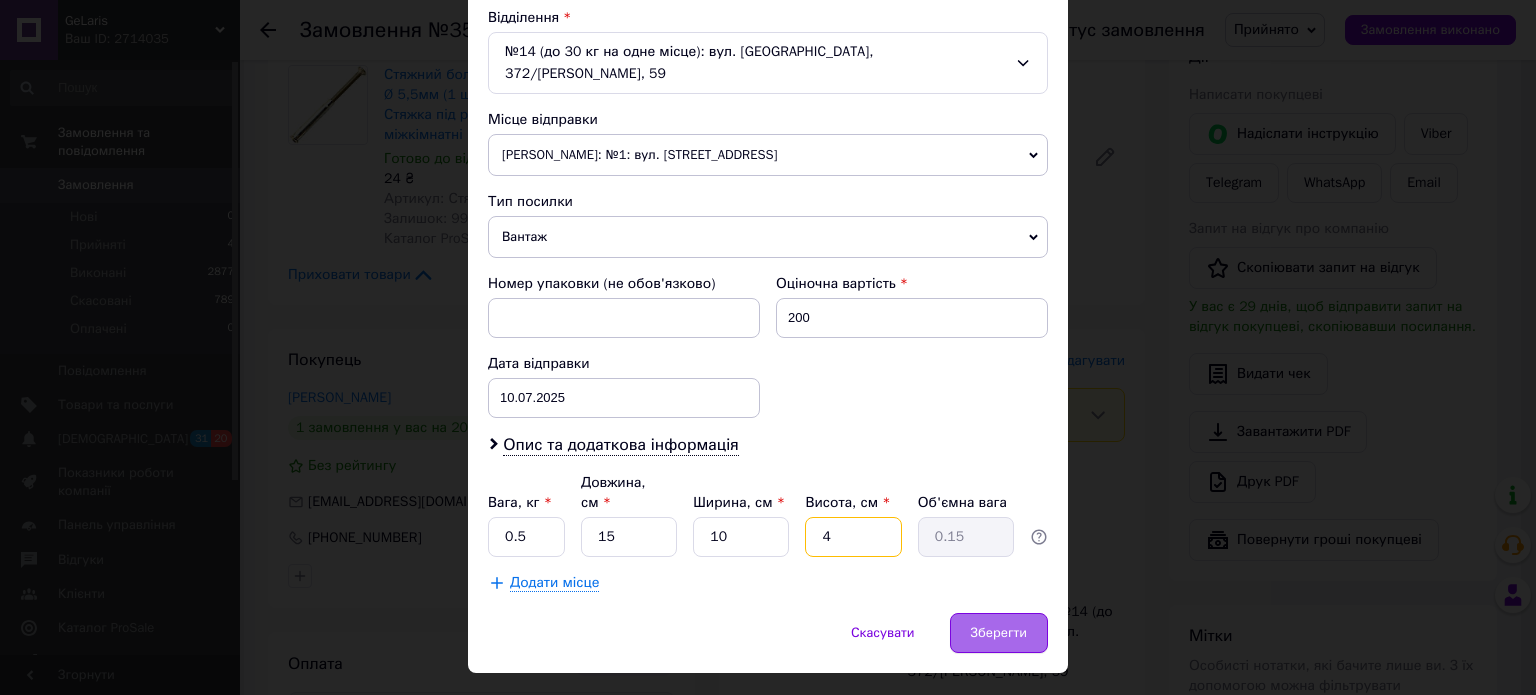 type on "4" 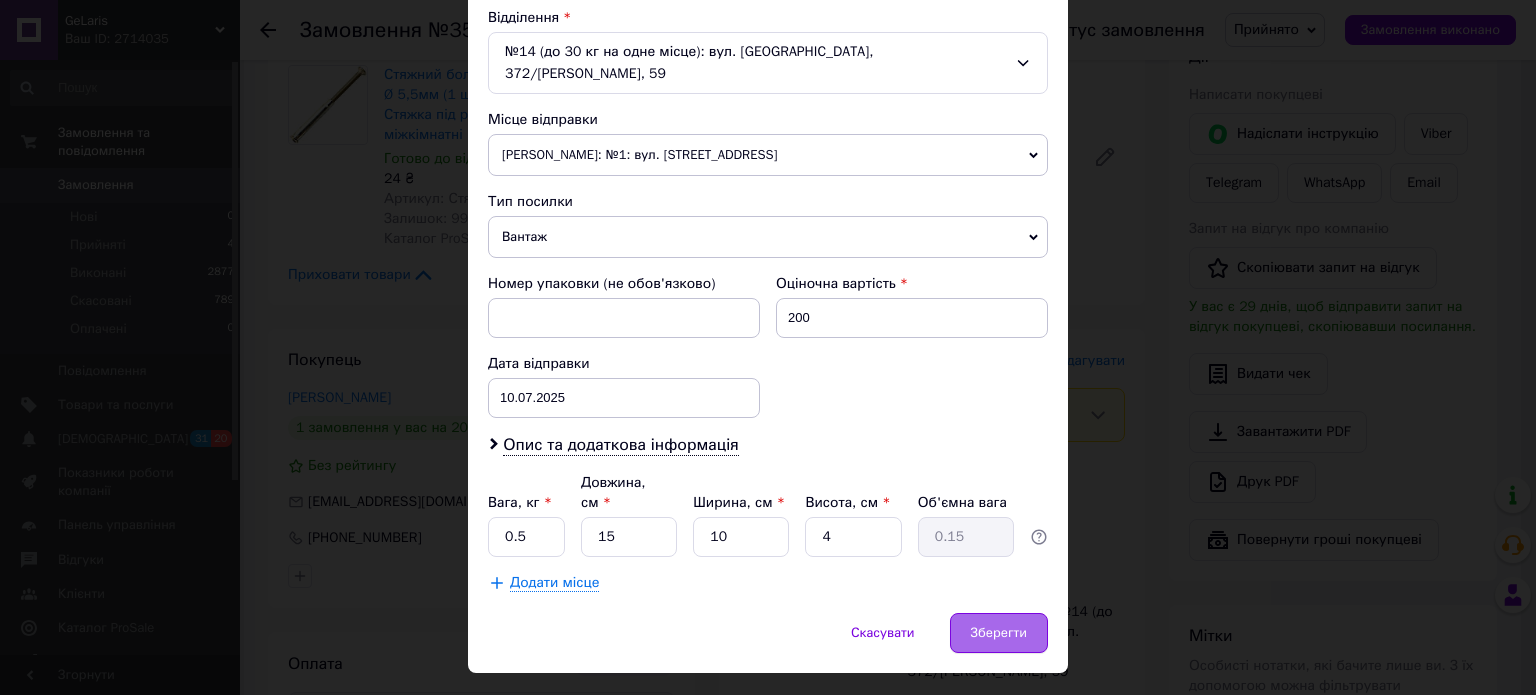 click on "Зберегти" at bounding box center [999, 633] 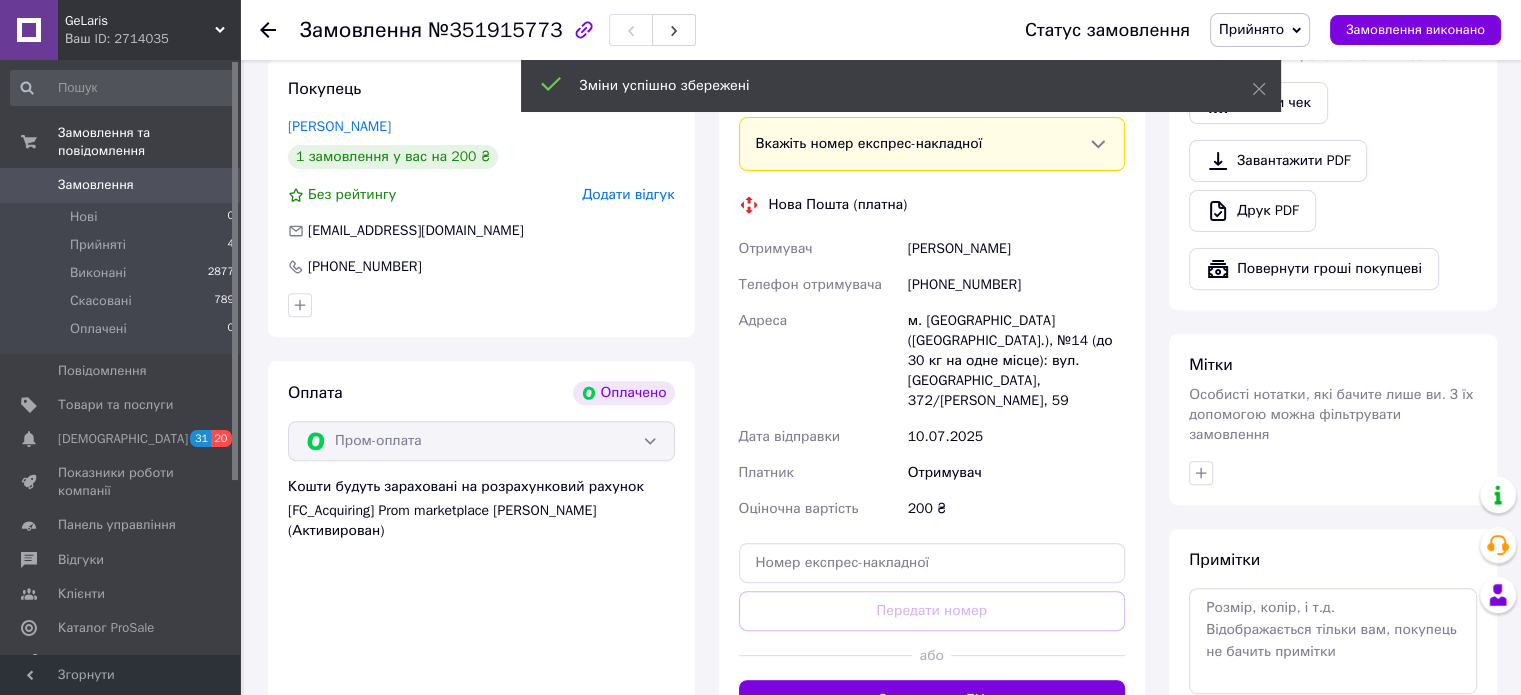 scroll, scrollTop: 1000, scrollLeft: 0, axis: vertical 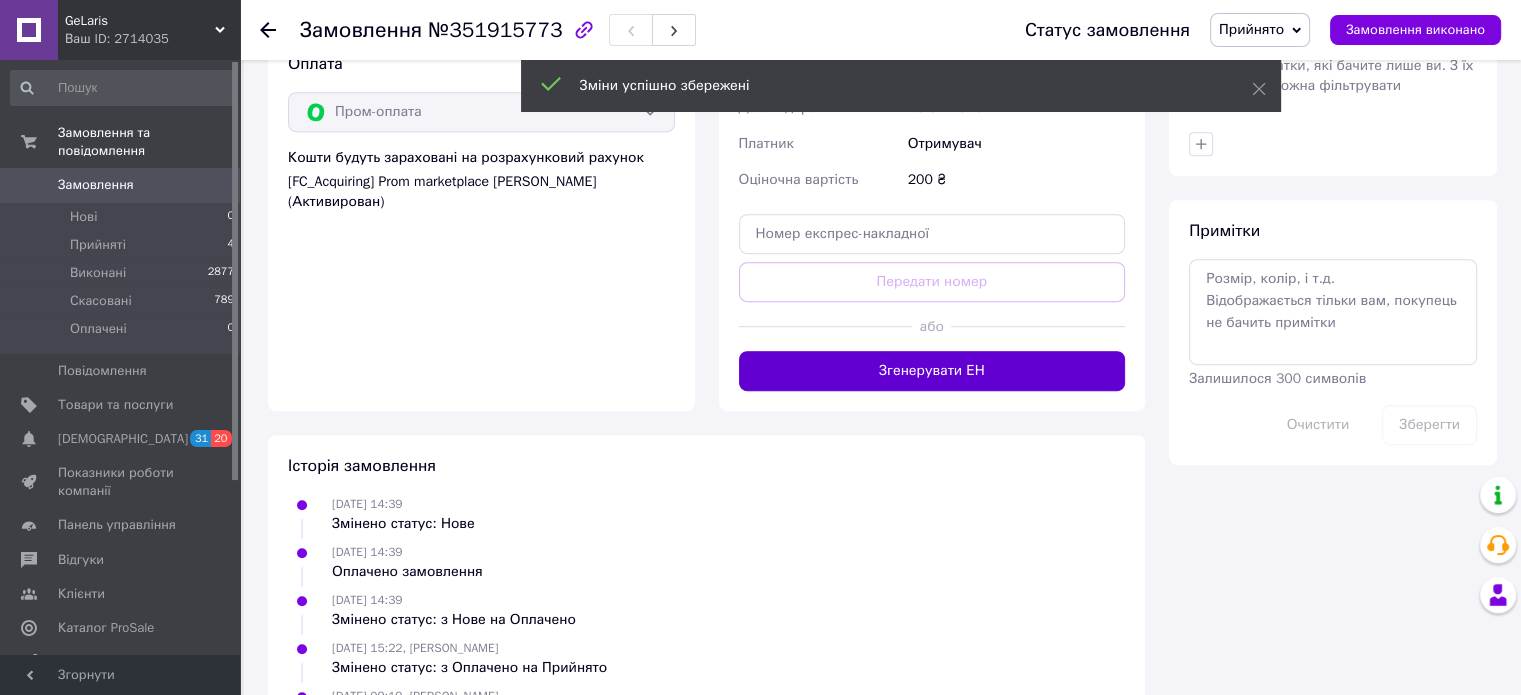 click on "Згенерувати ЕН" at bounding box center [932, 371] 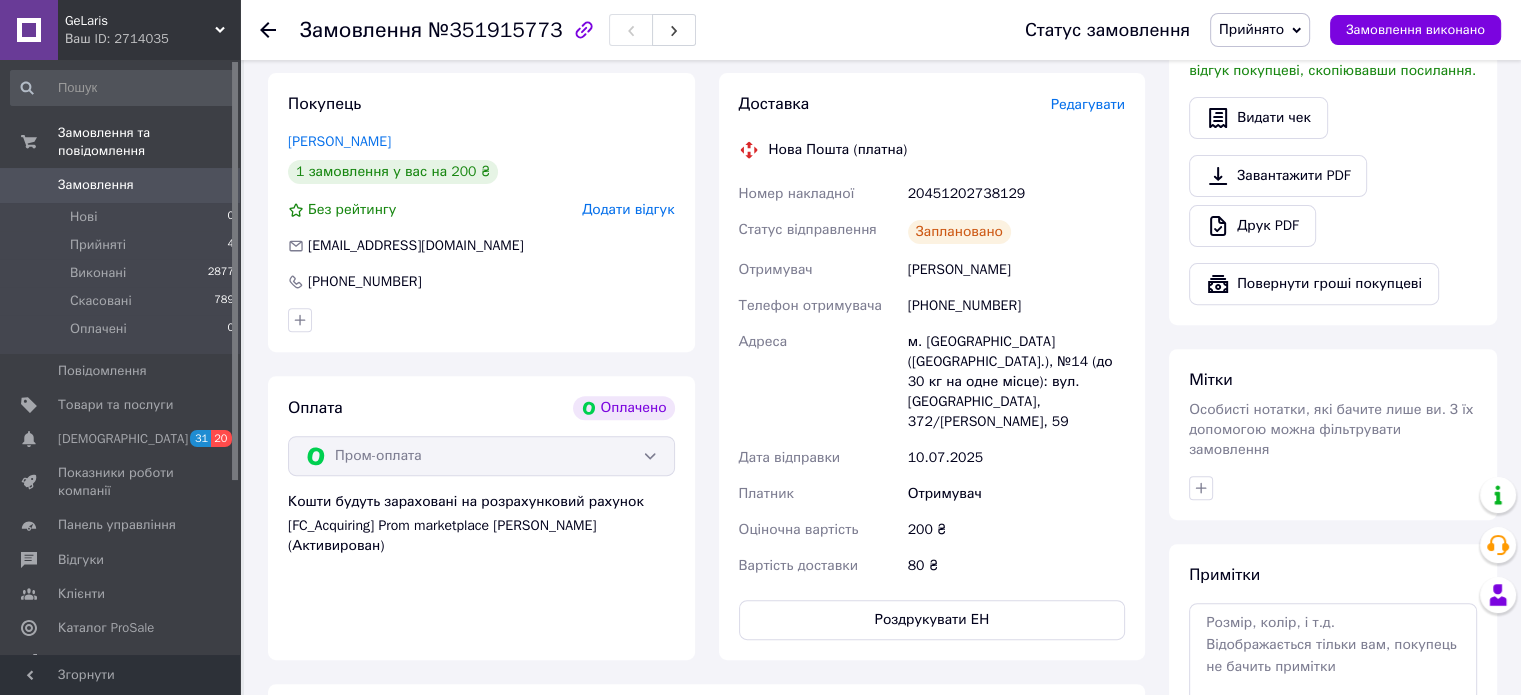 scroll, scrollTop: 500, scrollLeft: 0, axis: vertical 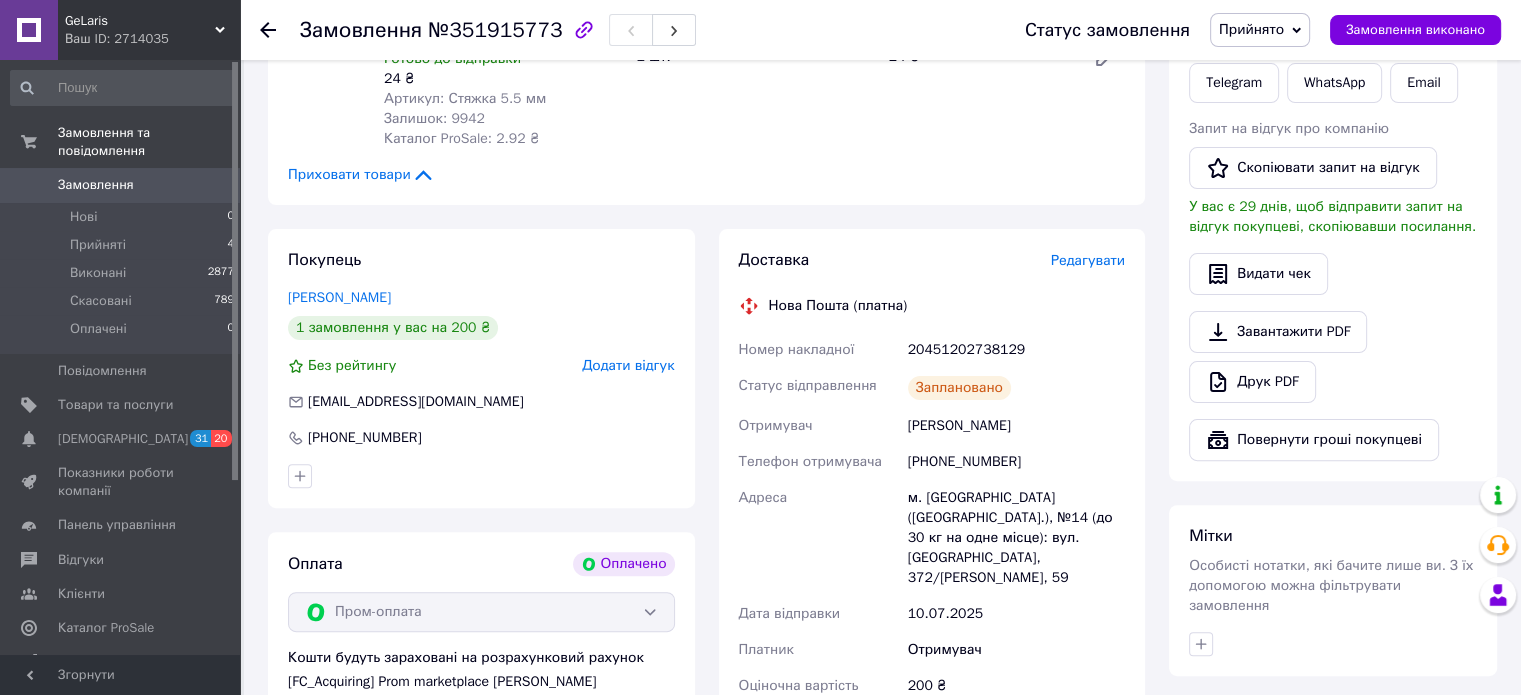 click on "Прийнято" at bounding box center (1251, 29) 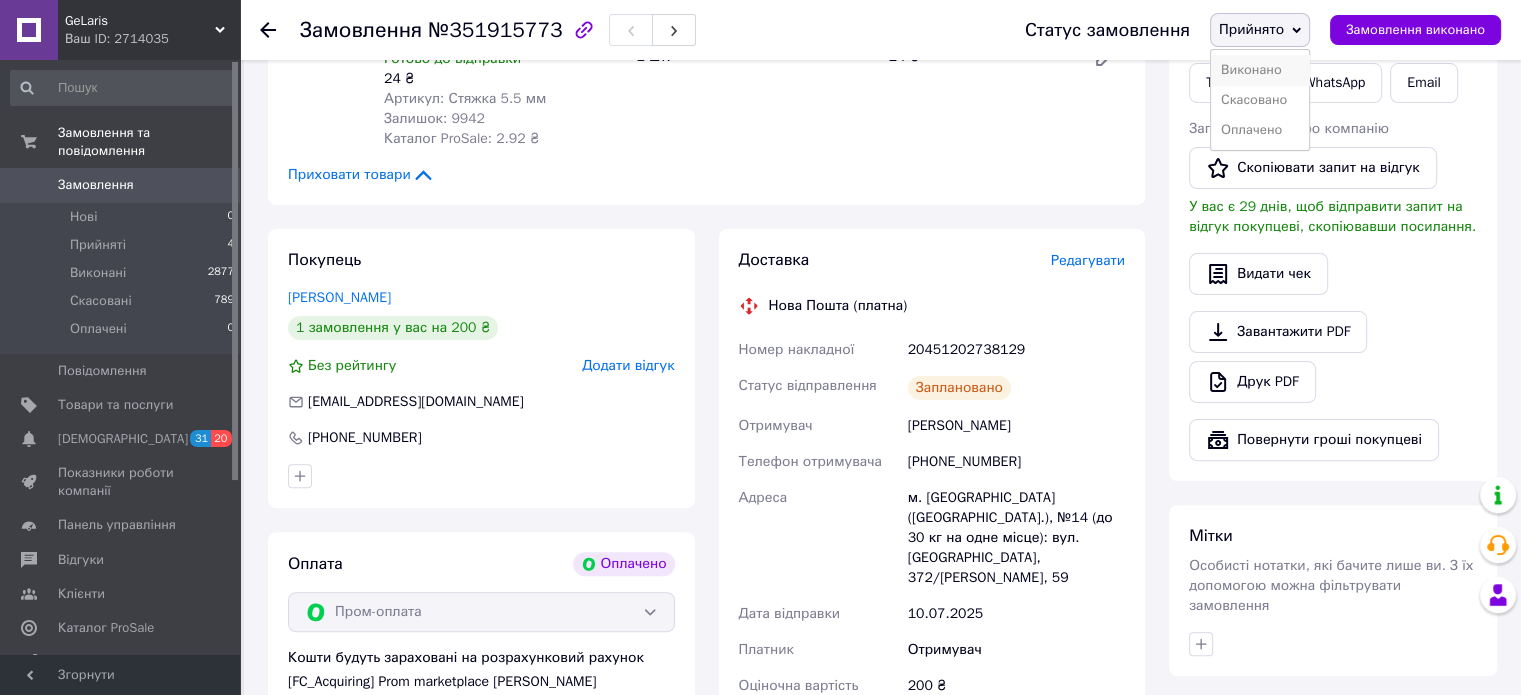 click on "Виконано" at bounding box center [1260, 70] 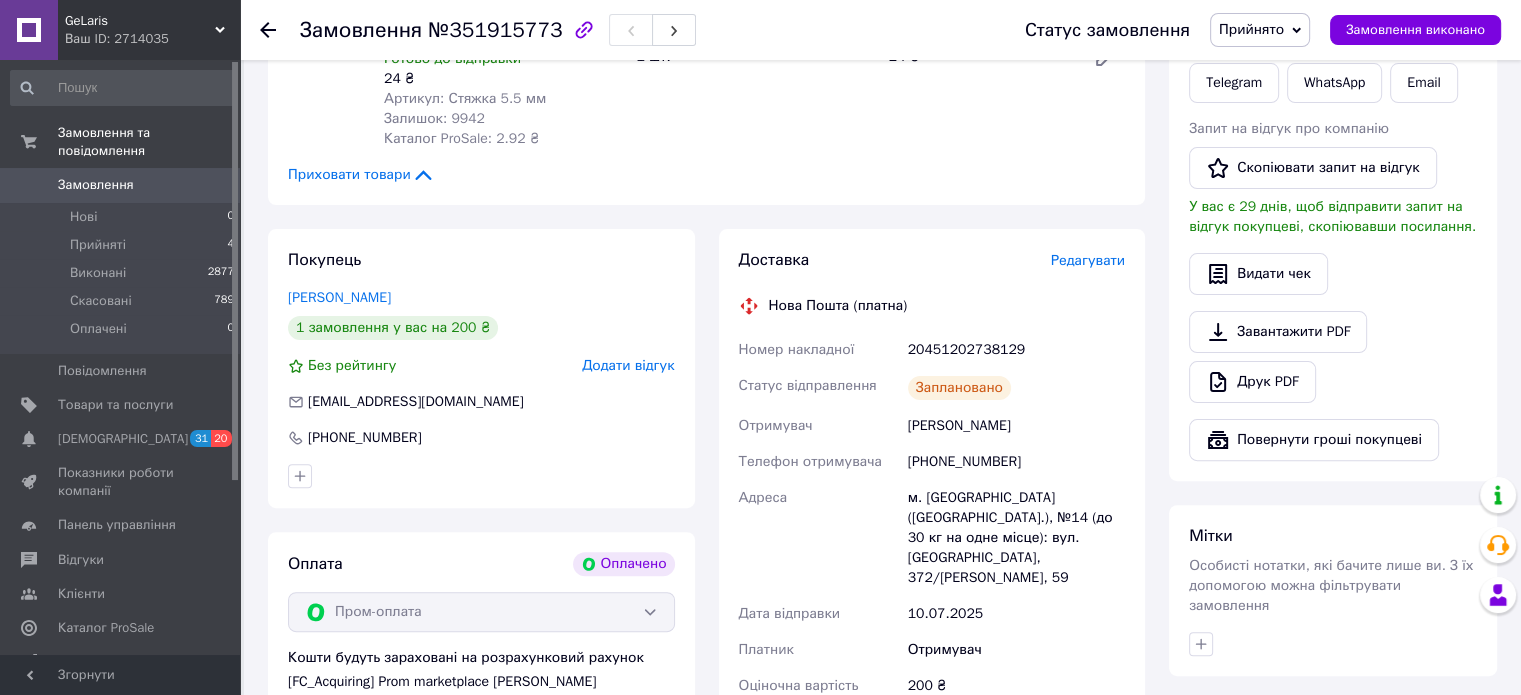 click on "Прийнято" at bounding box center [1251, 29] 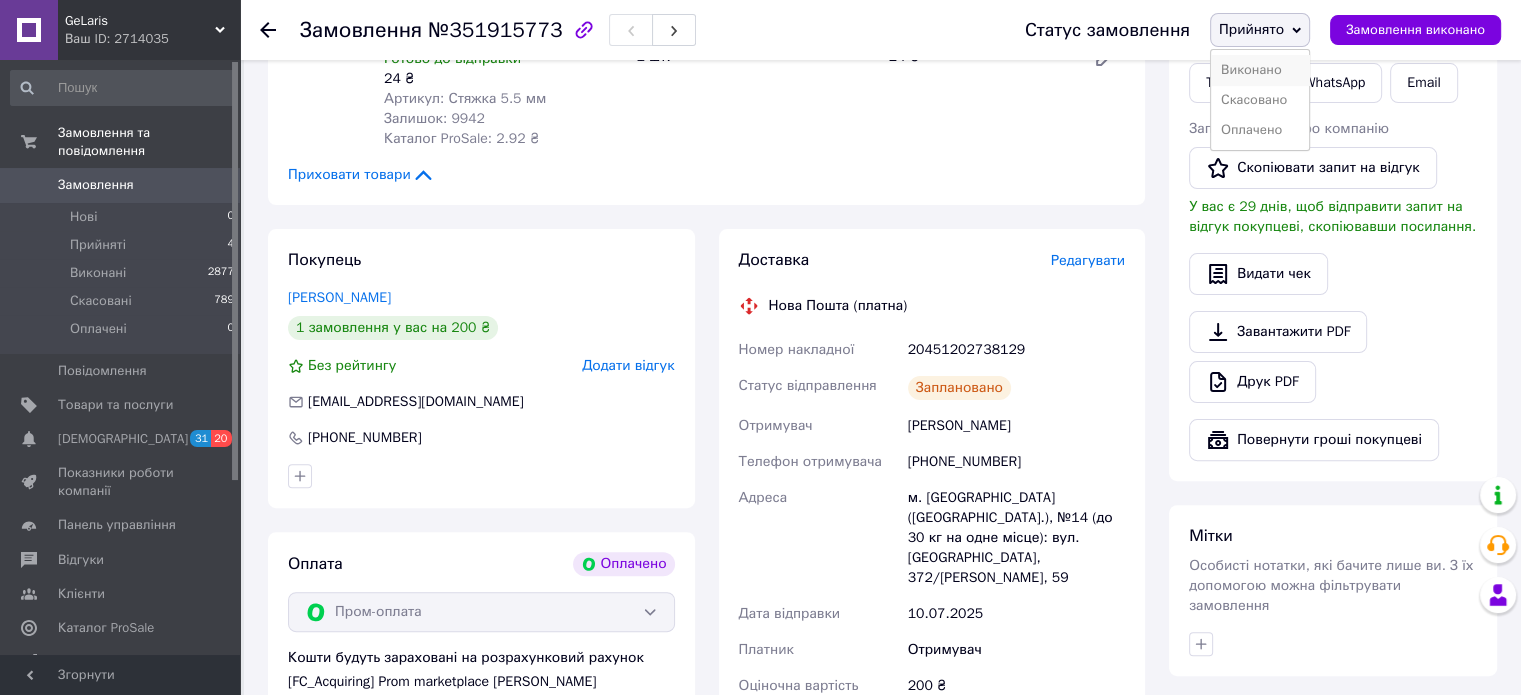 click on "Виконано" at bounding box center (1260, 70) 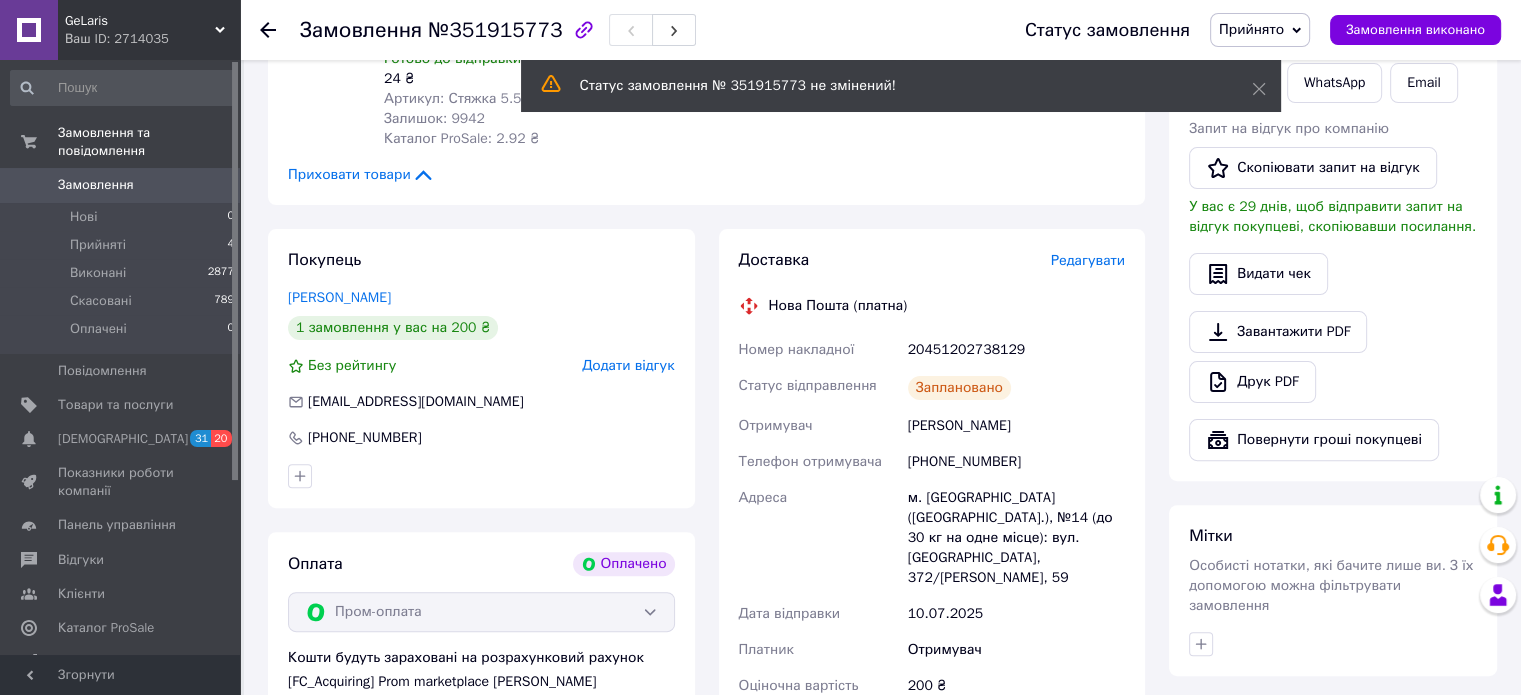 click on "Стяжний болт для дверних ручок Ø 5,5мм (1 шт),Трьохскладовий / Стяжка під ручки / Стяжна на міжкімнатні ручки Готово до відправки 24 ₴ Артикул: Стяжка 5.5 мм Залишок: 9942 Каталог ProSale: 2.92 ₴  1 шт. 24 ₴" at bounding box center (754, 57) 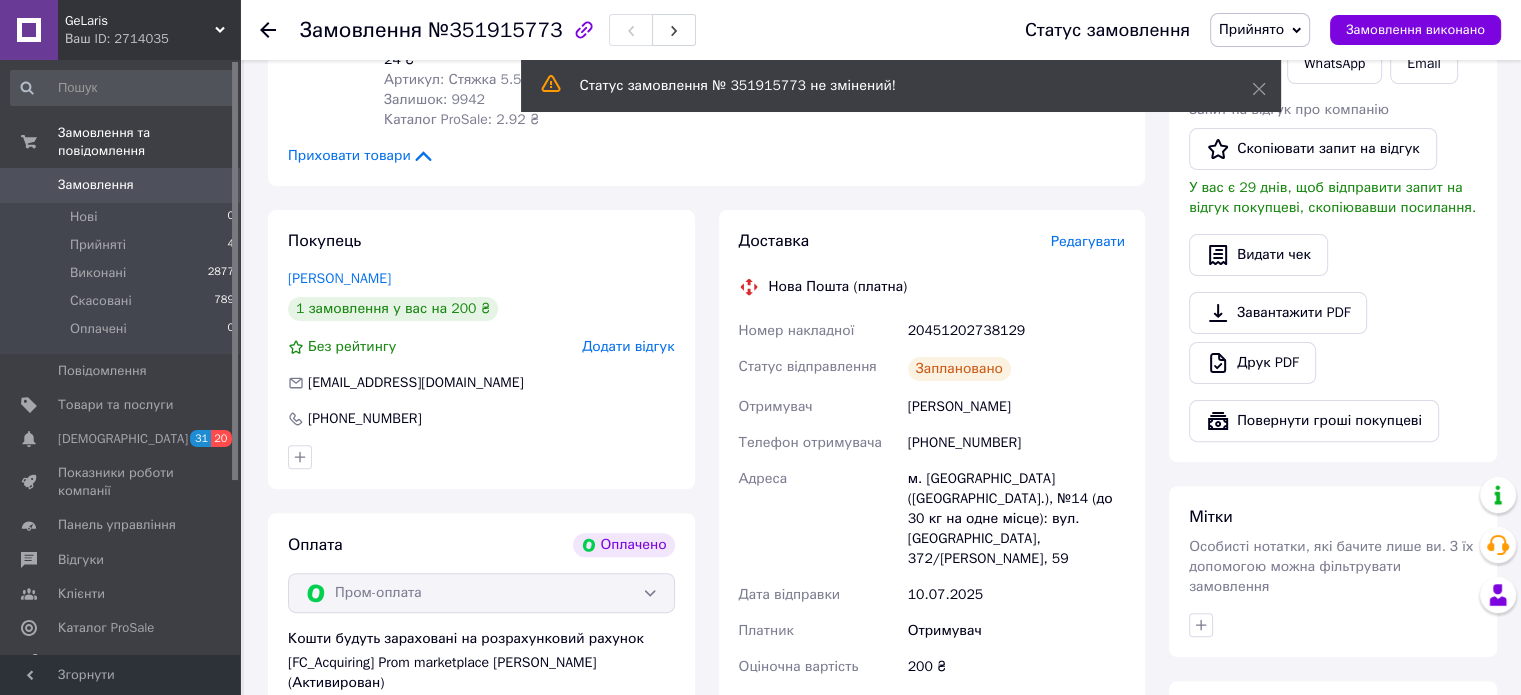 scroll, scrollTop: 500, scrollLeft: 0, axis: vertical 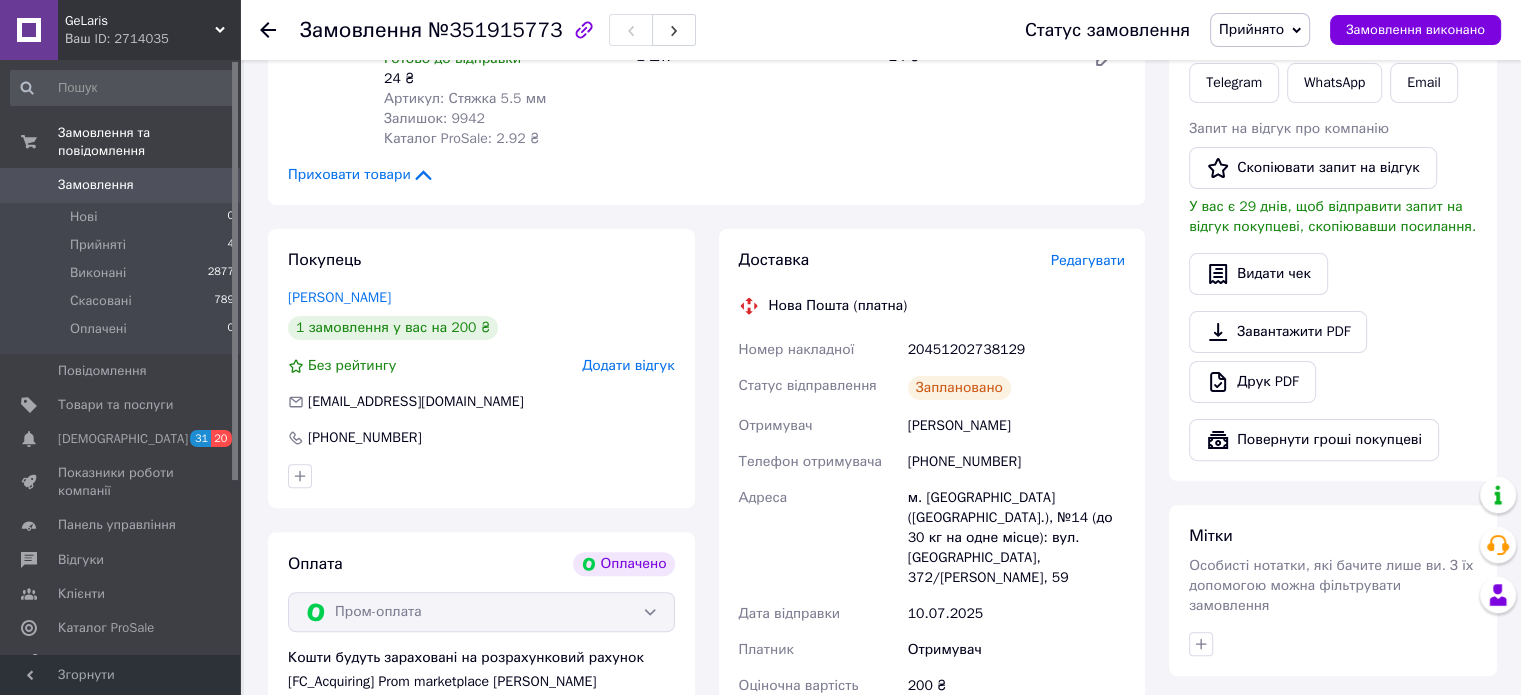 click 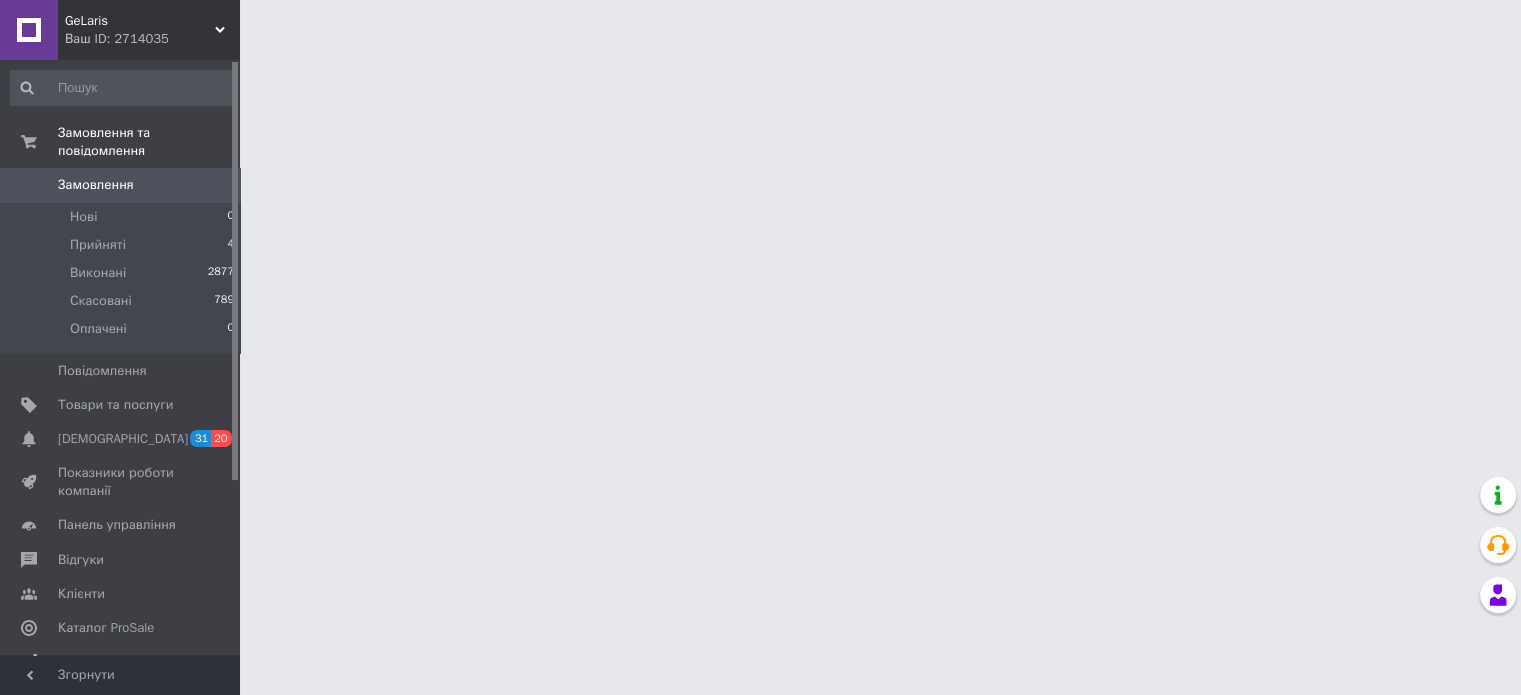 scroll, scrollTop: 0, scrollLeft: 0, axis: both 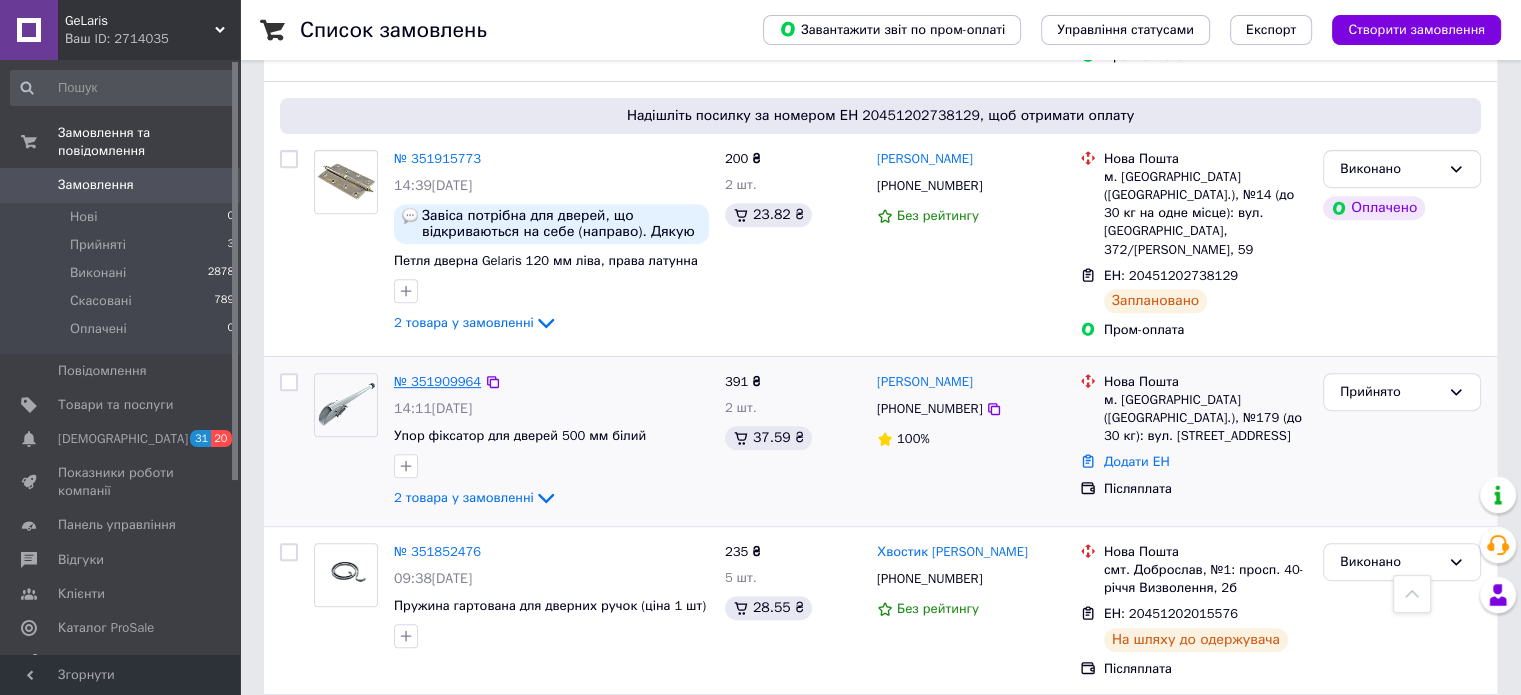 click on "№ 351909964" at bounding box center (437, 381) 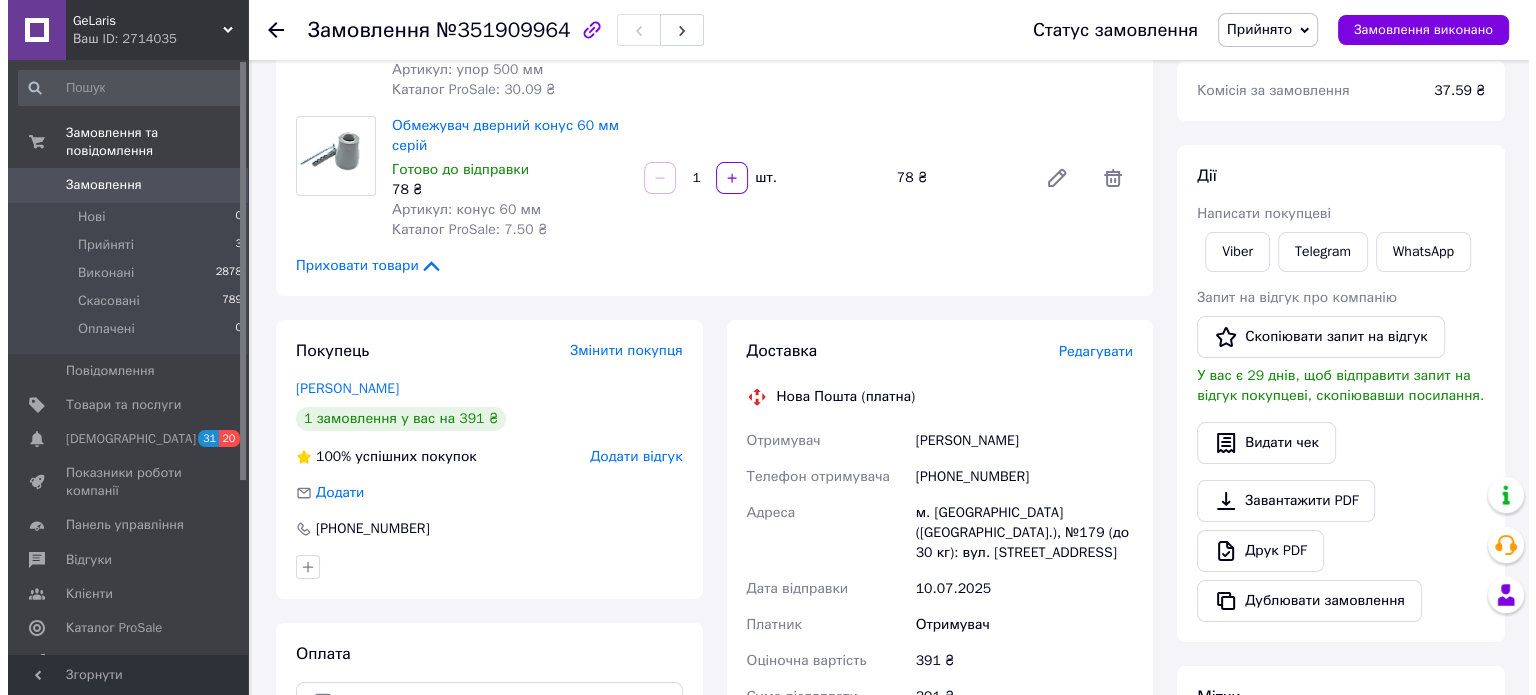 scroll, scrollTop: 200, scrollLeft: 0, axis: vertical 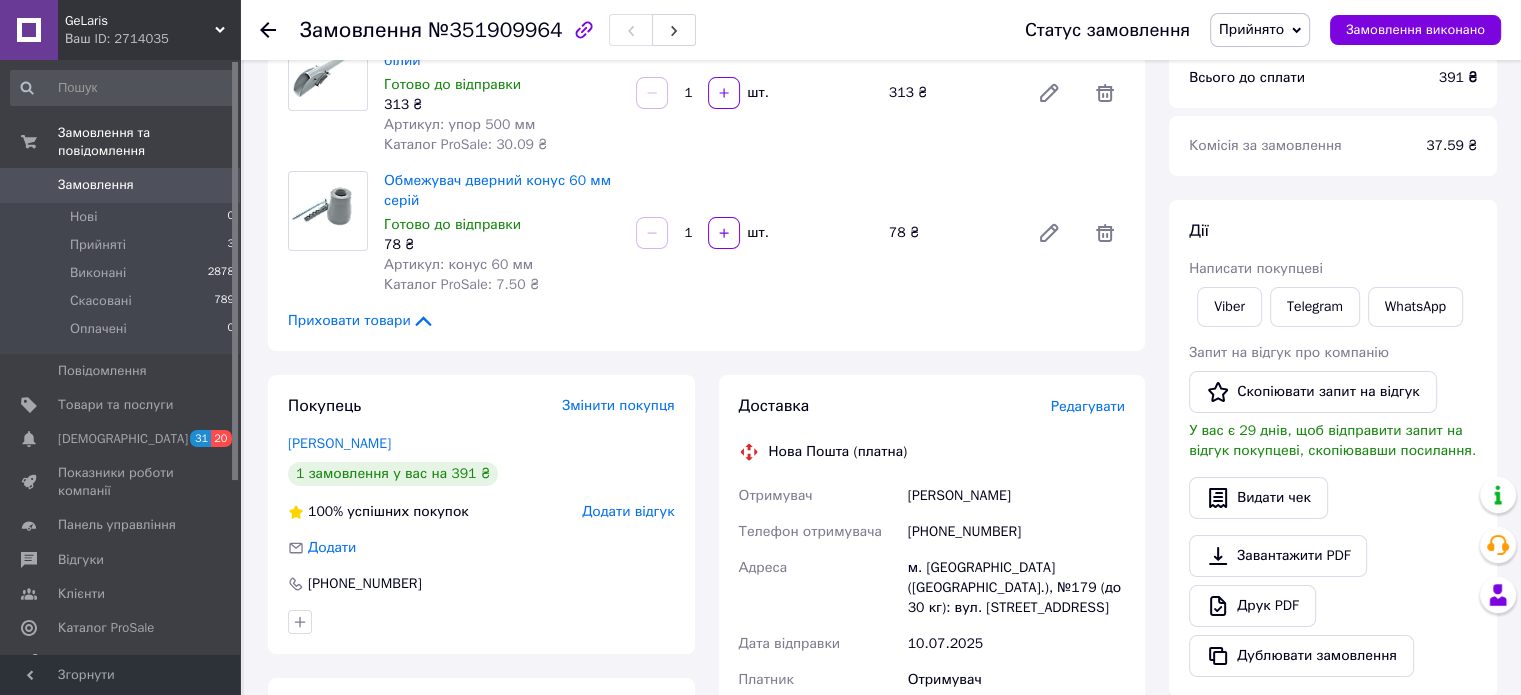 click on "Редагувати" at bounding box center (1088, 406) 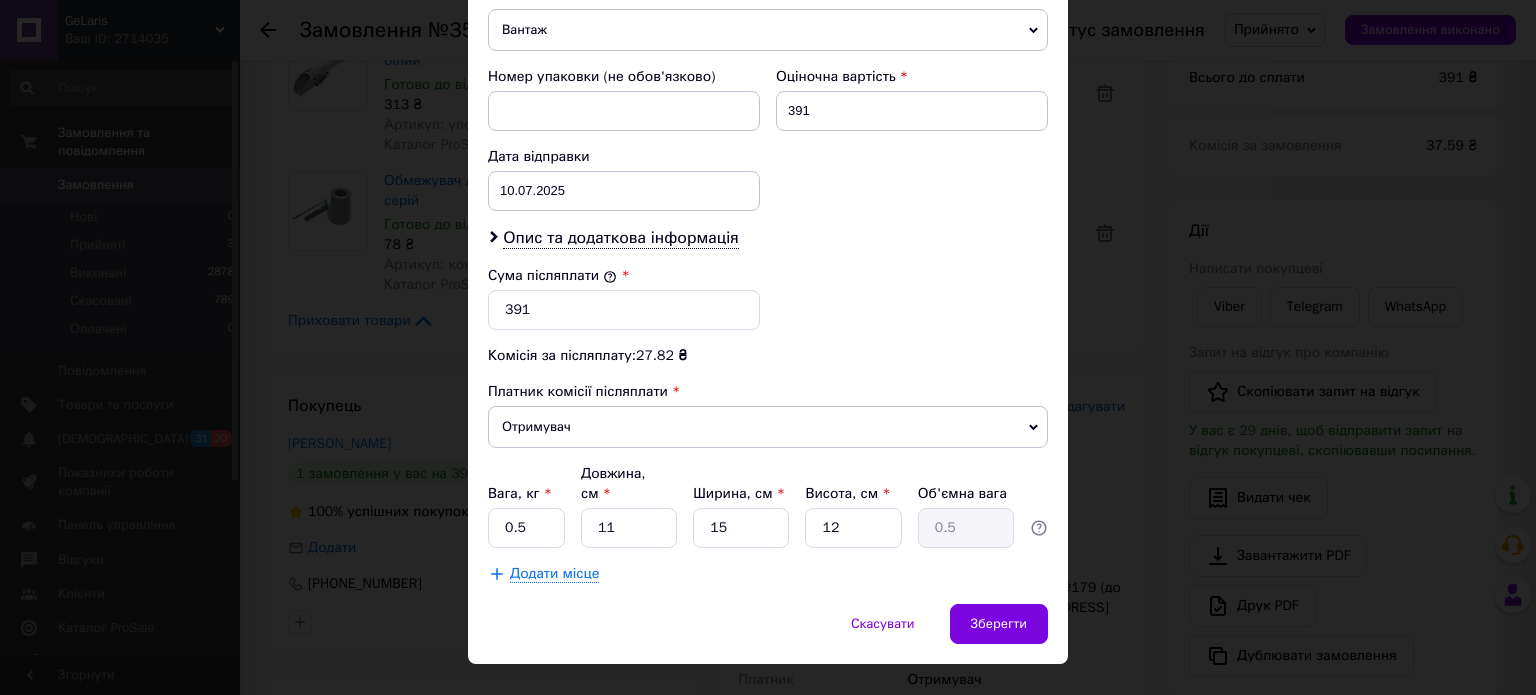 scroll, scrollTop: 724, scrollLeft: 0, axis: vertical 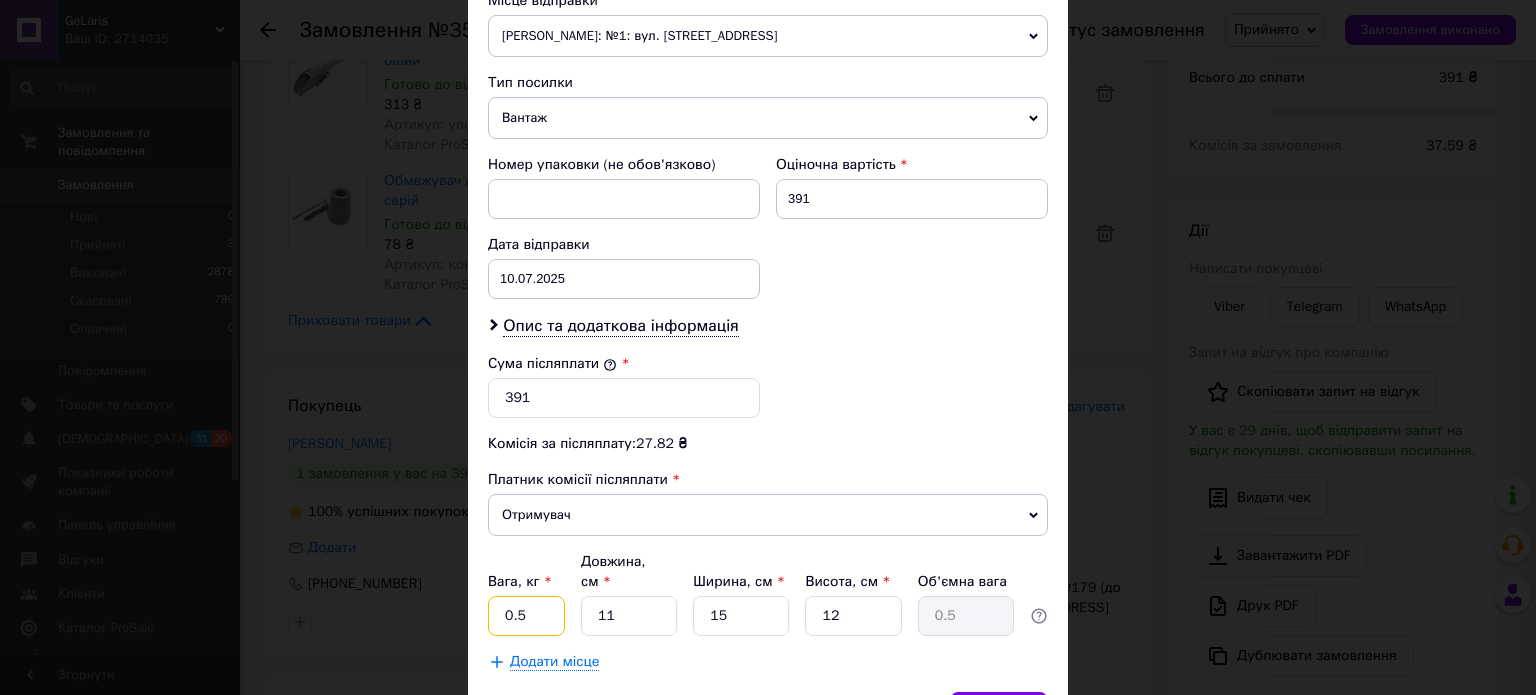 drag, startPoint x: 524, startPoint y: 590, endPoint x: 495, endPoint y: 590, distance: 29 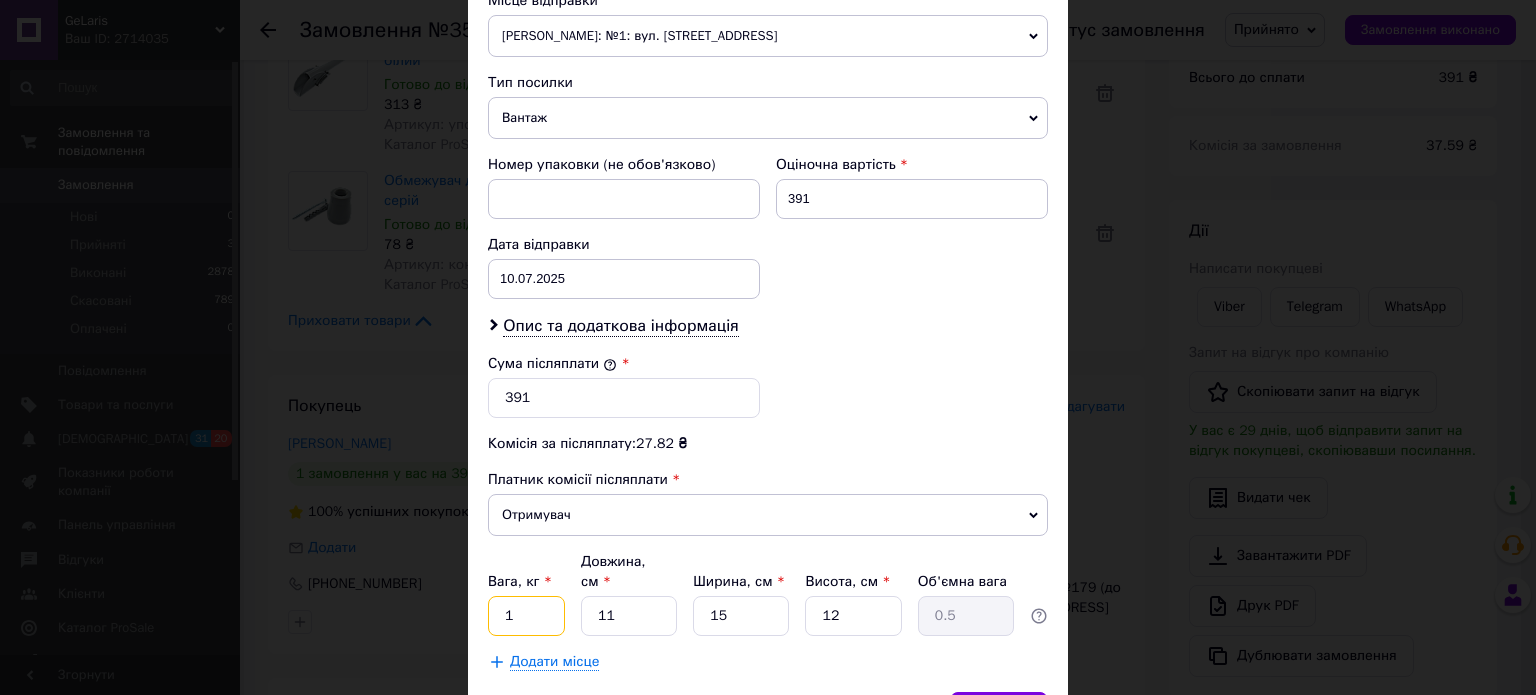 type on "1" 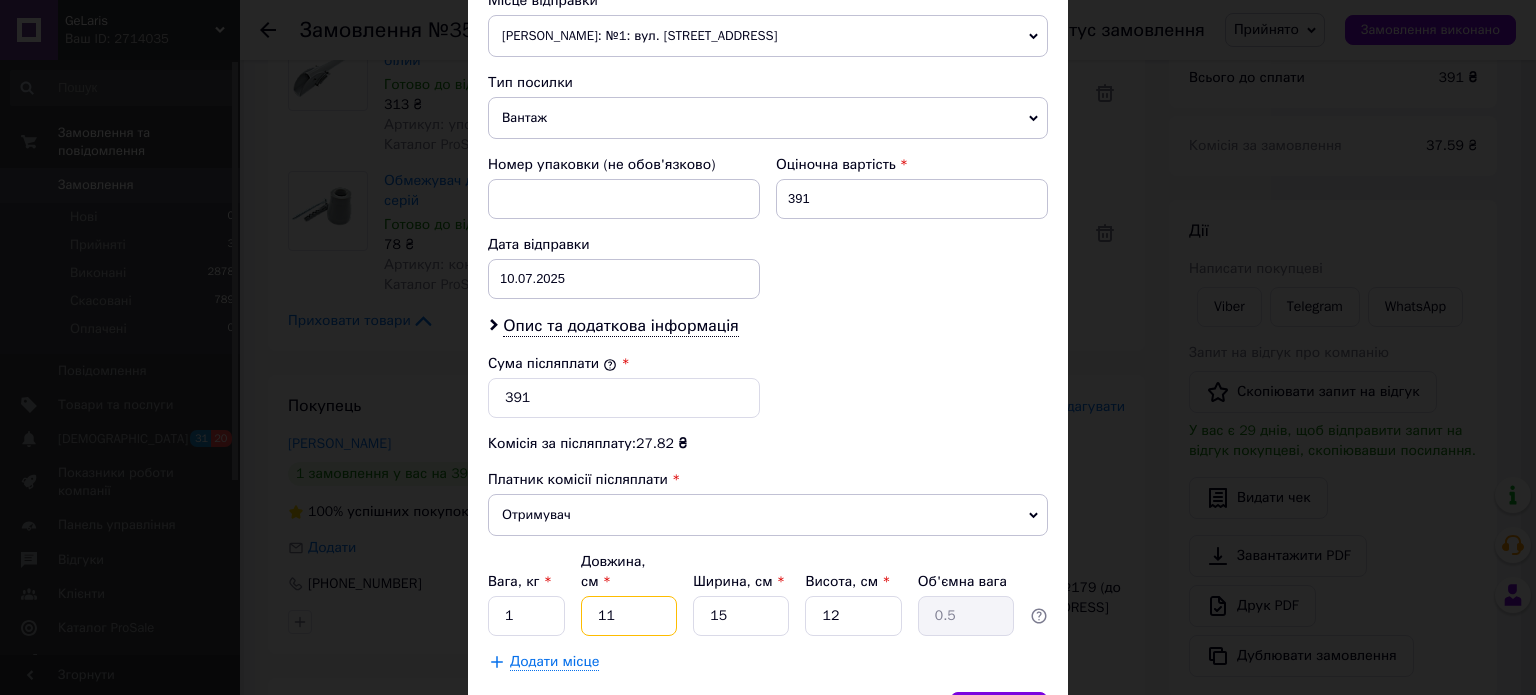 drag, startPoint x: 619, startPoint y: 586, endPoint x: 588, endPoint y: 590, distance: 31.257 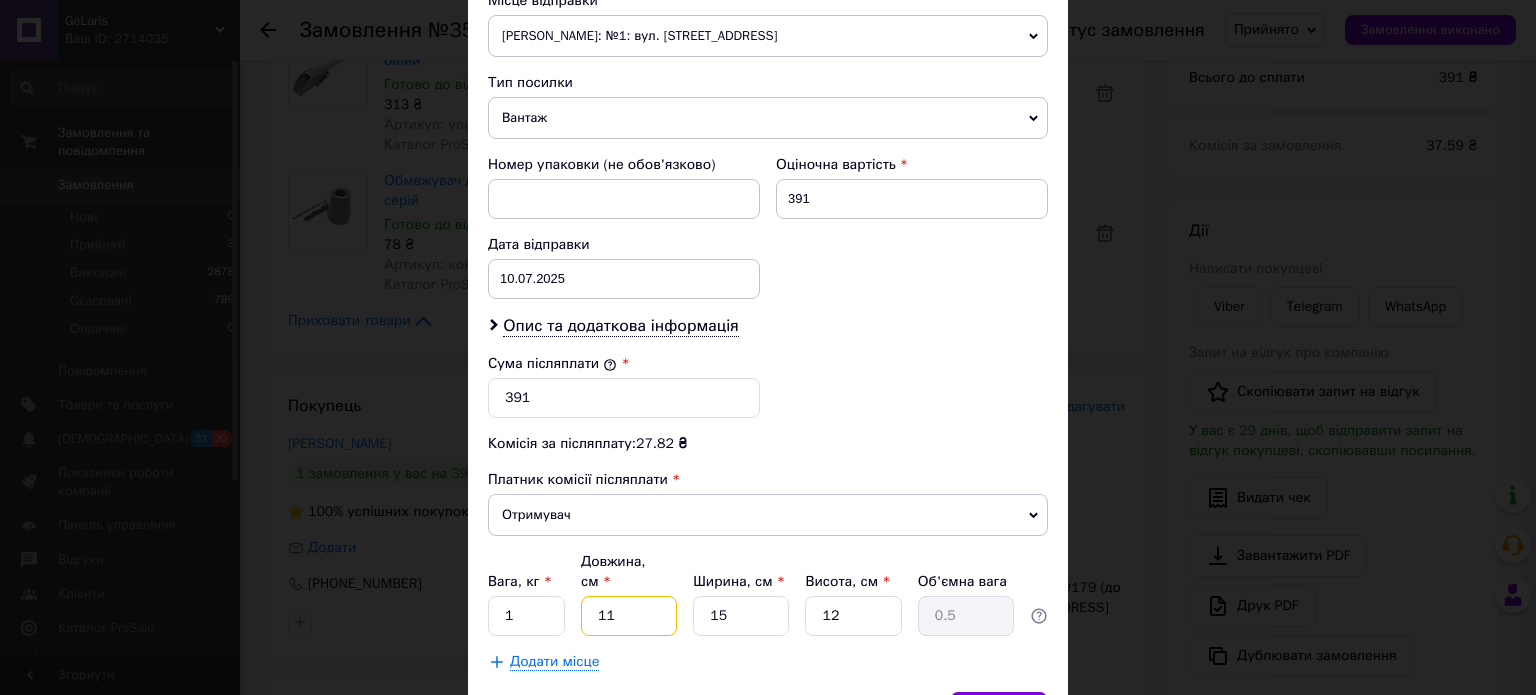 type on "6" 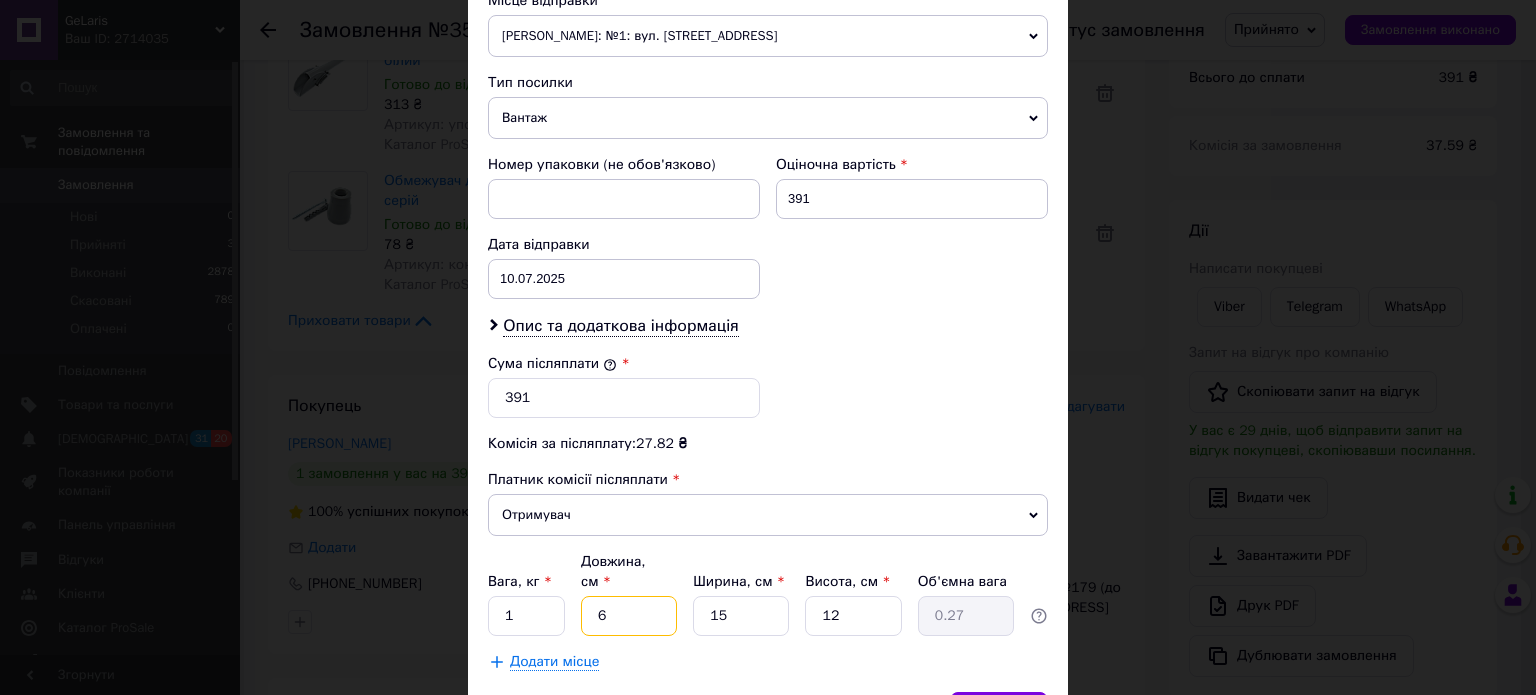 type on "60" 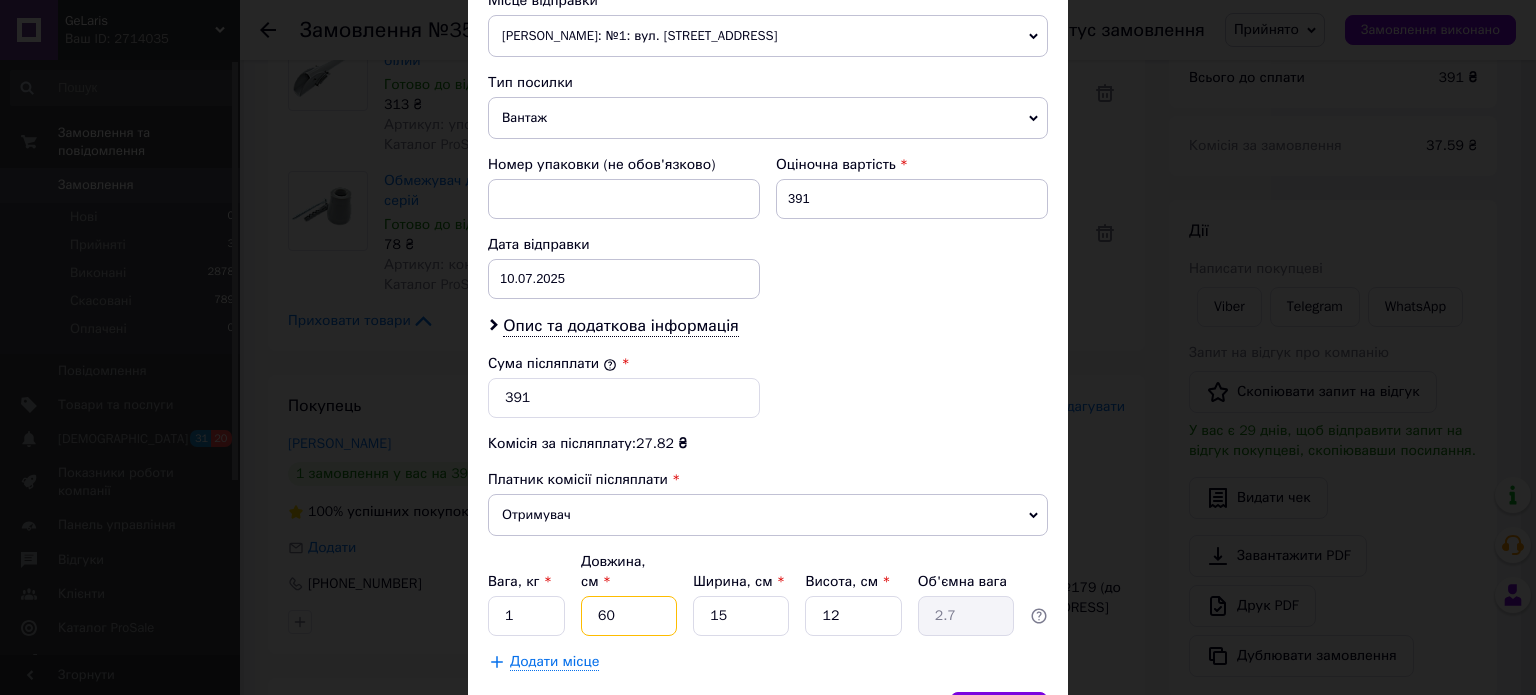 type on "60" 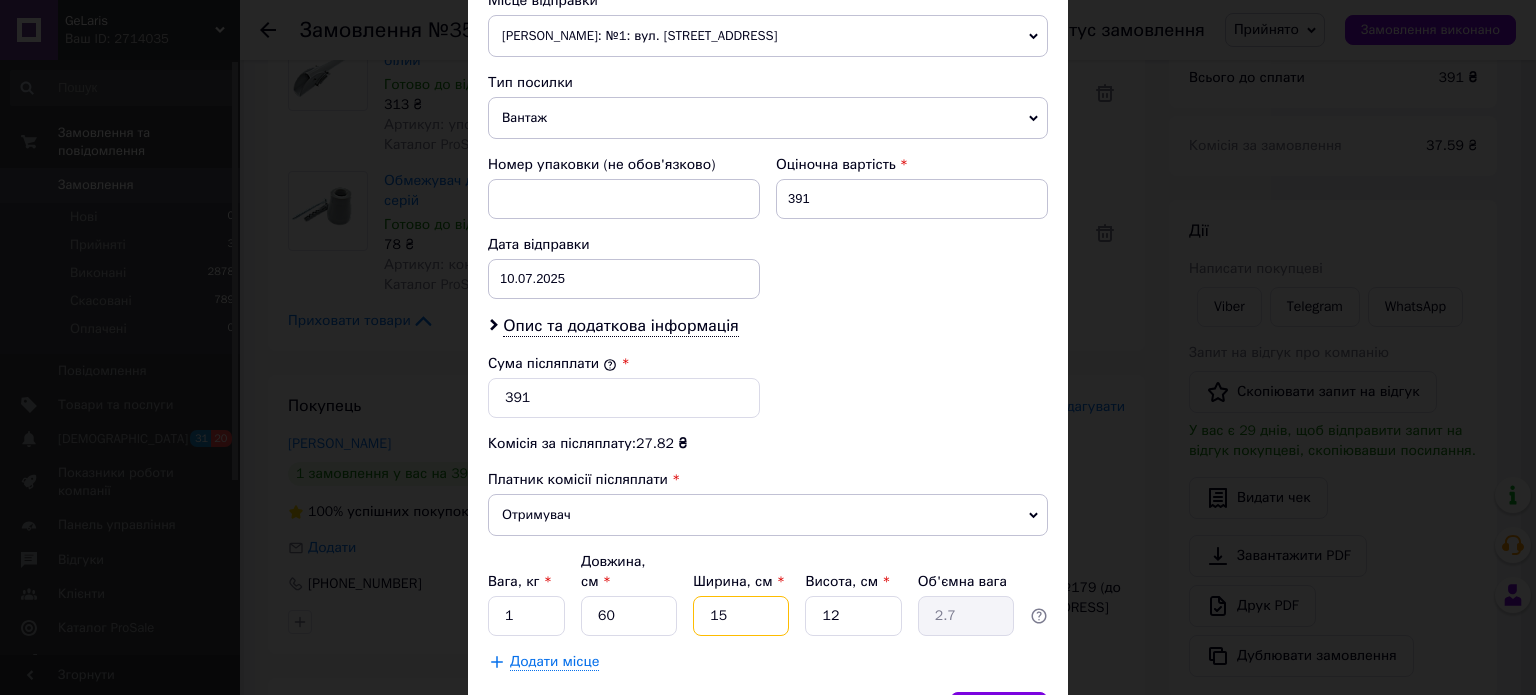 drag, startPoint x: 727, startPoint y: 587, endPoint x: 705, endPoint y: 587, distance: 22 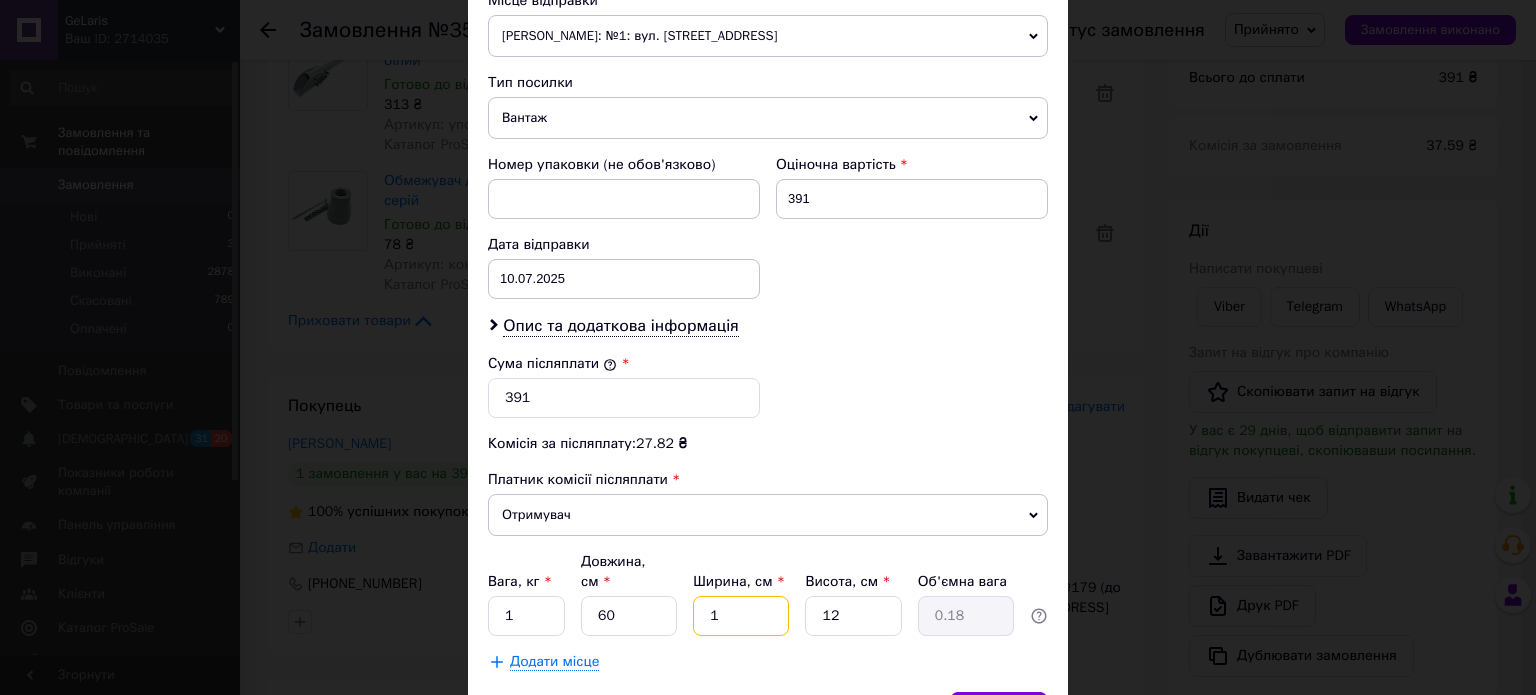 type on "10" 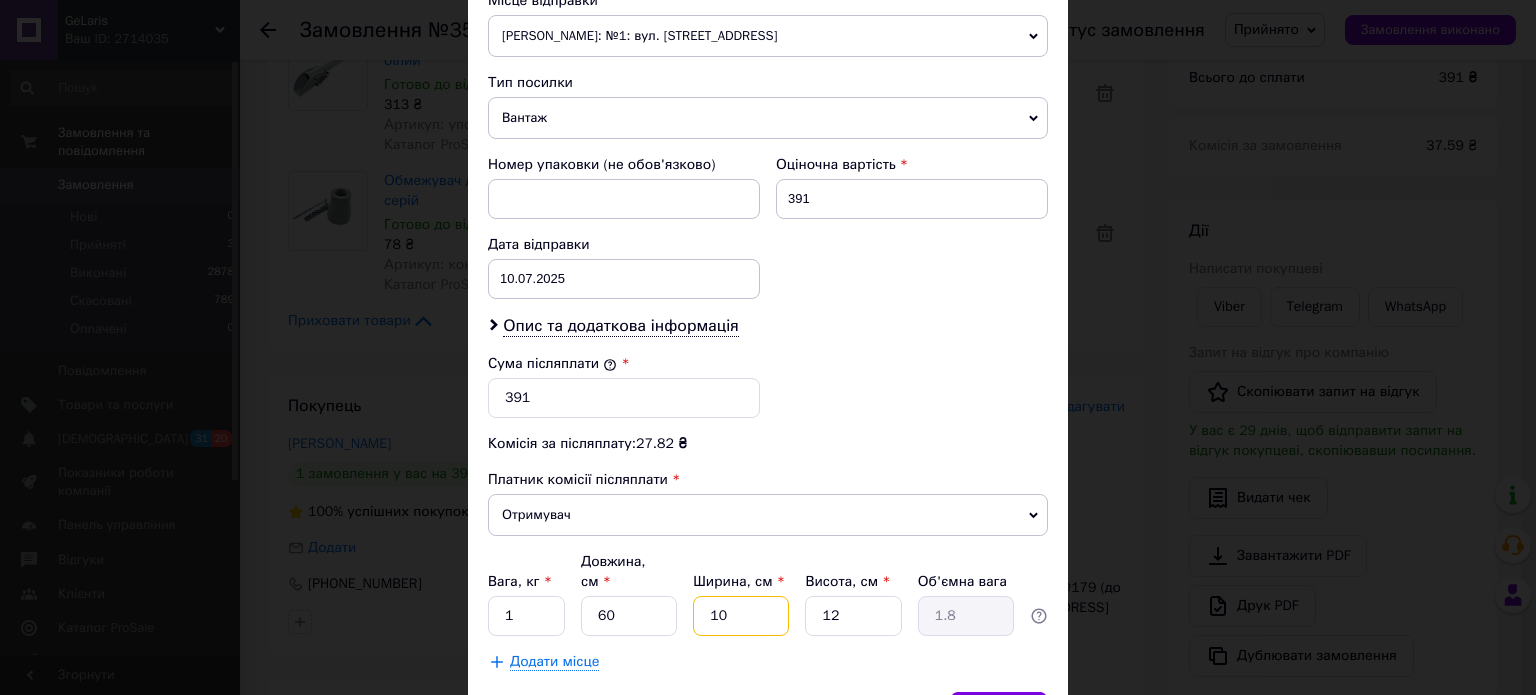 type on "10" 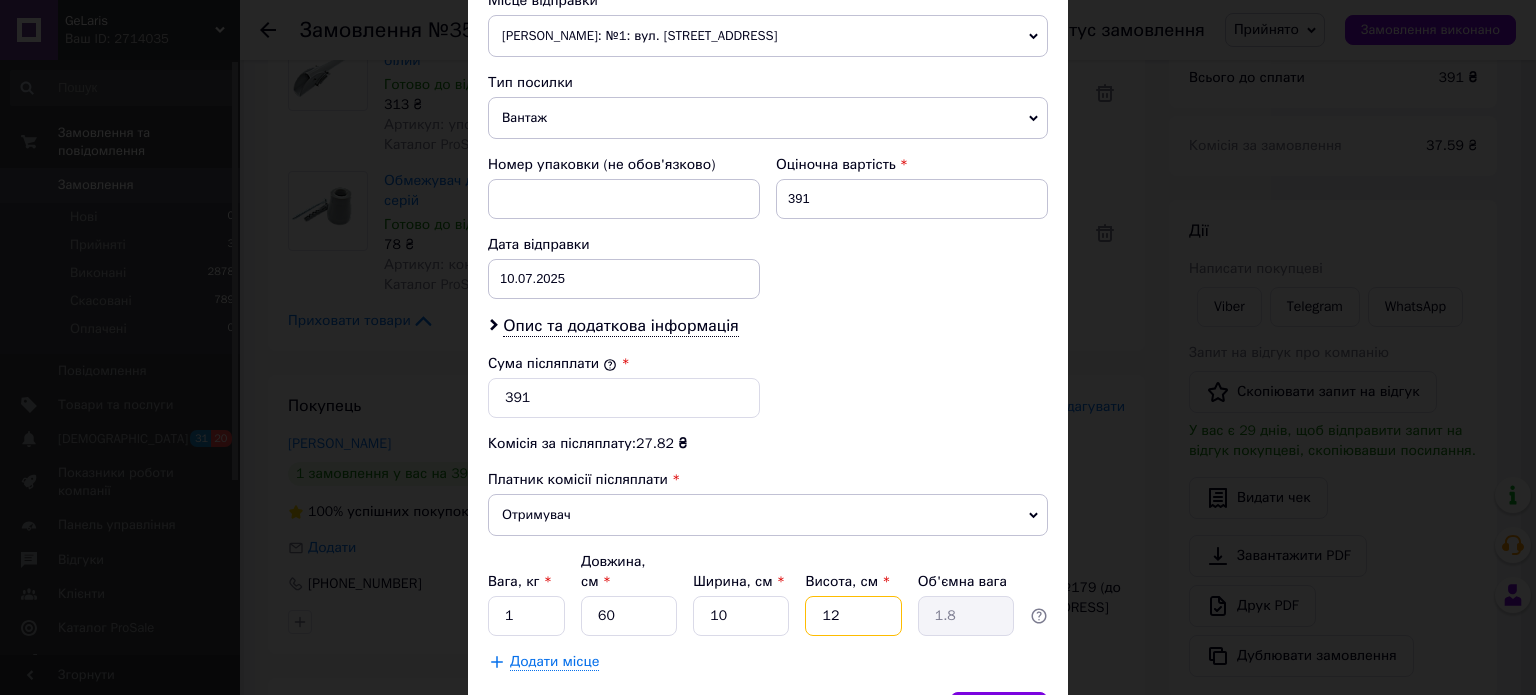 drag, startPoint x: 843, startPoint y: 590, endPoint x: 808, endPoint y: 589, distance: 35.014282 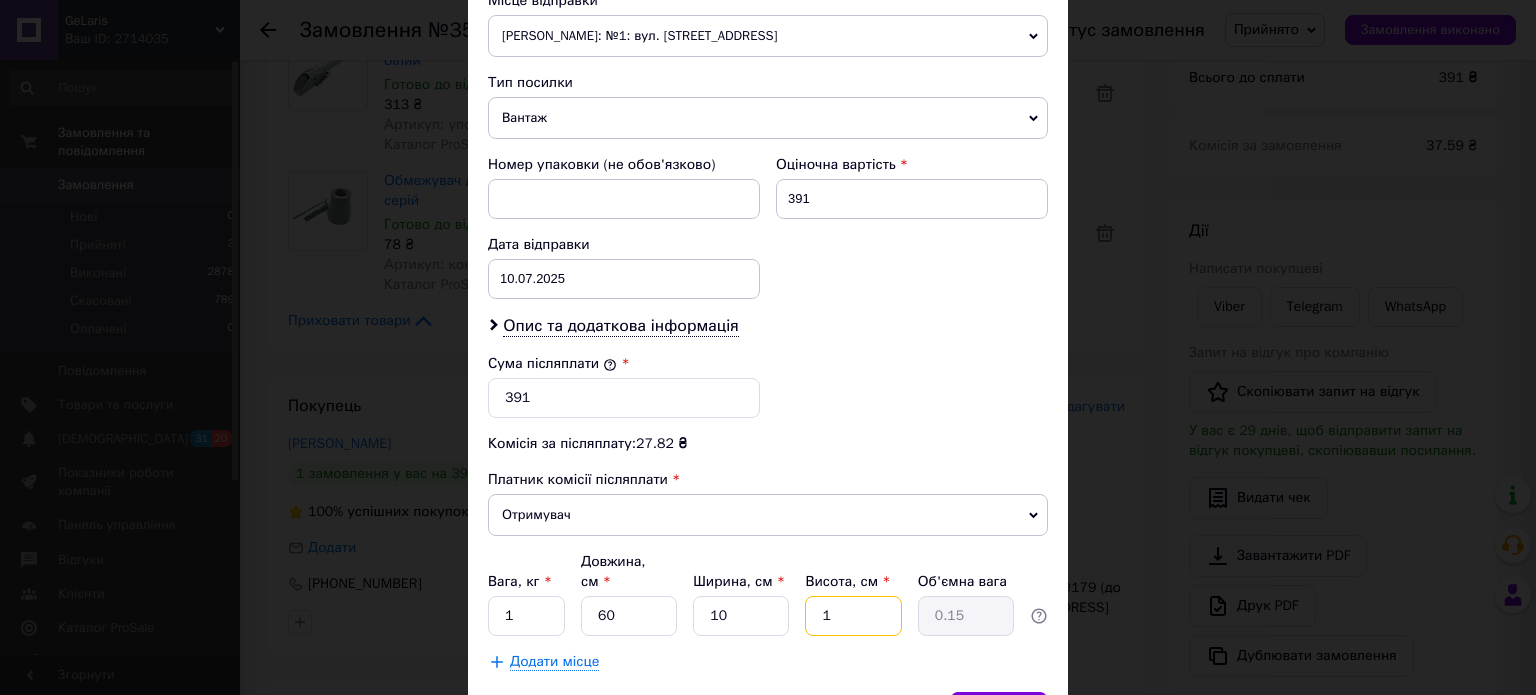 type on "10" 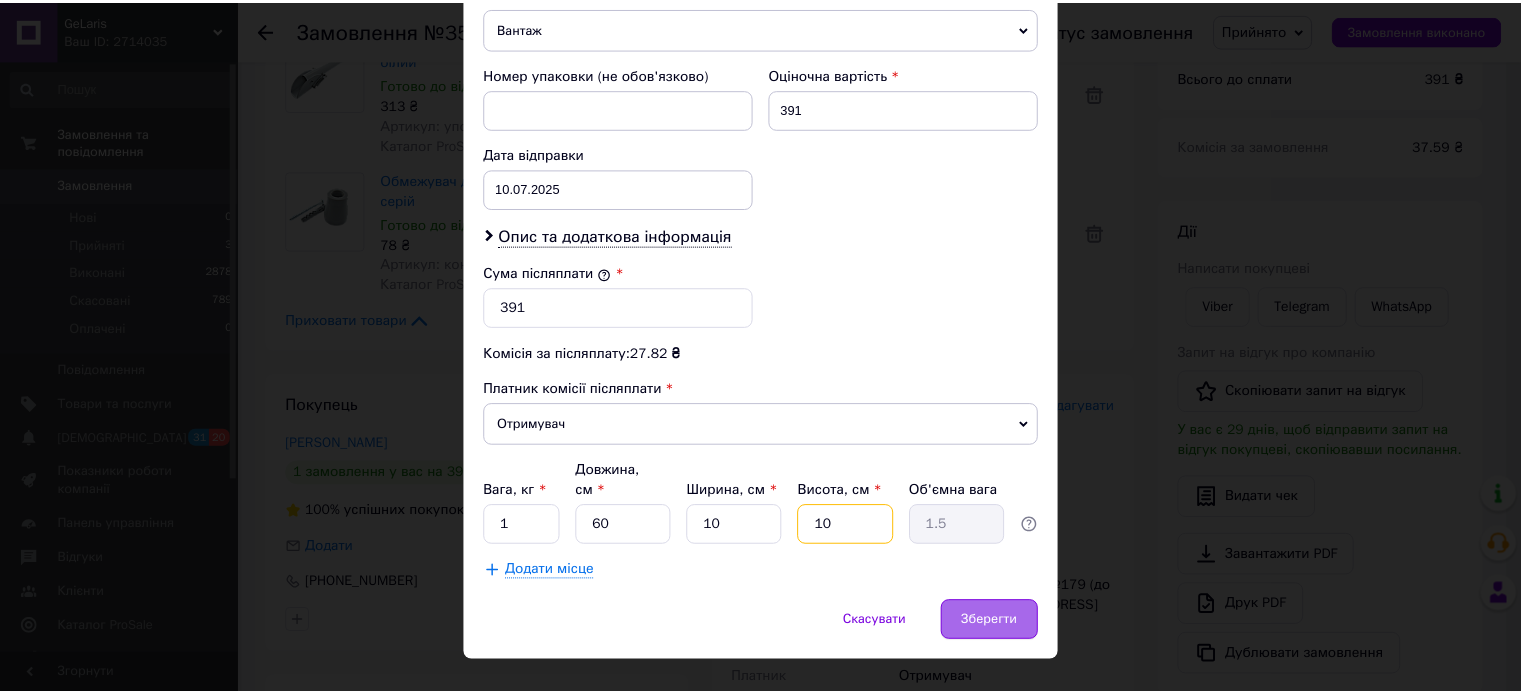 scroll, scrollTop: 824, scrollLeft: 0, axis: vertical 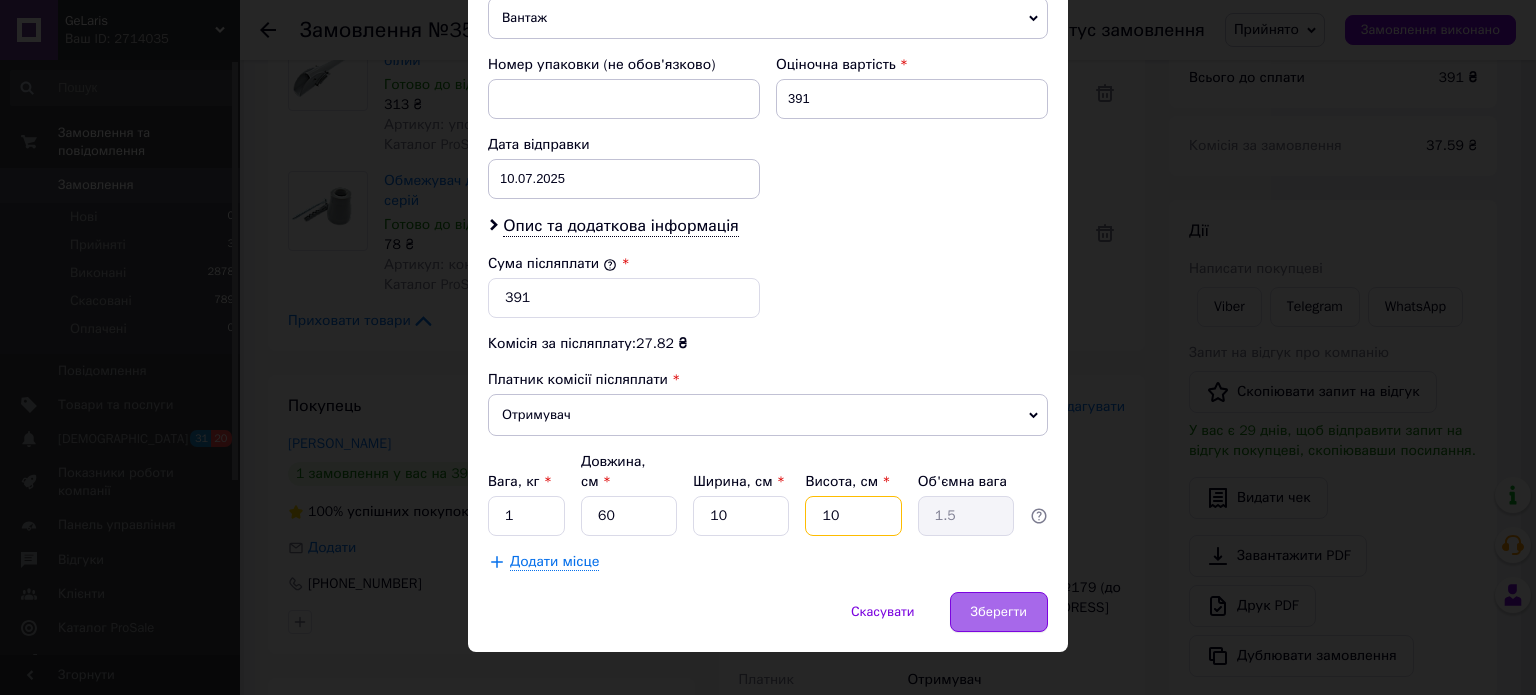 type on "10" 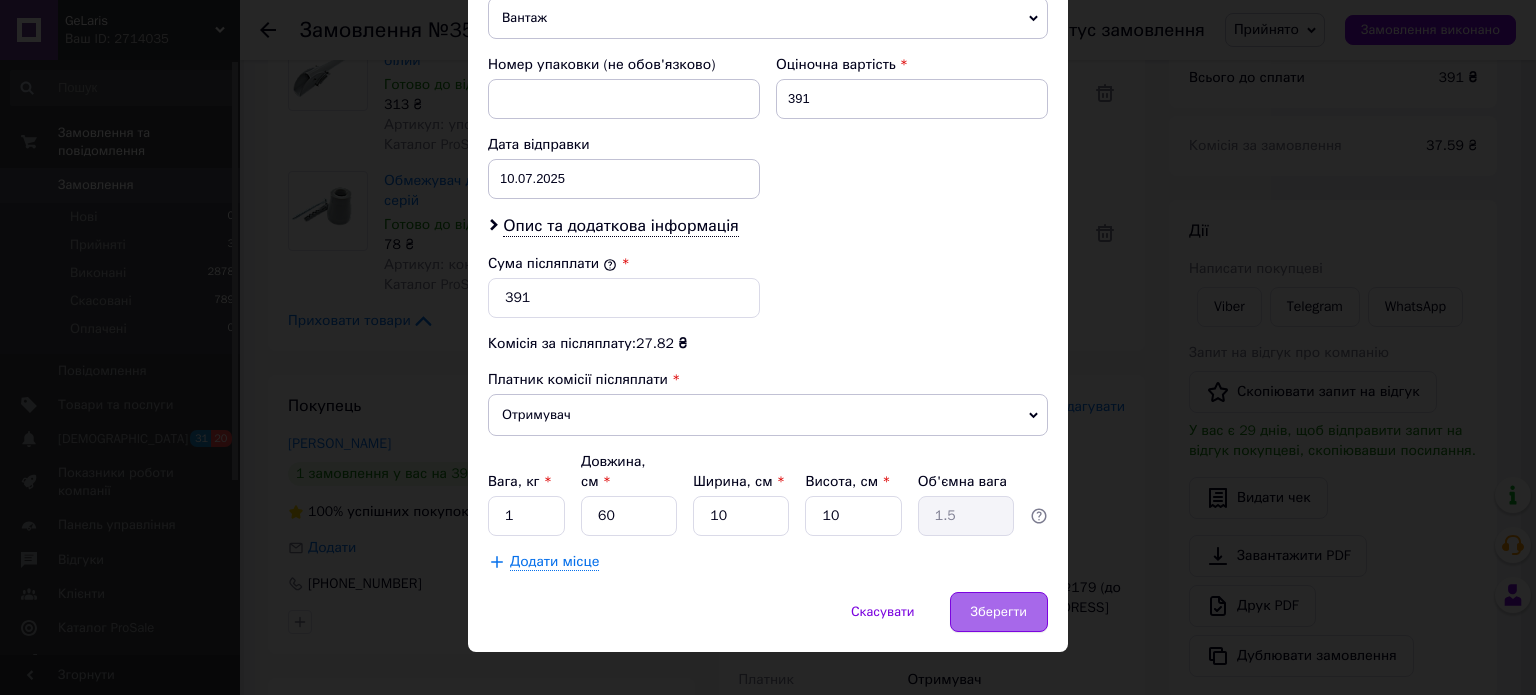 click on "Зберегти" at bounding box center [999, 612] 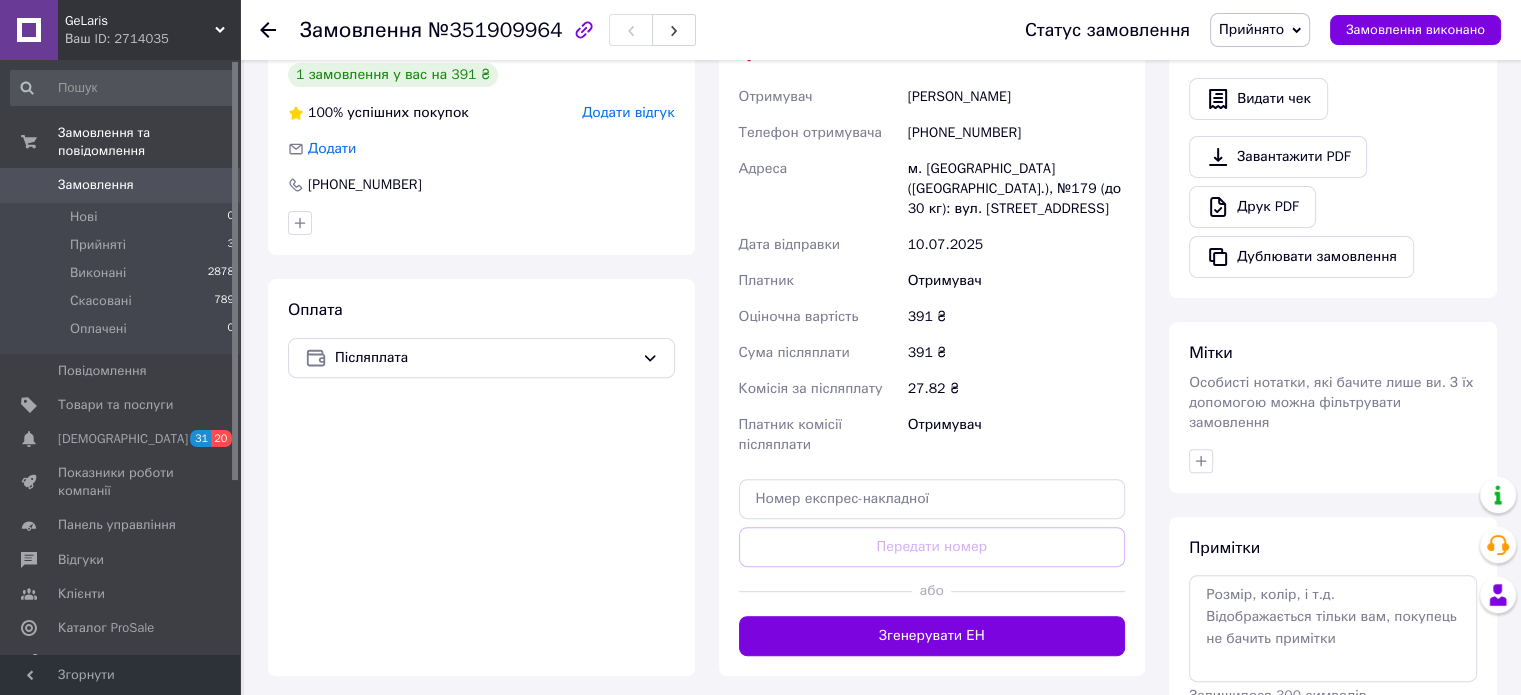 scroll, scrollTop: 600, scrollLeft: 0, axis: vertical 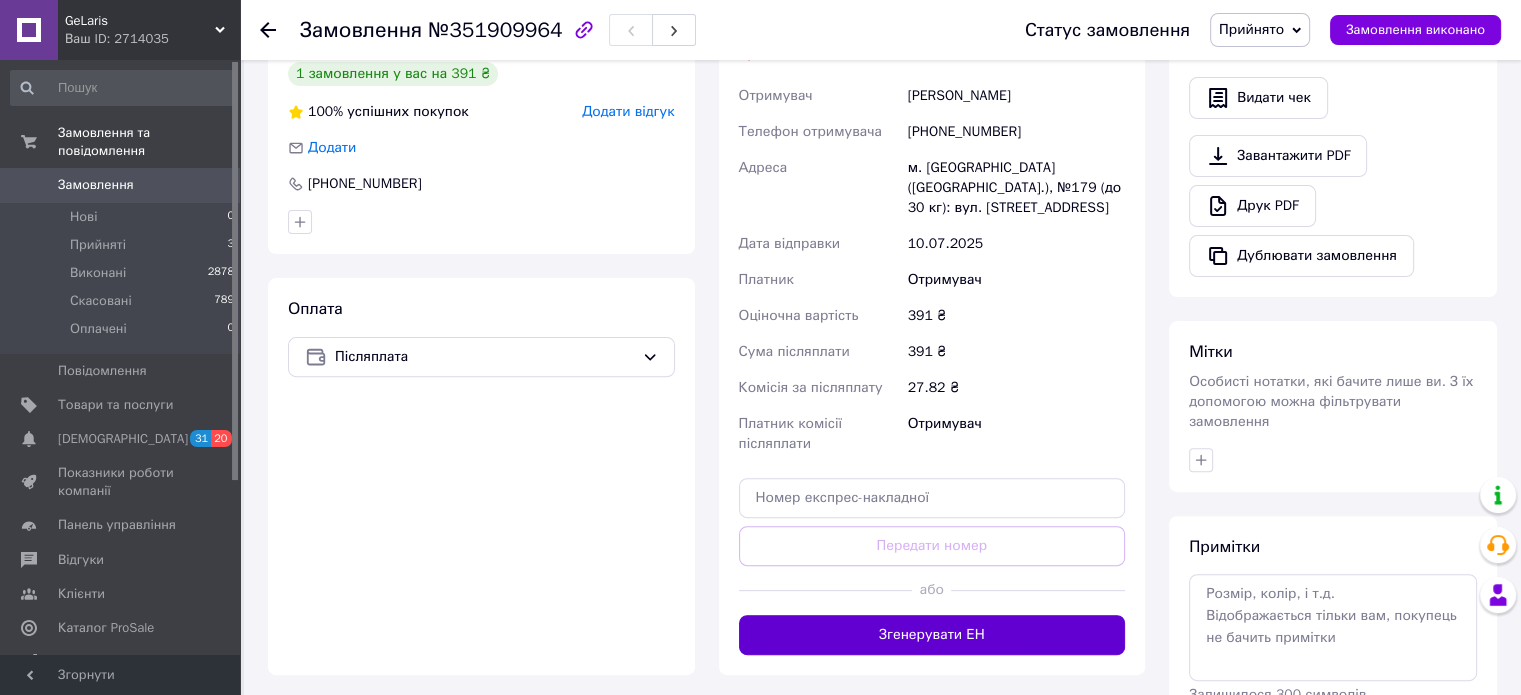 click on "Згенерувати ЕН" at bounding box center [932, 635] 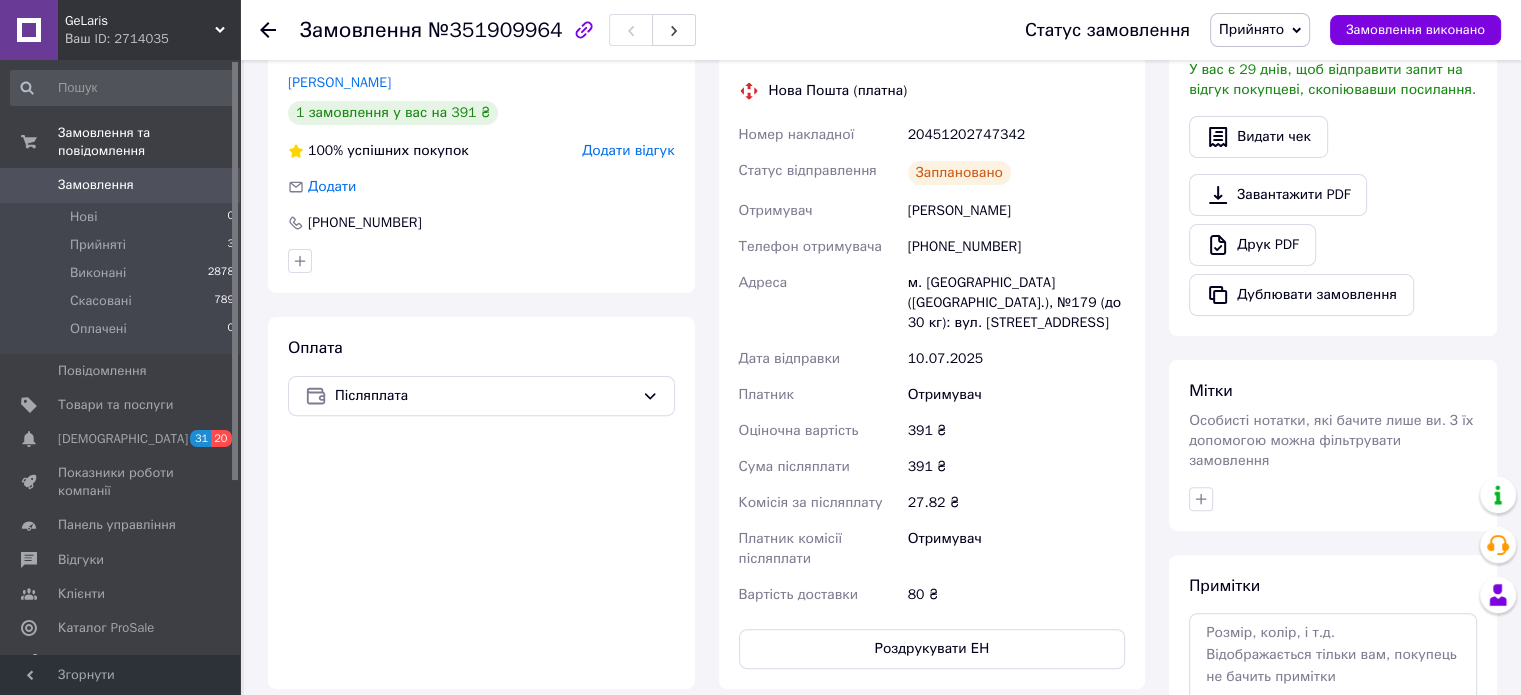 scroll, scrollTop: 400, scrollLeft: 0, axis: vertical 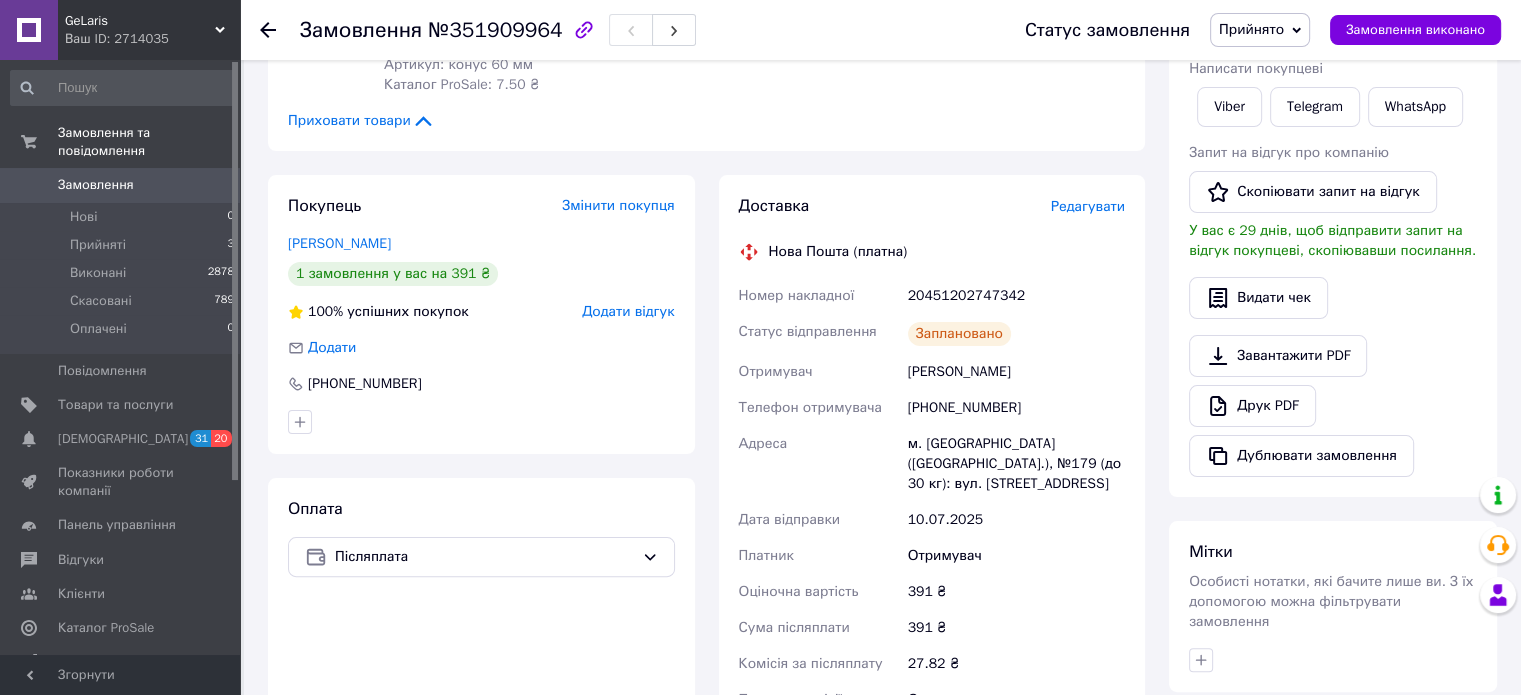 click on "Прийнято" at bounding box center [1251, 29] 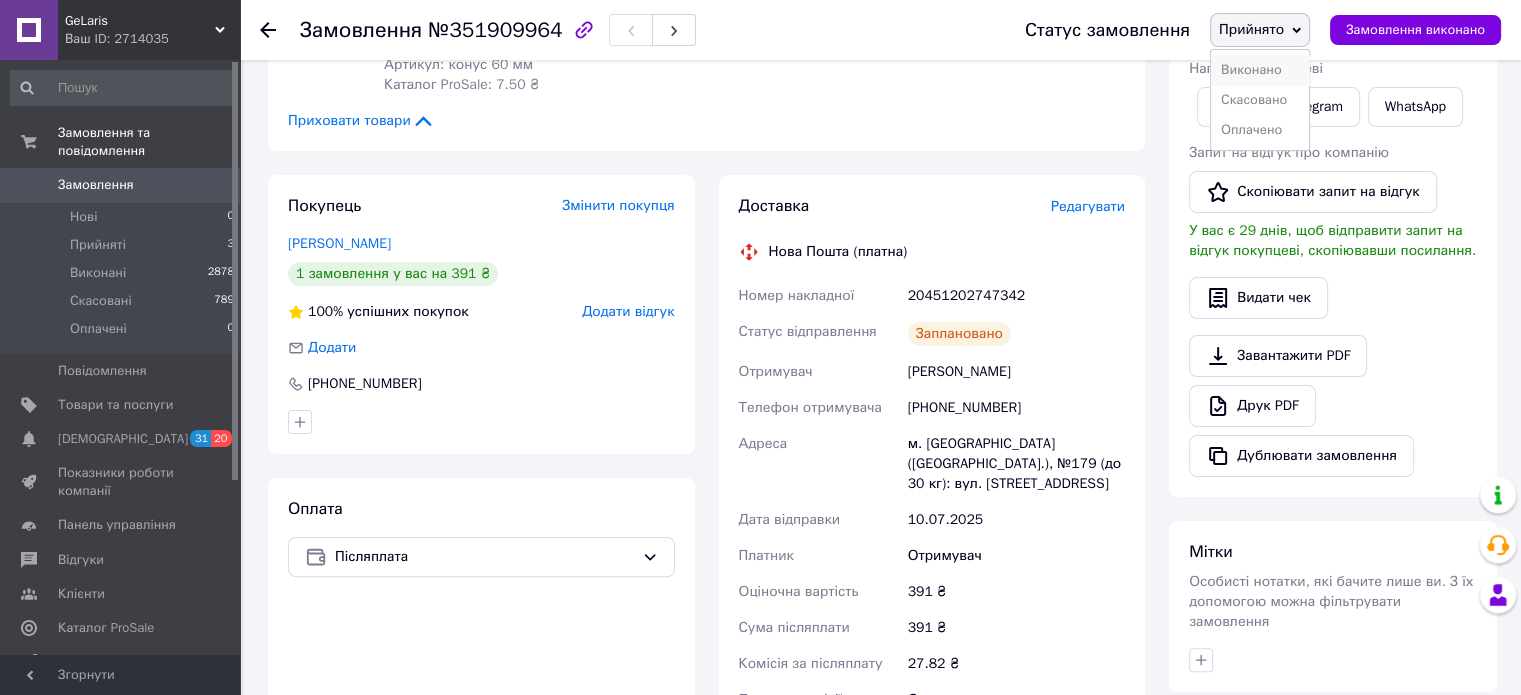click on "Виконано" at bounding box center [1260, 70] 